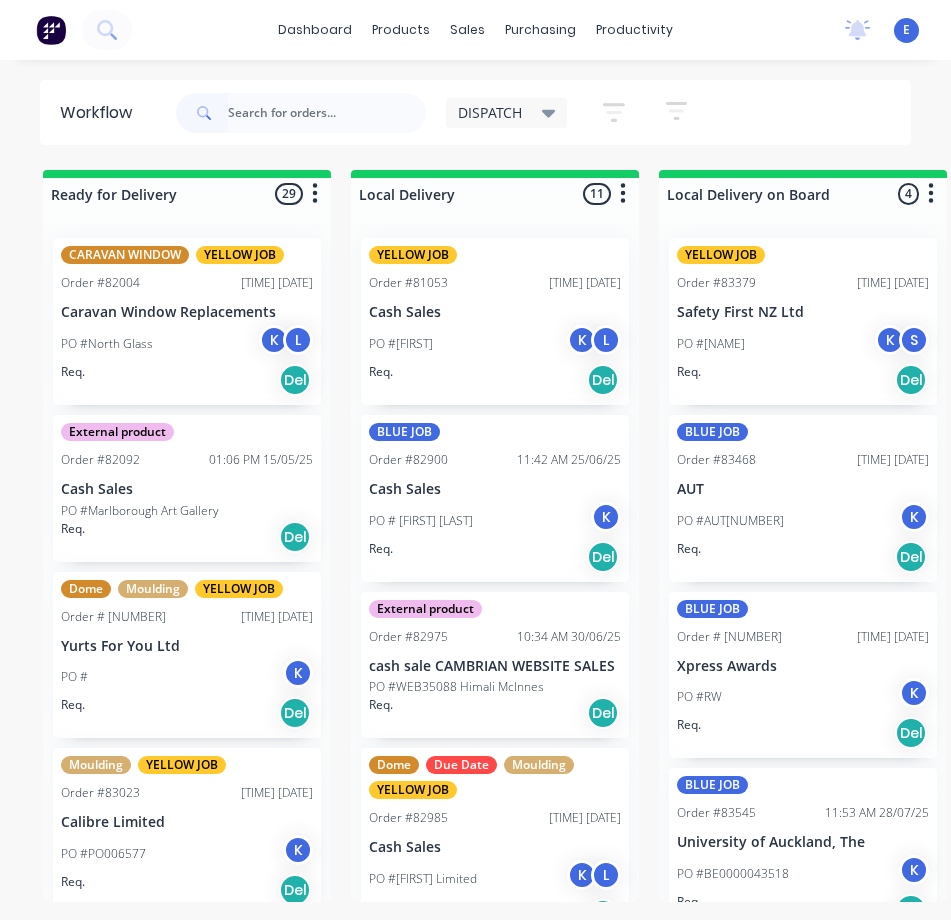 scroll, scrollTop: 0, scrollLeft: 0, axis: both 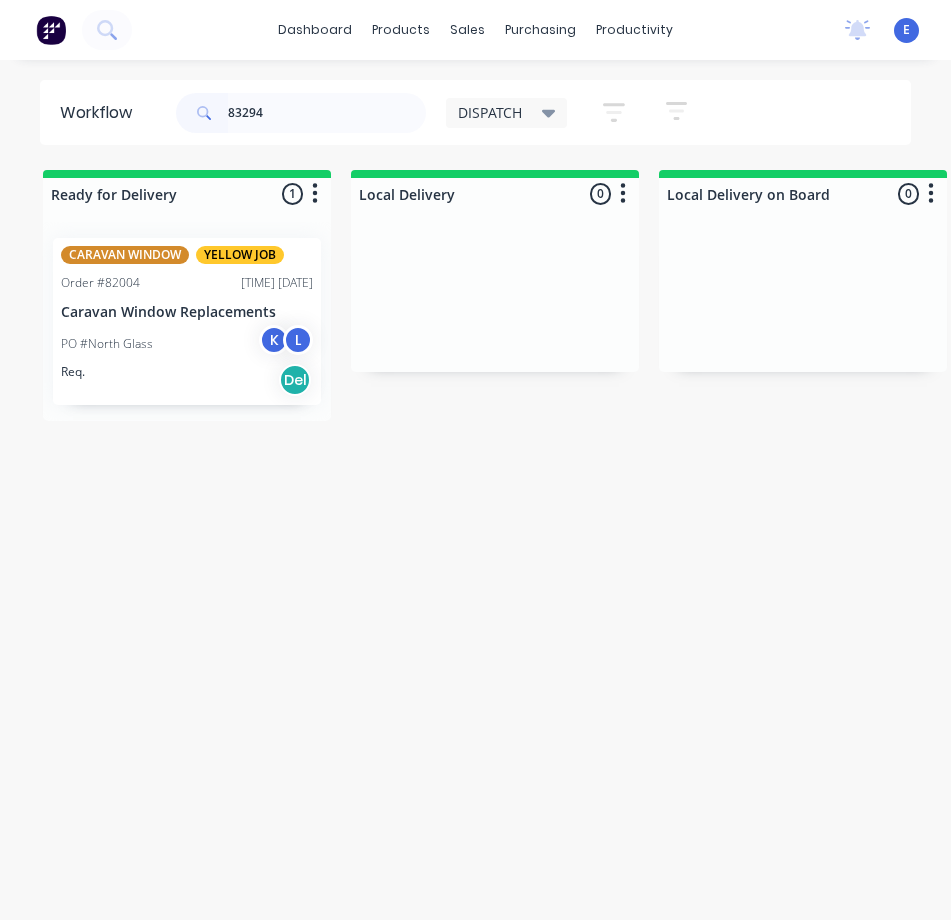 click on "Req. Del" at bounding box center [187, 380] 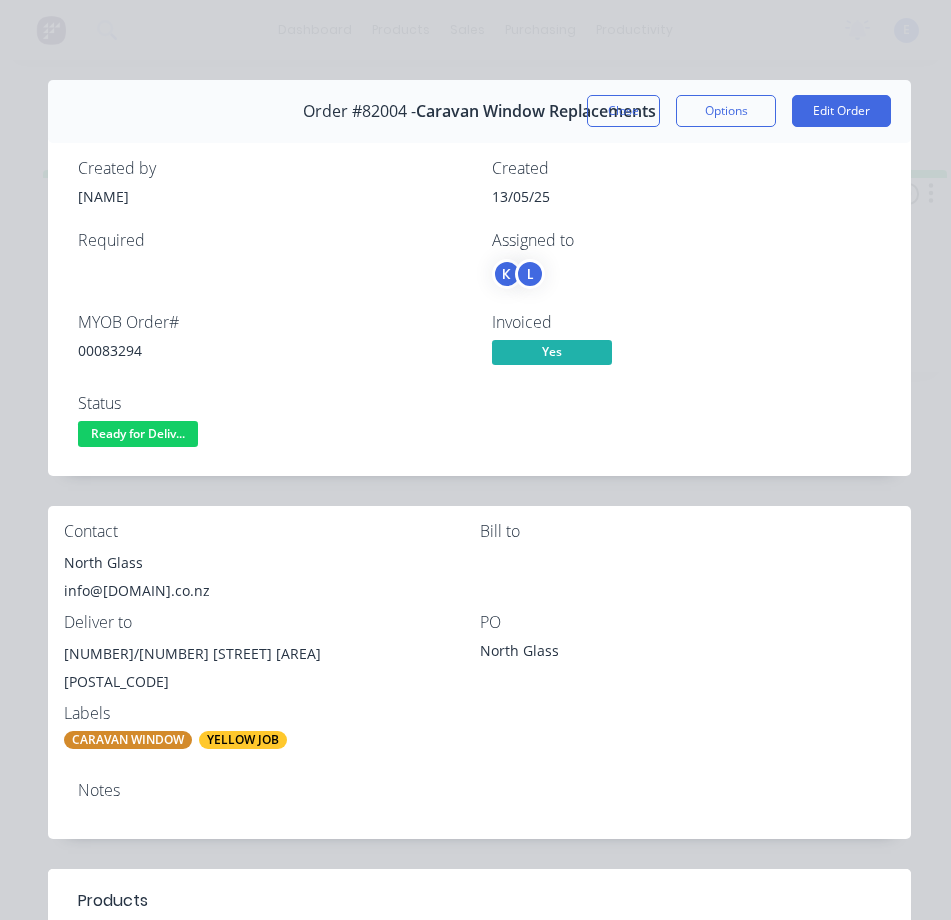 click on "00083294" at bounding box center [273, 350] 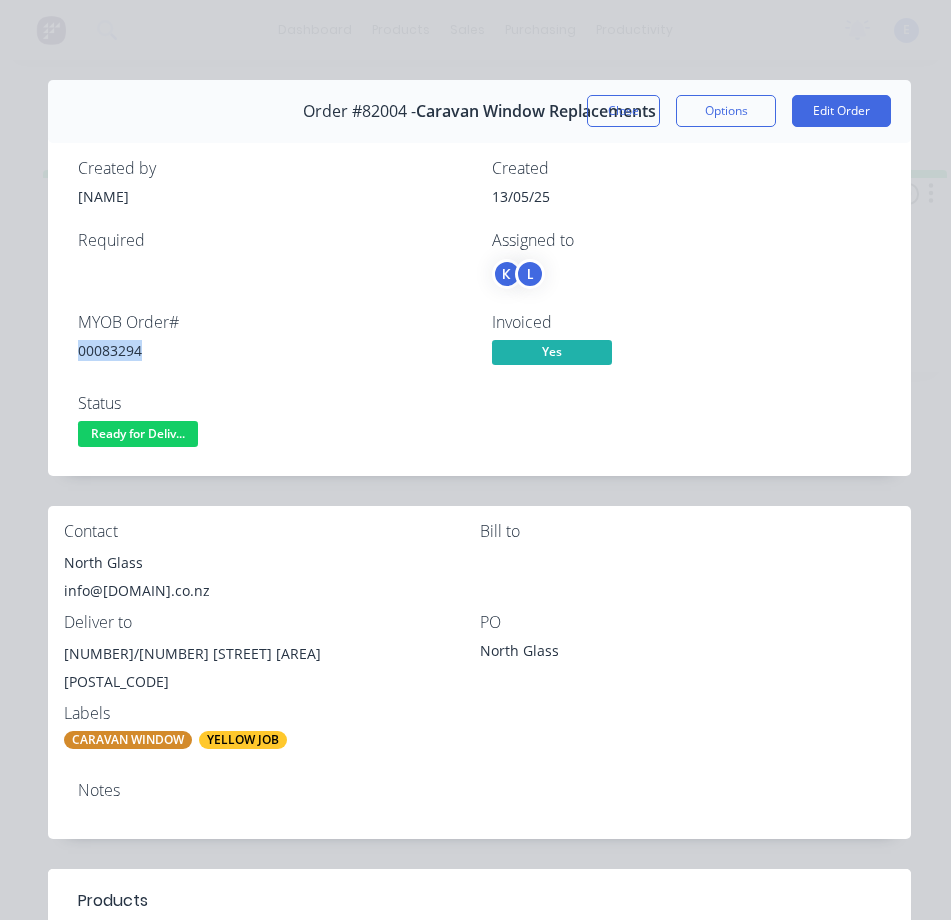 click on "00083294" at bounding box center [273, 350] 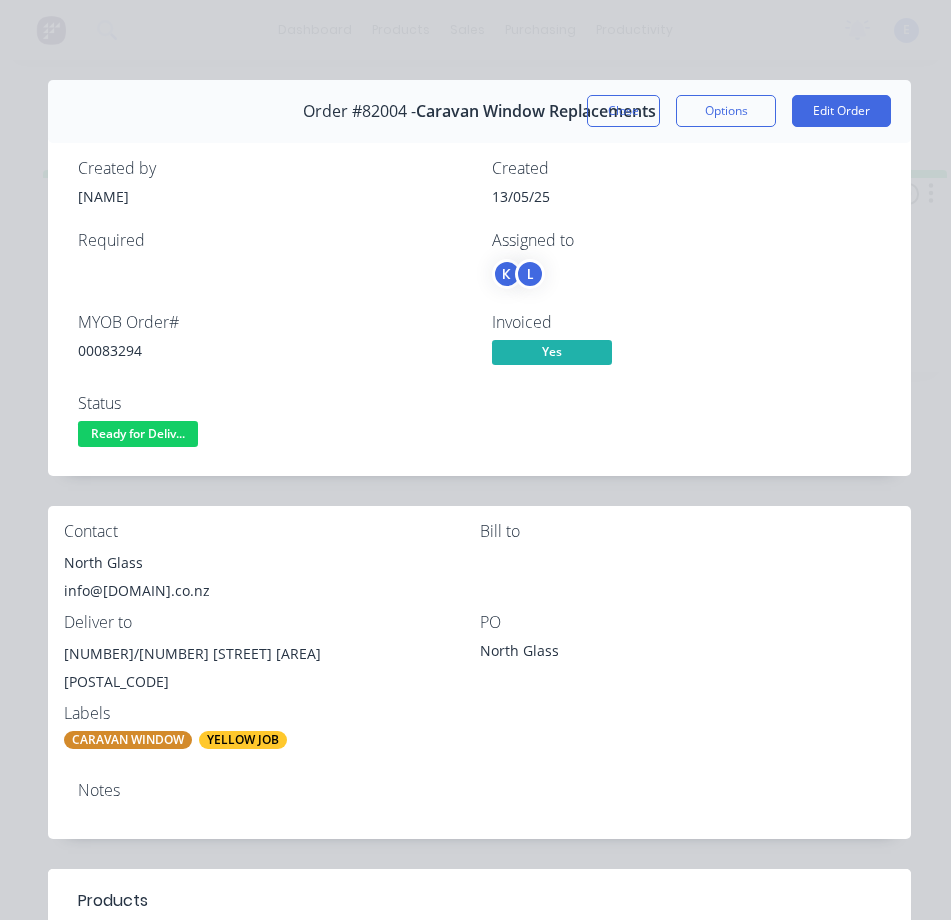 click on "North Glass" at bounding box center (272, 563) 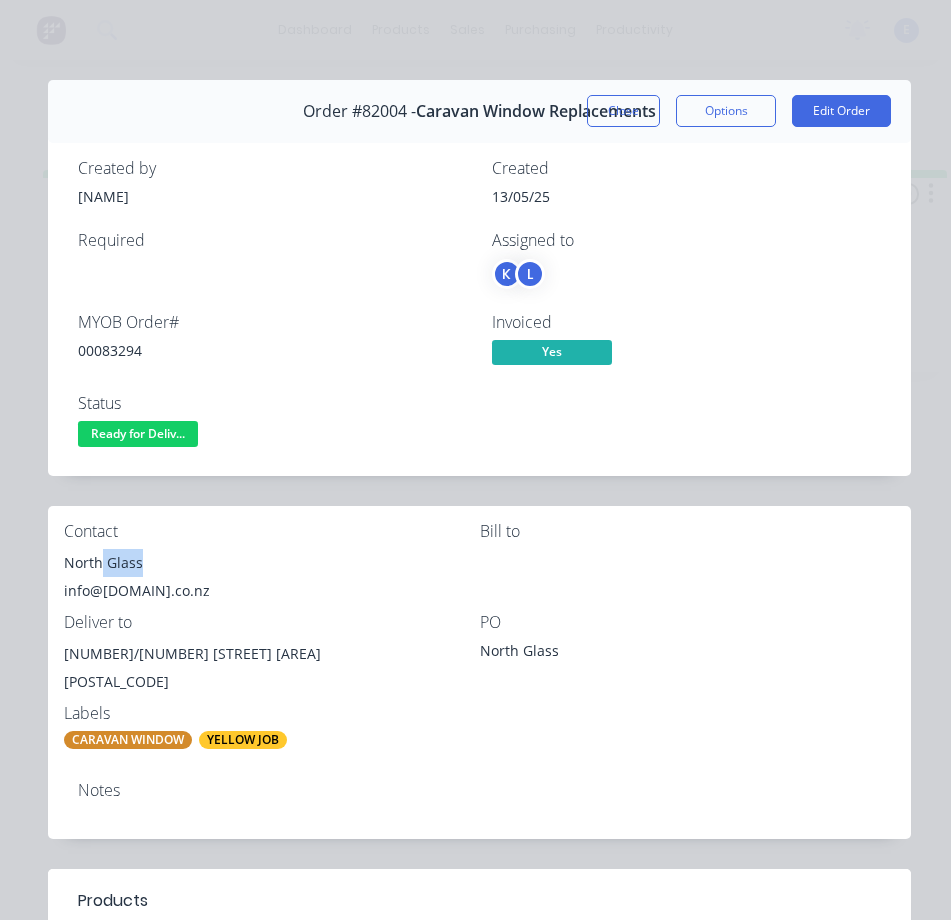 click on "North Glass" at bounding box center [272, 563] 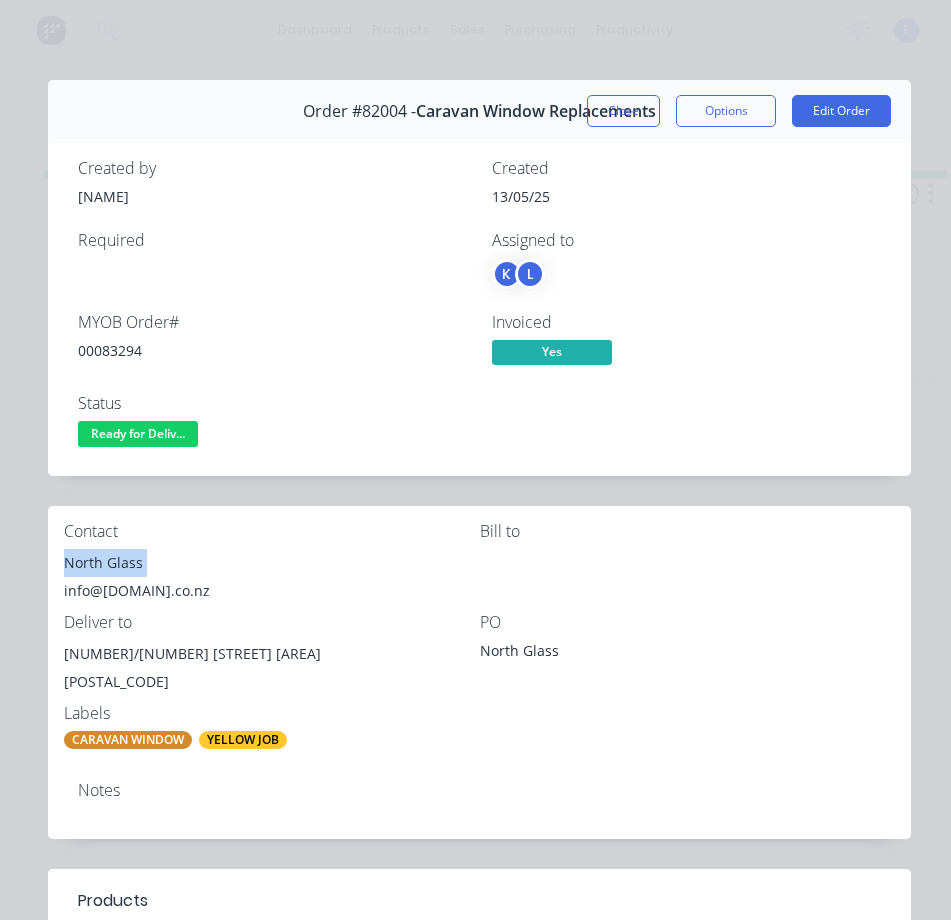 click on "North Glass" at bounding box center [272, 563] 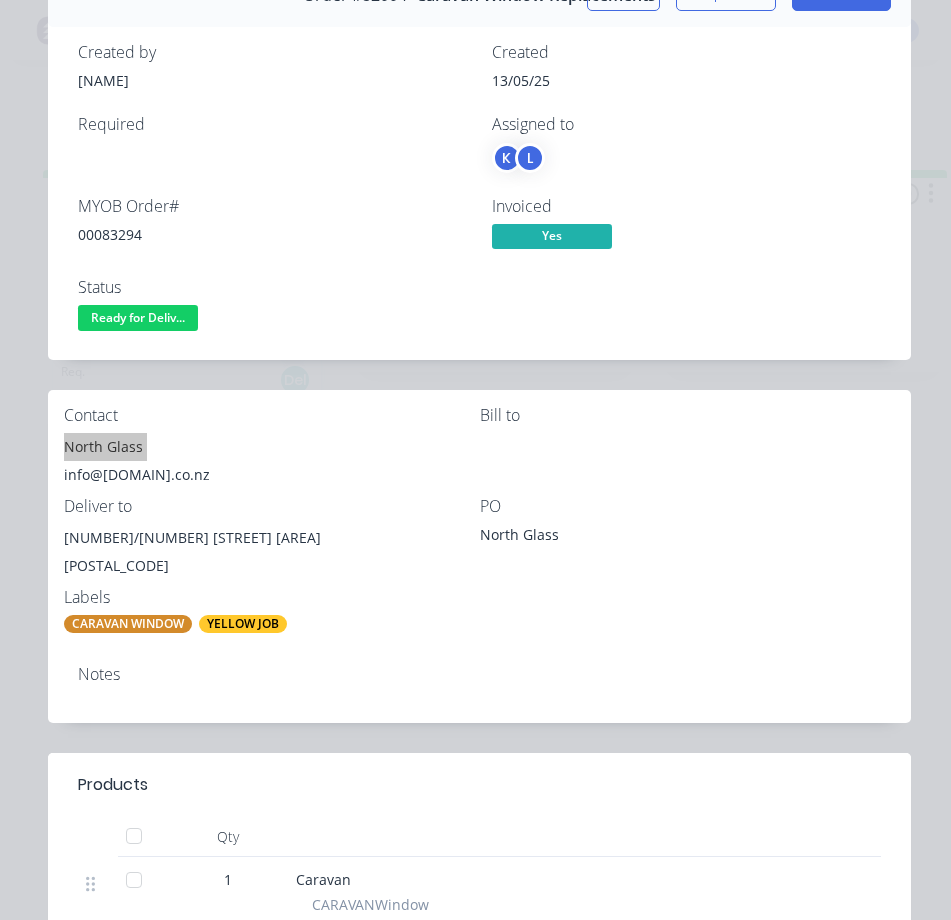 scroll, scrollTop: 100, scrollLeft: 0, axis: vertical 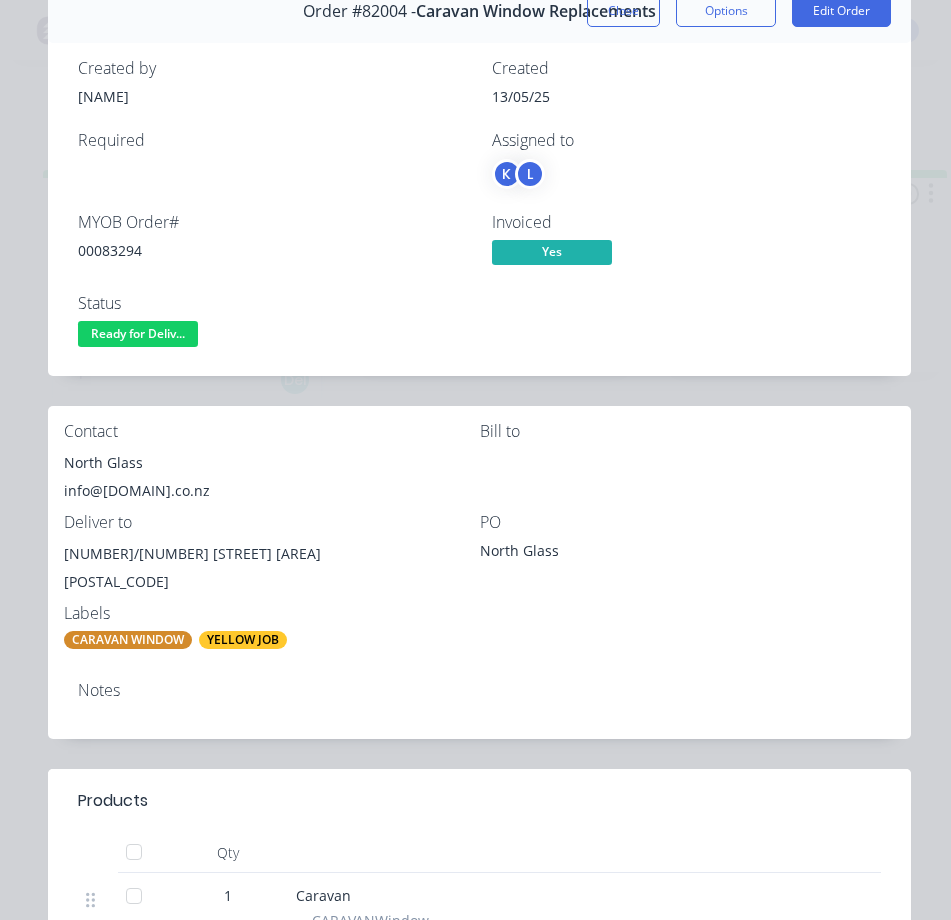 click on "info@[DOMAIN].co.nz" at bounding box center [272, 491] 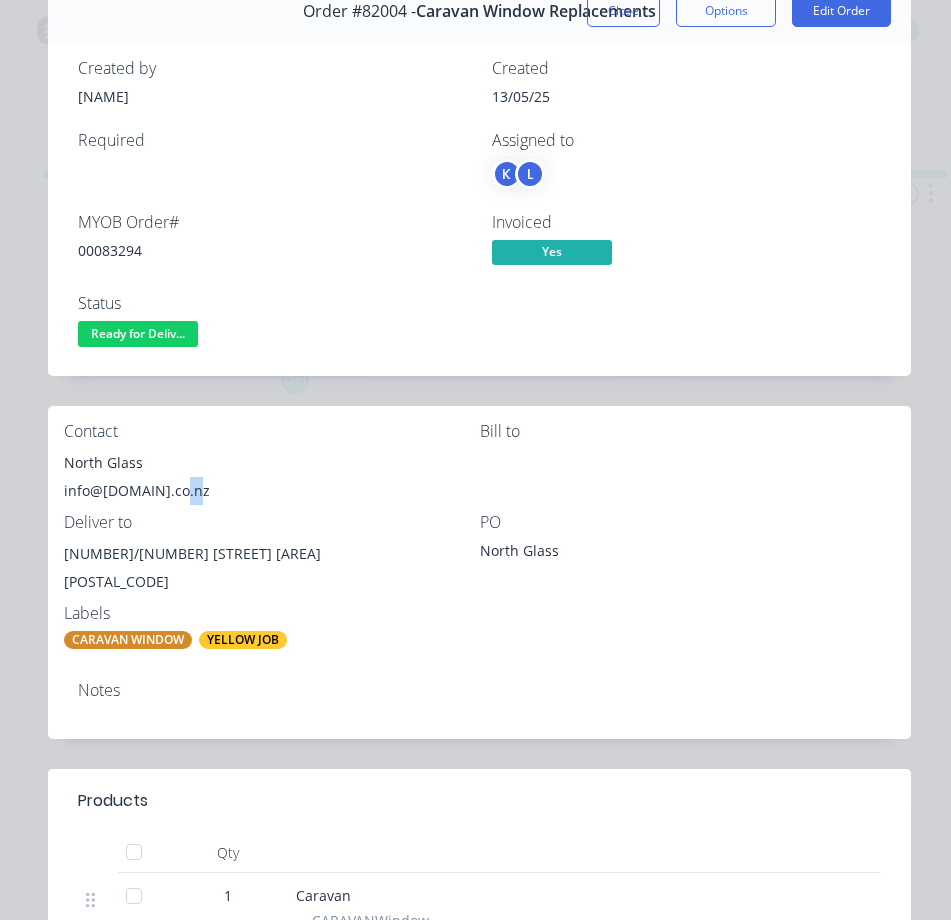 click on "info@[DOMAIN].co.nz" at bounding box center (272, 491) 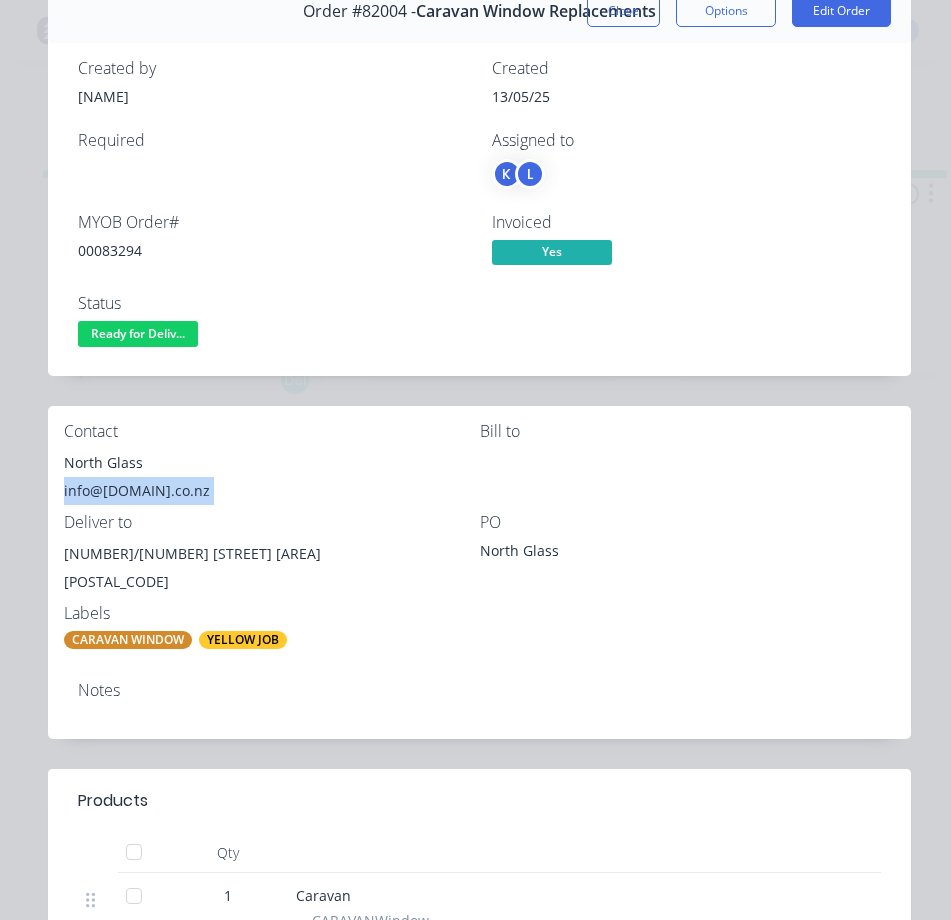 click on "info@[DOMAIN].co.nz" at bounding box center (272, 491) 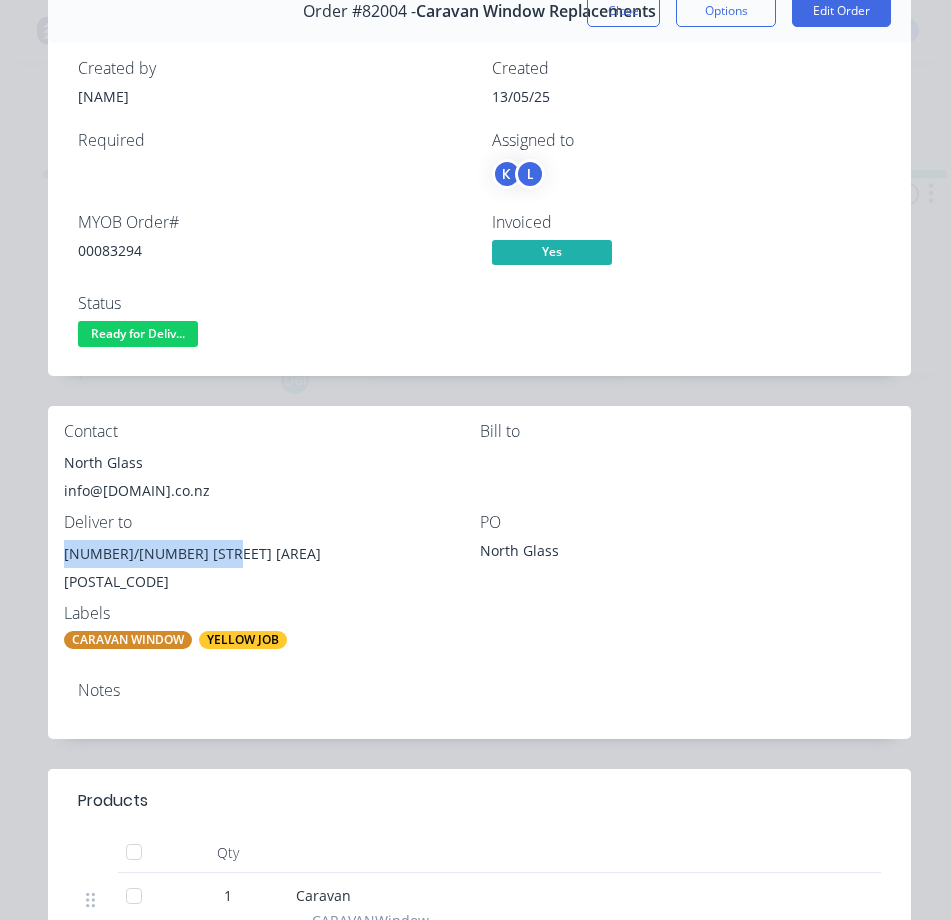 drag, startPoint x: 221, startPoint y: 558, endPoint x: 91, endPoint y: 554, distance: 130.06152 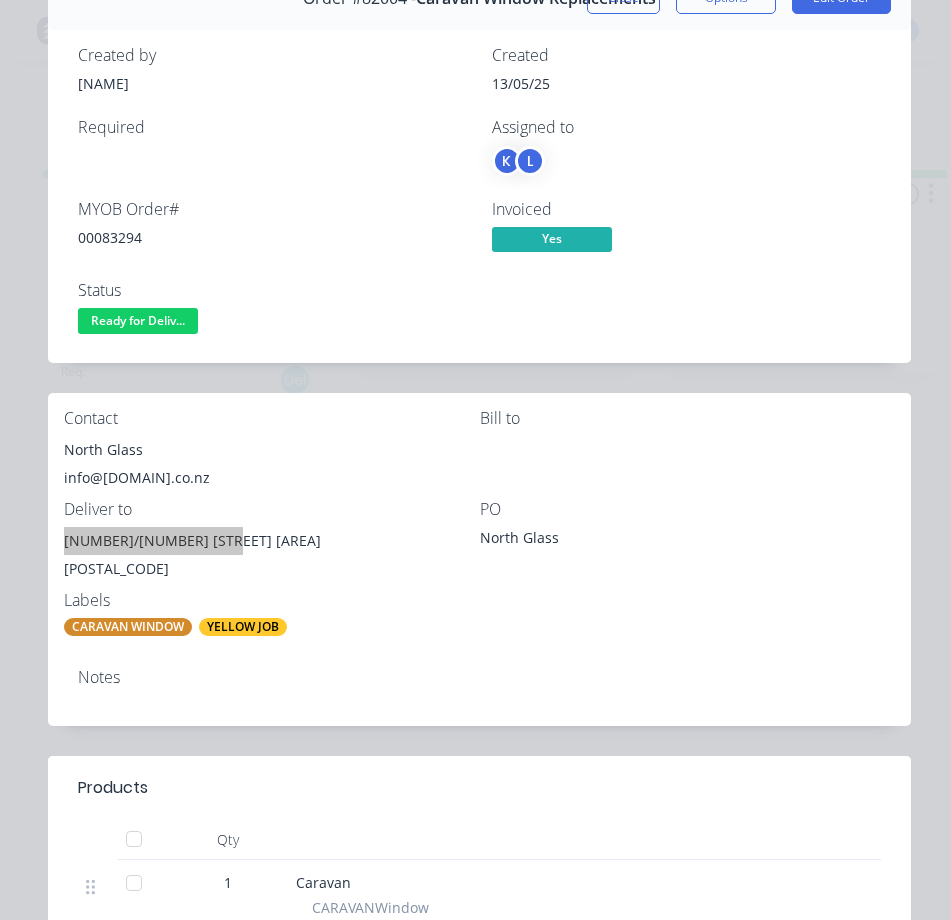 scroll, scrollTop: 100, scrollLeft: 0, axis: vertical 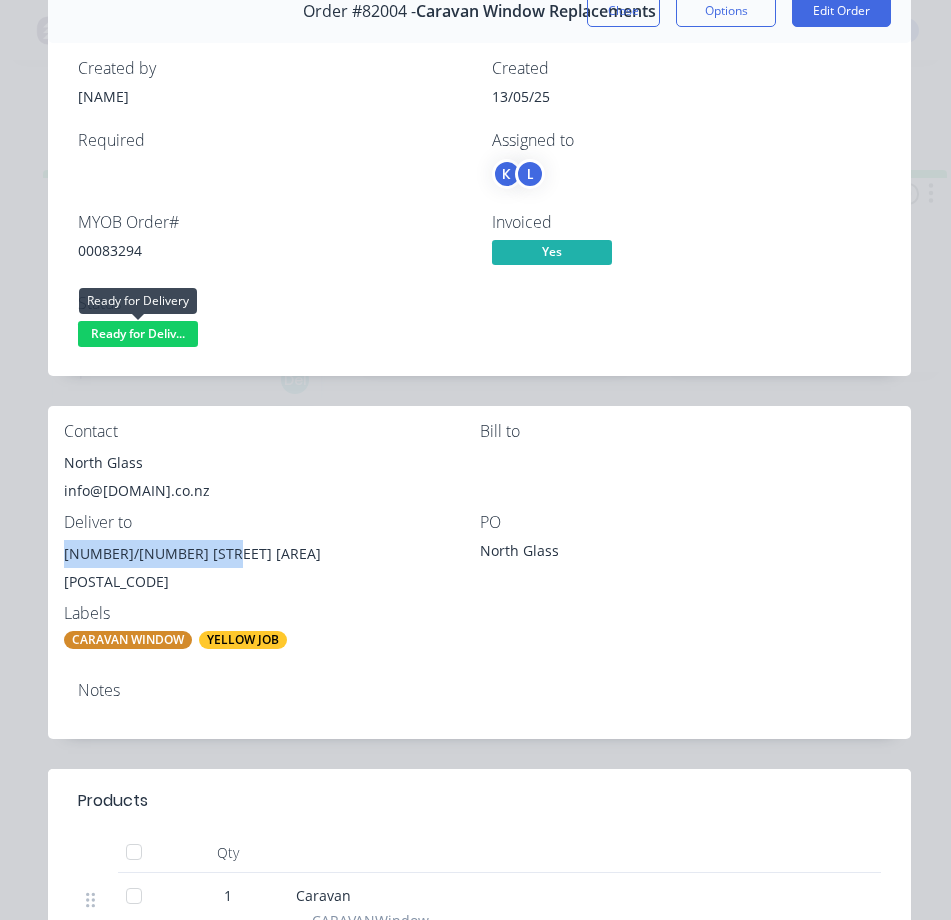 click on "Ready for Deliv..." at bounding box center (138, 333) 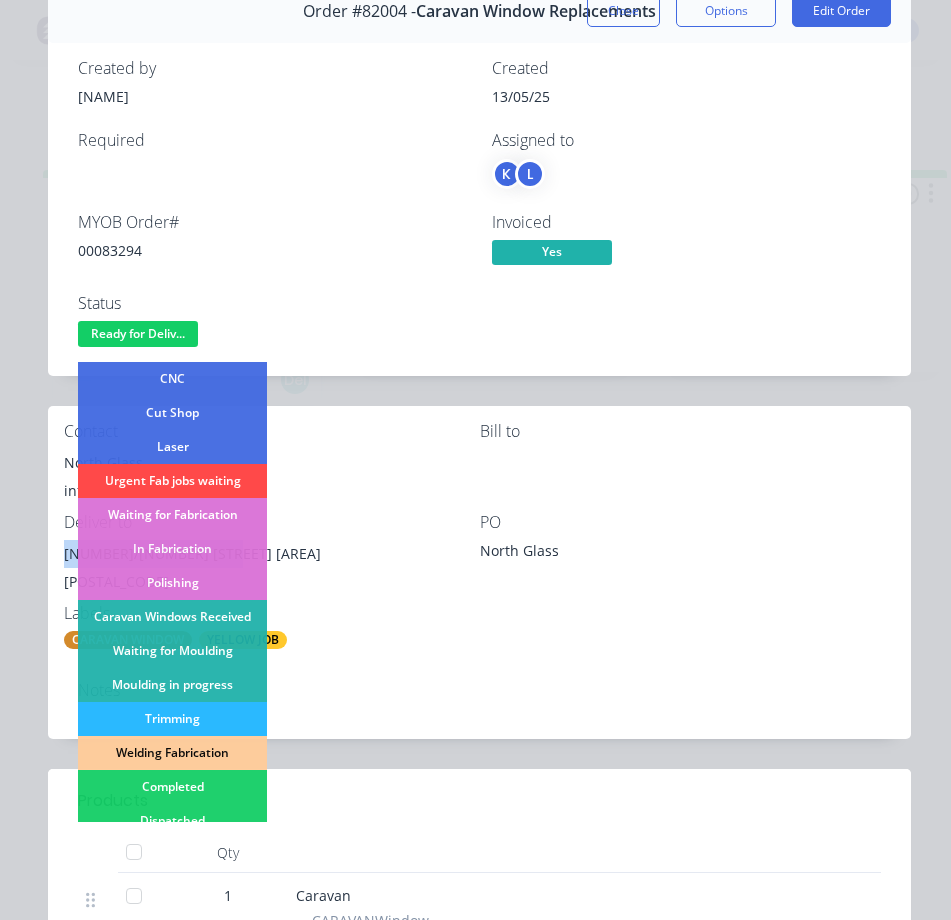 scroll, scrollTop: 200, scrollLeft: 0, axis: vertical 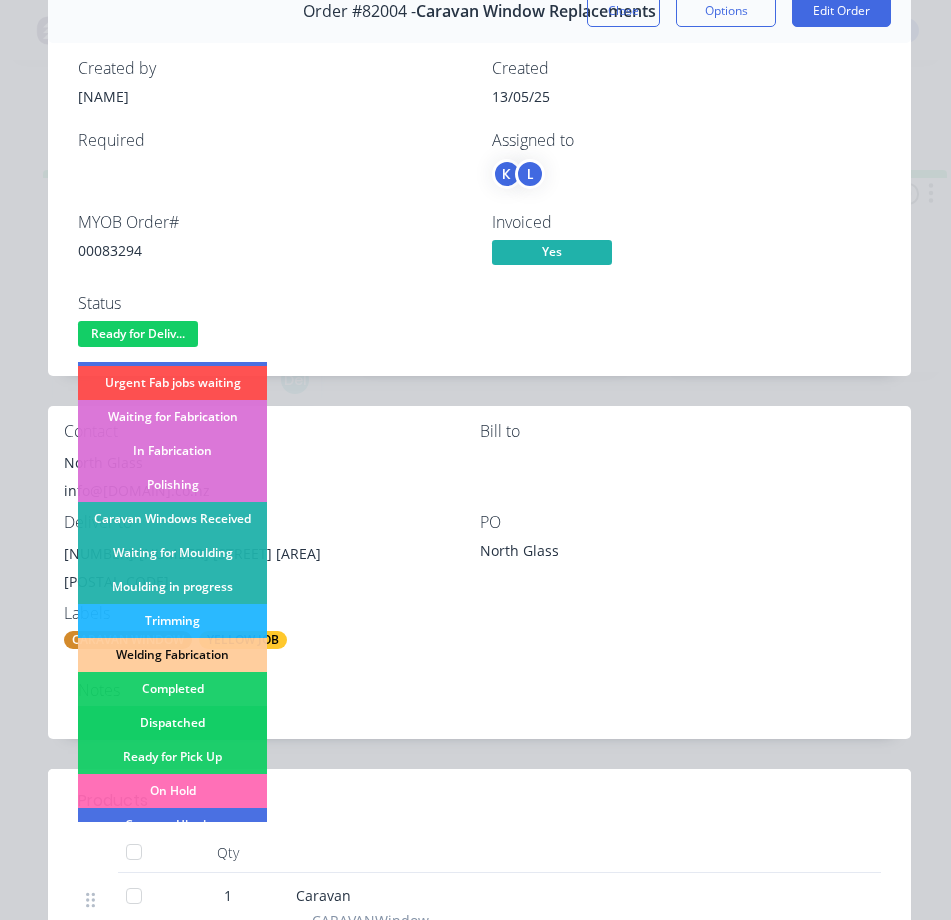 click on "Dispatched" at bounding box center (172, 723) 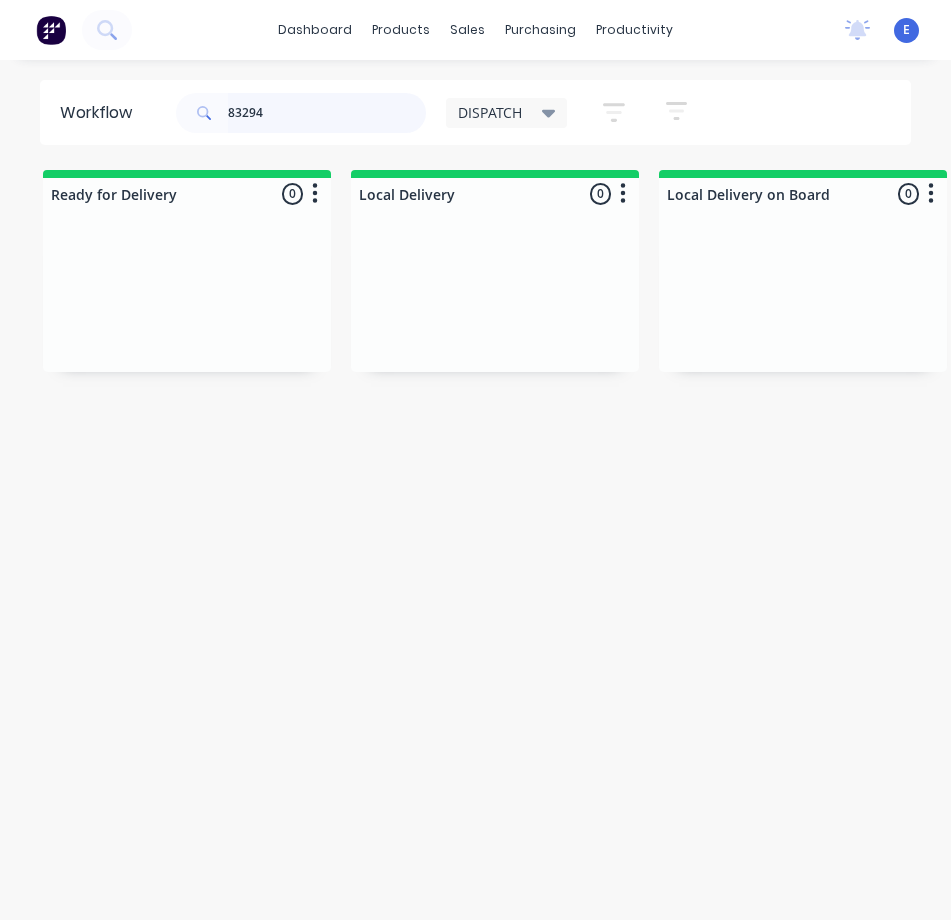 click on "83294" at bounding box center [327, 113] 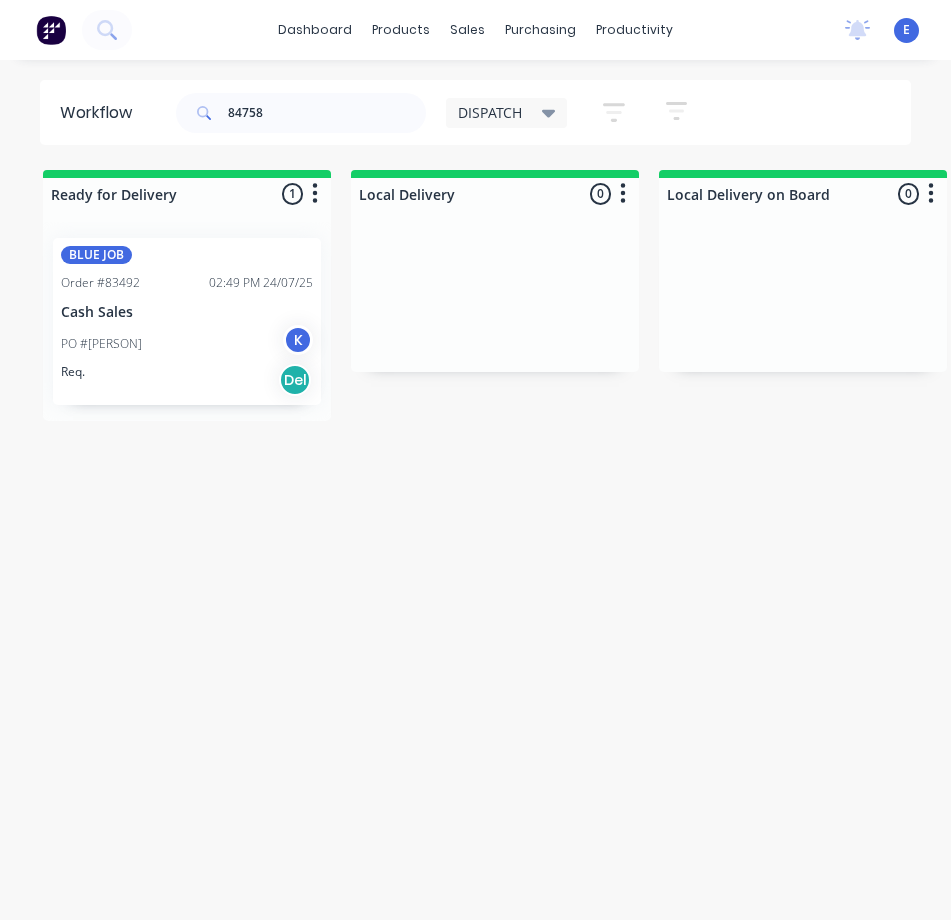 click on "Req. Del" at bounding box center [187, 380] 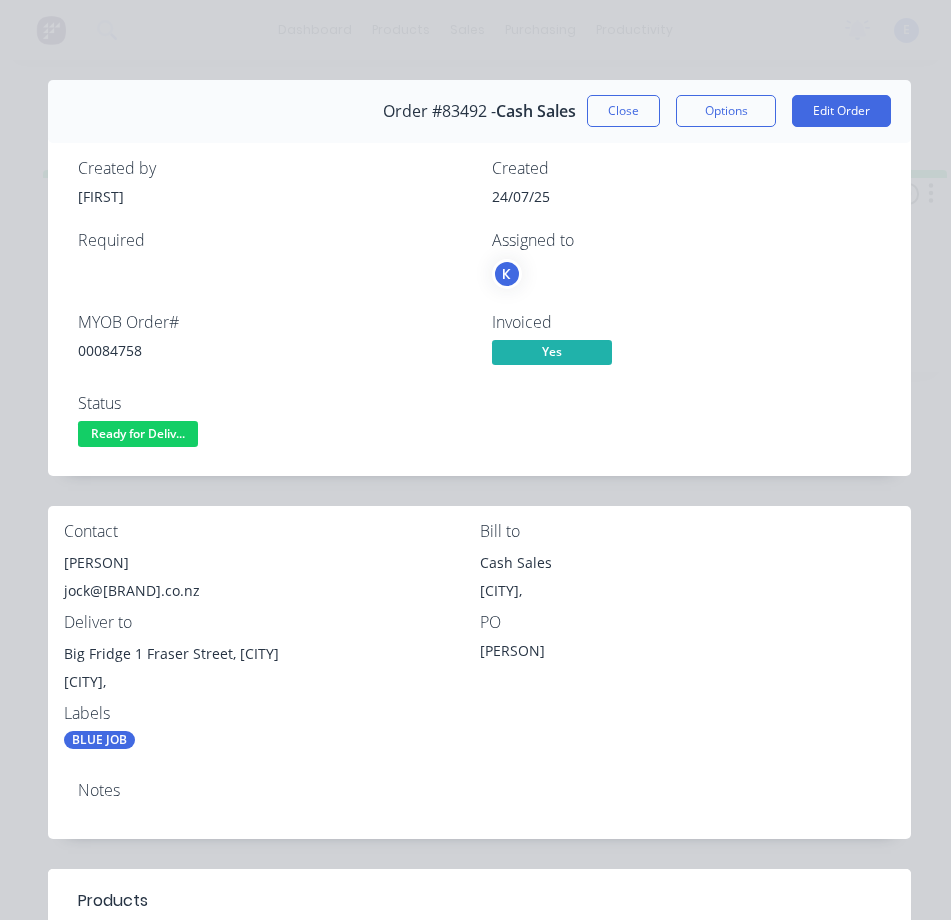 click on "00084758" at bounding box center [273, 350] 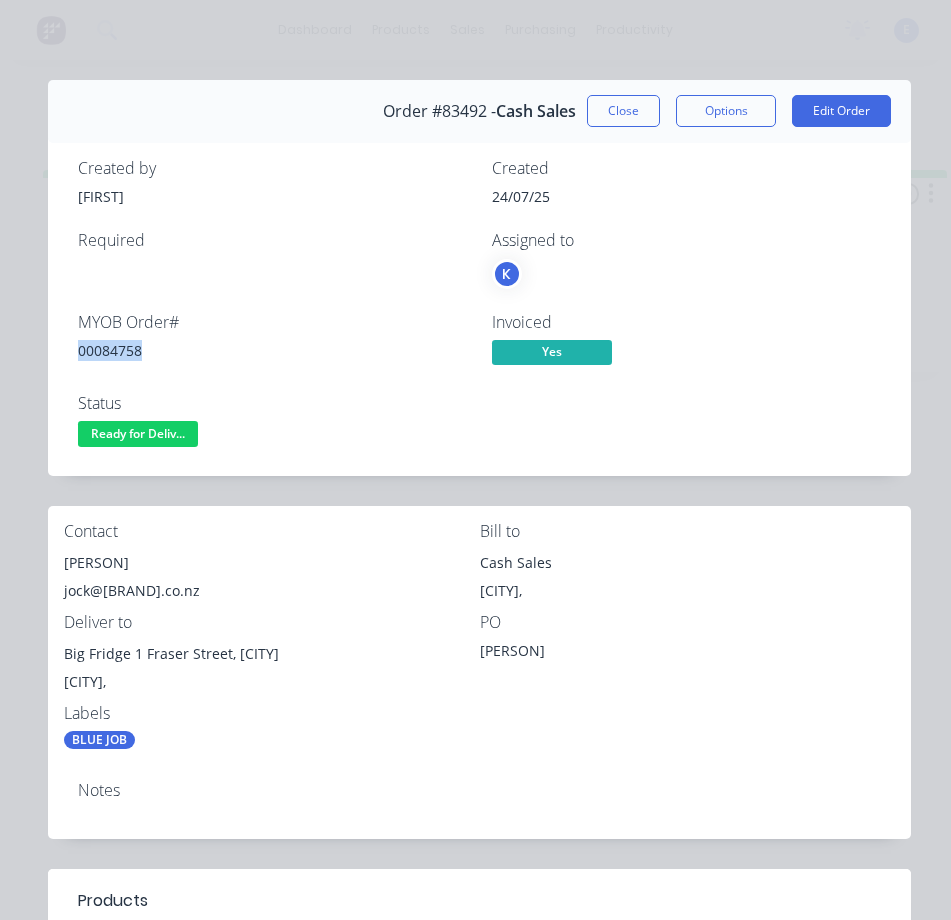 click on "00084758" at bounding box center (273, 350) 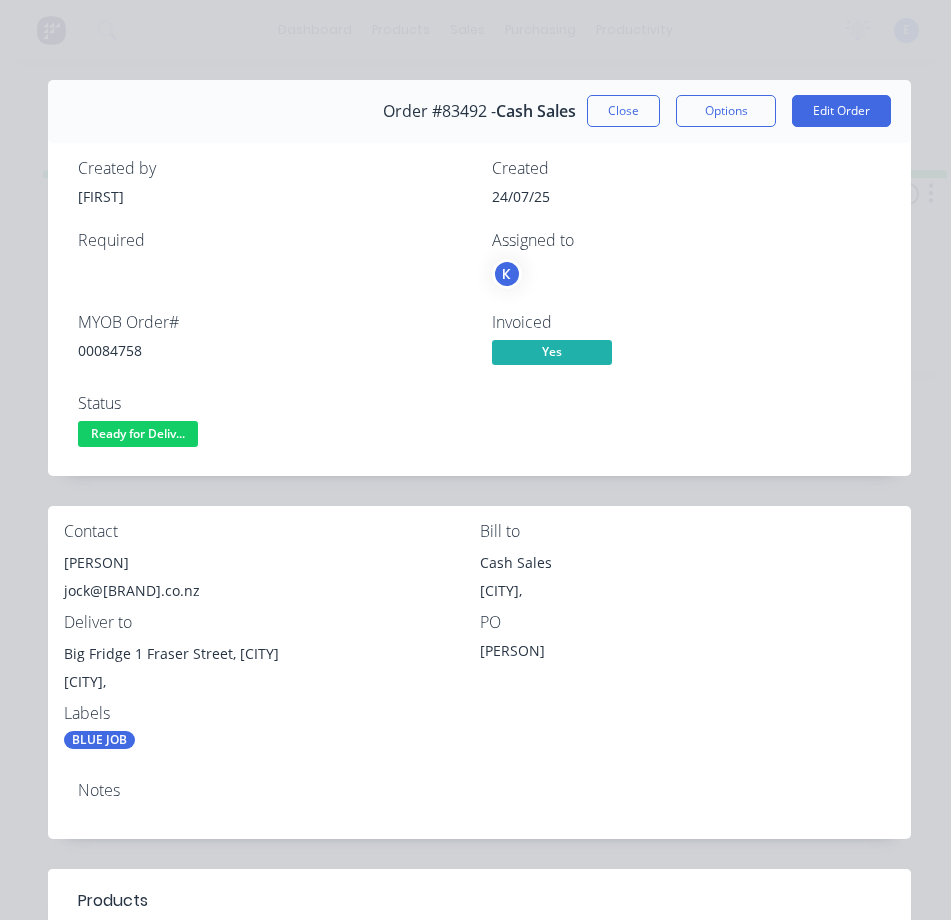 click on "[PERSON]" at bounding box center [272, 563] 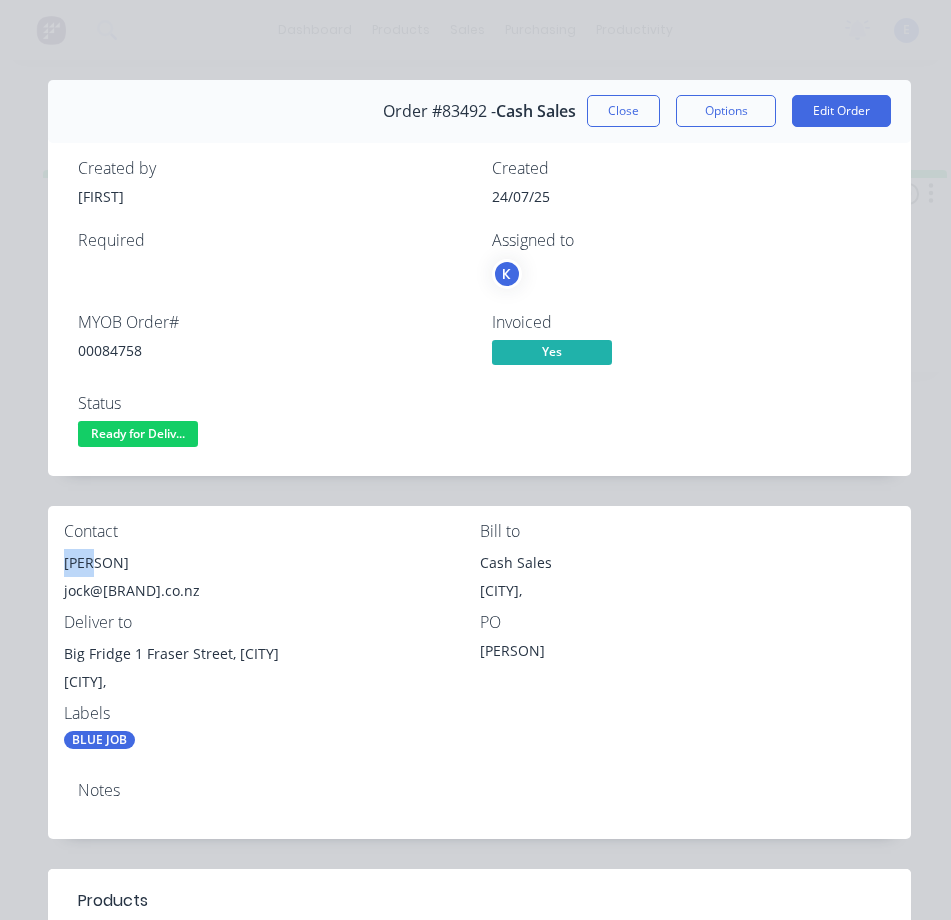 drag, startPoint x: 82, startPoint y: 553, endPoint x: 72, endPoint y: 564, distance: 14.866069 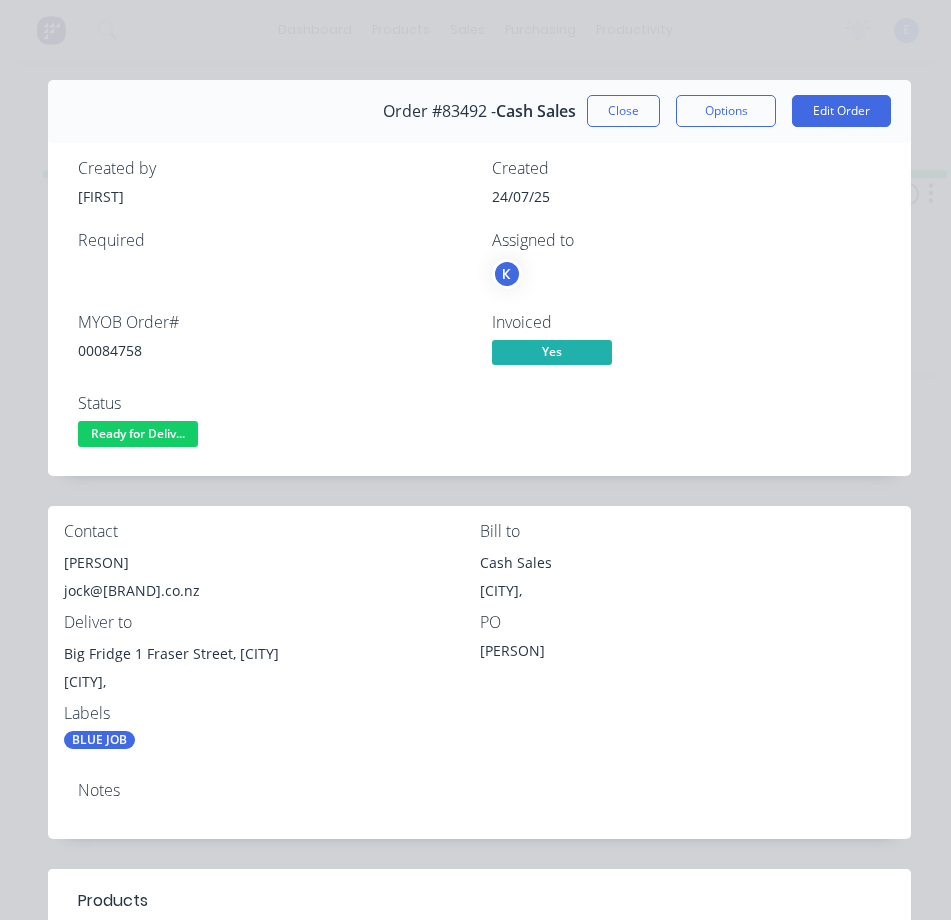 click on "jock@[BRAND].co.nz" at bounding box center (272, 591) 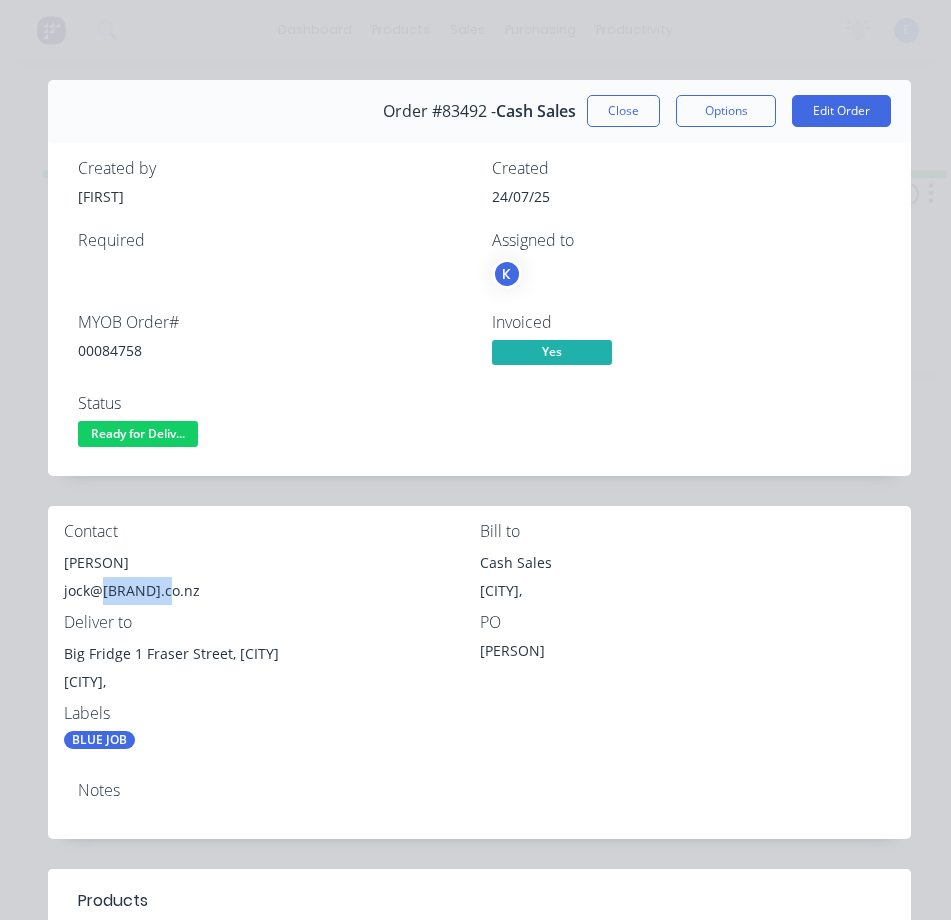 click on "jock@[BRAND].co.nz" at bounding box center [272, 591] 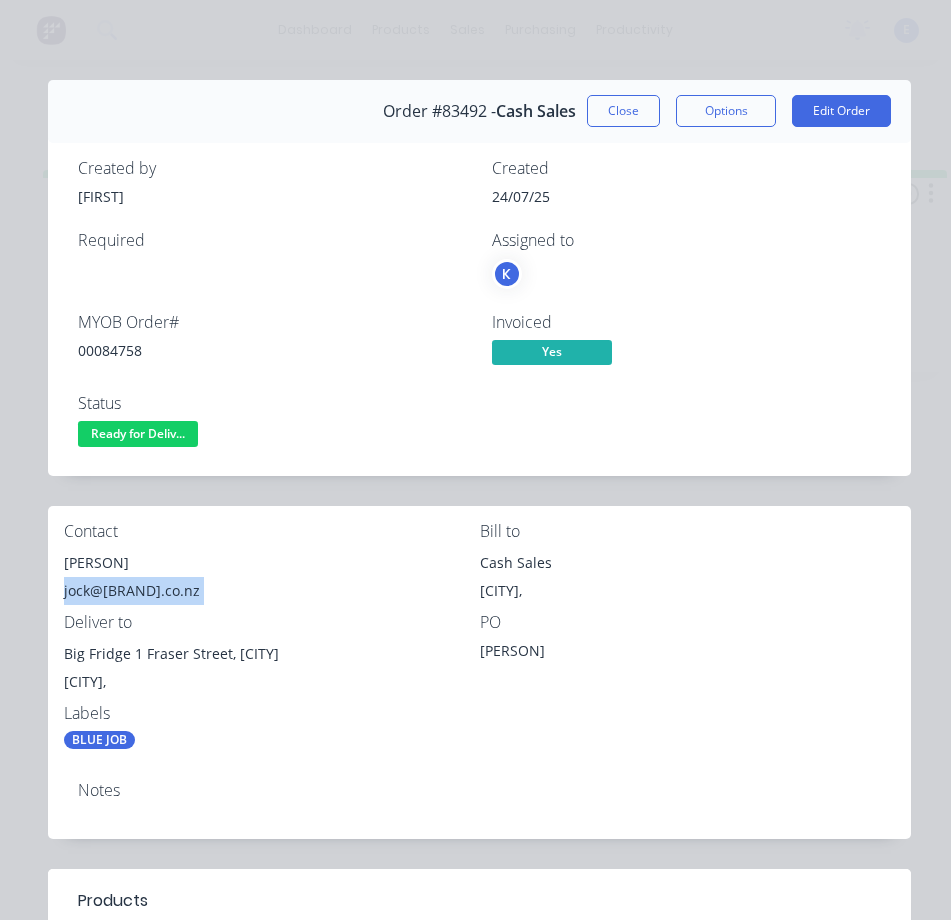 click on "jock@[BRAND].co.nz" at bounding box center [272, 591] 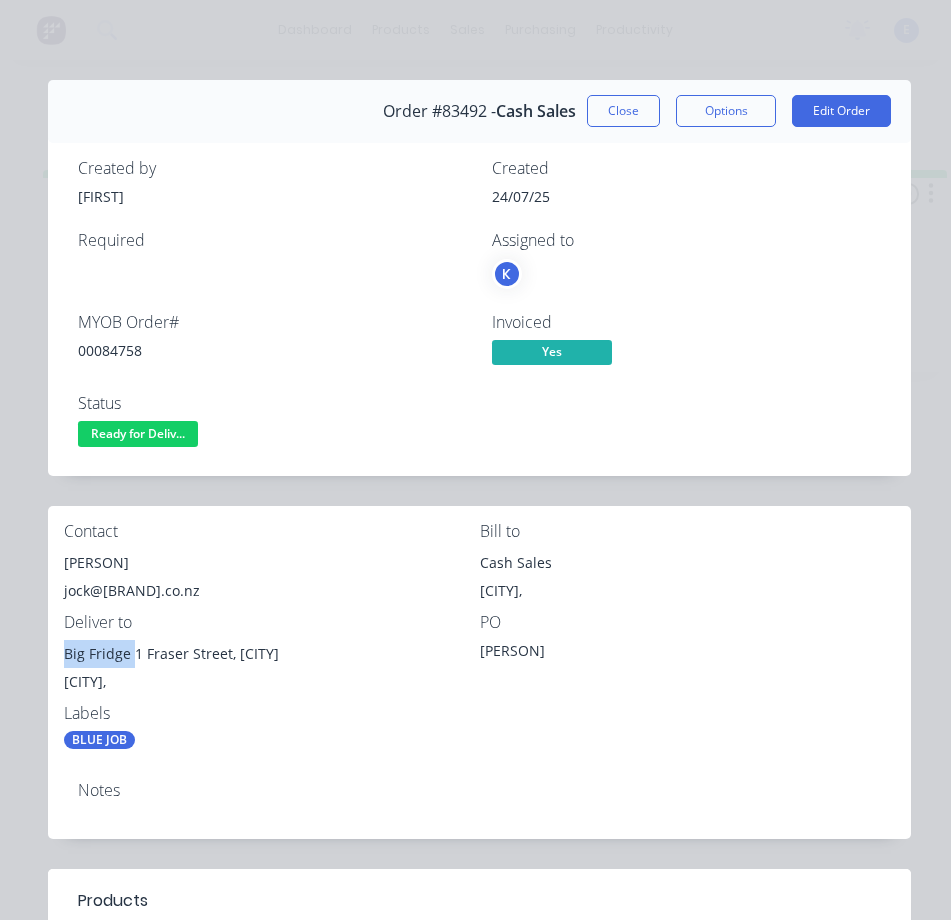 drag, startPoint x: 132, startPoint y: 658, endPoint x: 79, endPoint y: 654, distance: 53.15073 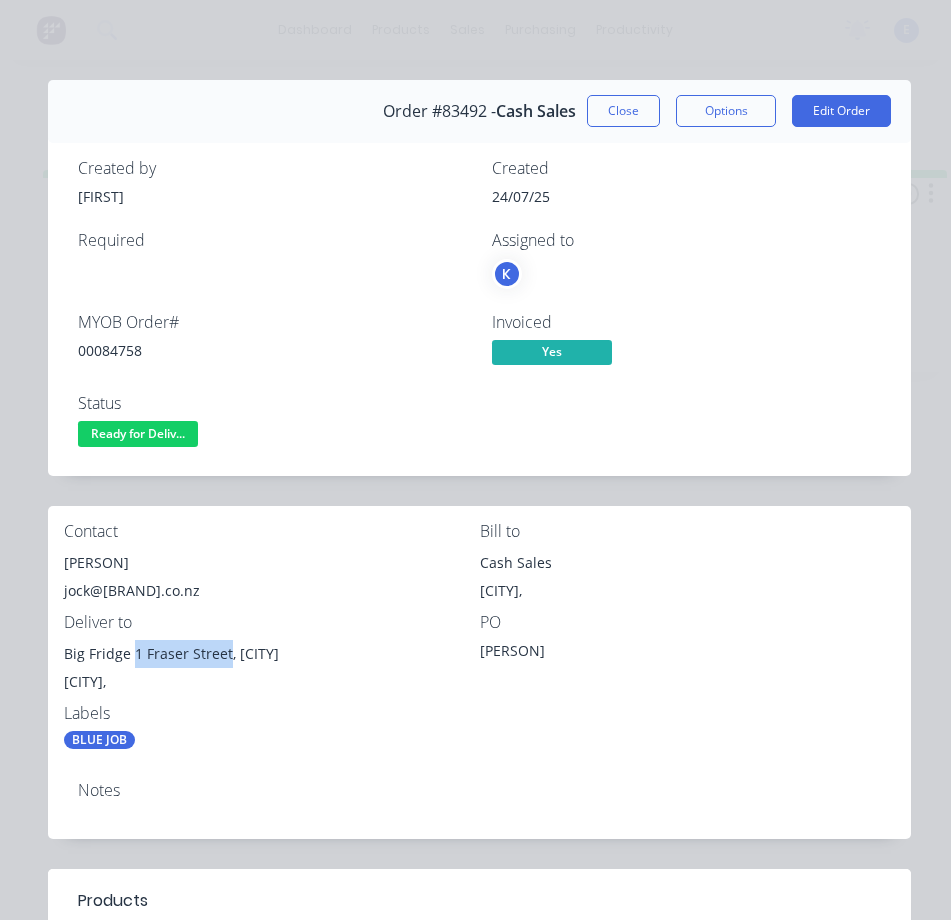 drag, startPoint x: 132, startPoint y: 652, endPoint x: 216, endPoint y: 662, distance: 84.59315 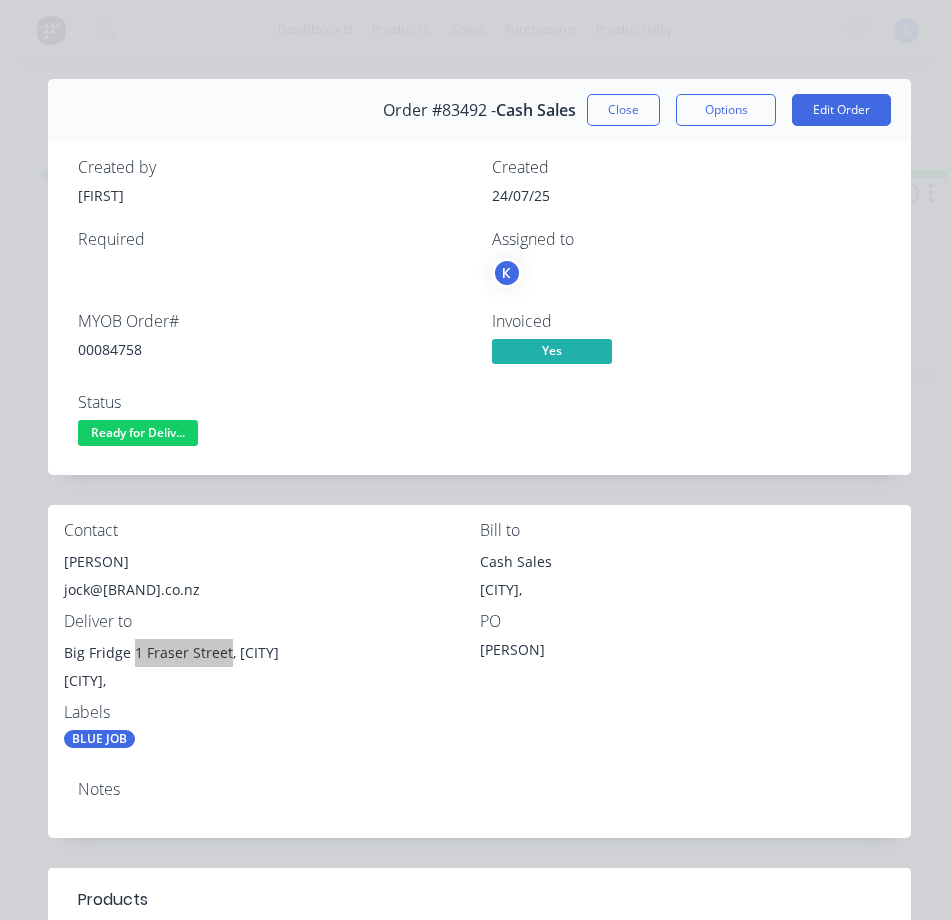 scroll, scrollTop: 0, scrollLeft: 0, axis: both 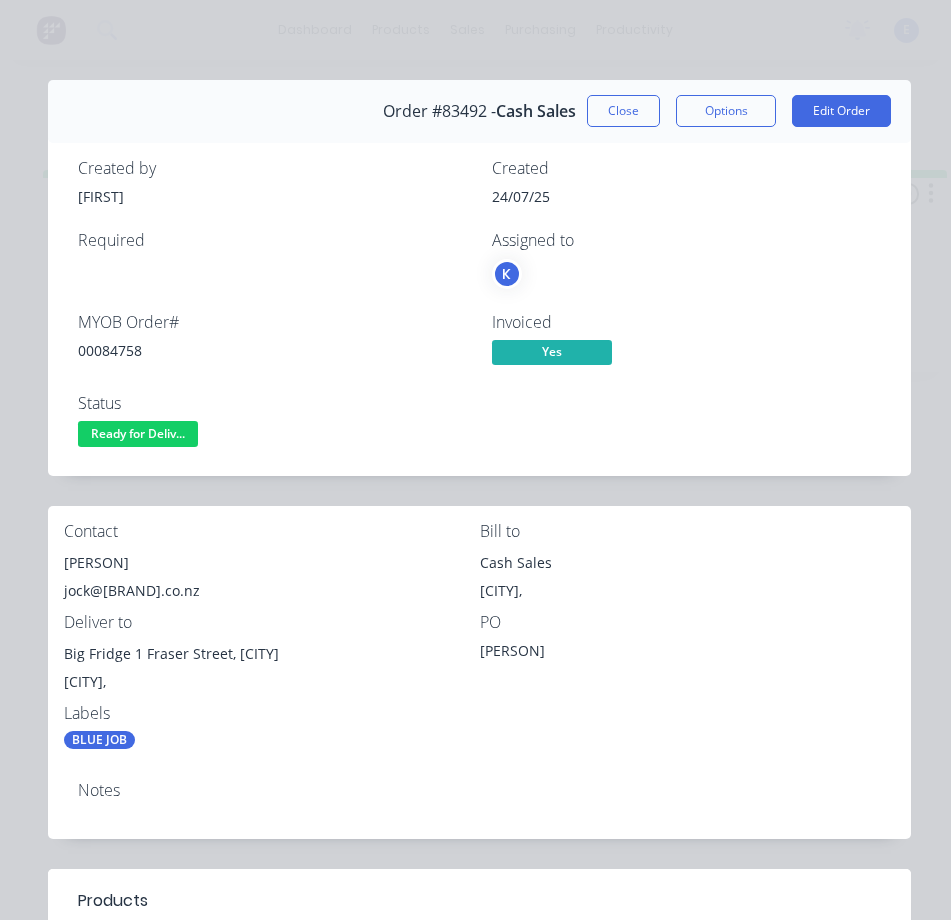 drag, startPoint x: 107, startPoint y: 447, endPoint x: 80, endPoint y: 496, distance: 55.946404 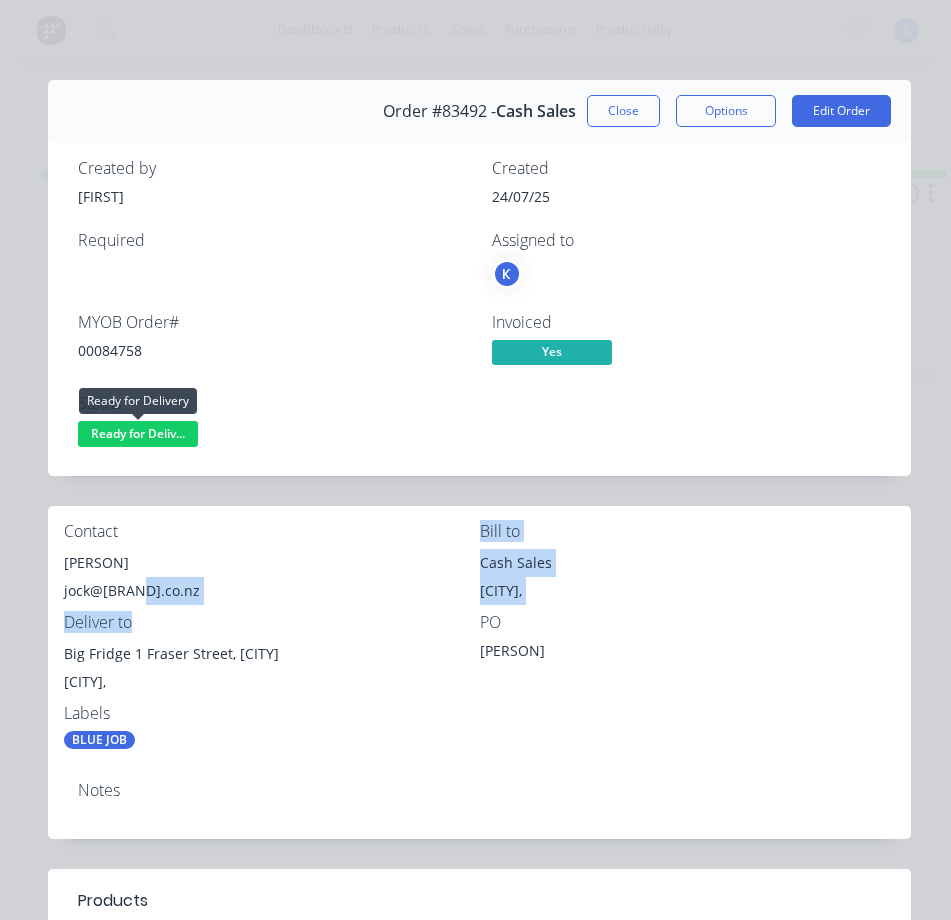 drag, startPoint x: 107, startPoint y: 431, endPoint x: 137, endPoint y: 556, distance: 128.5496 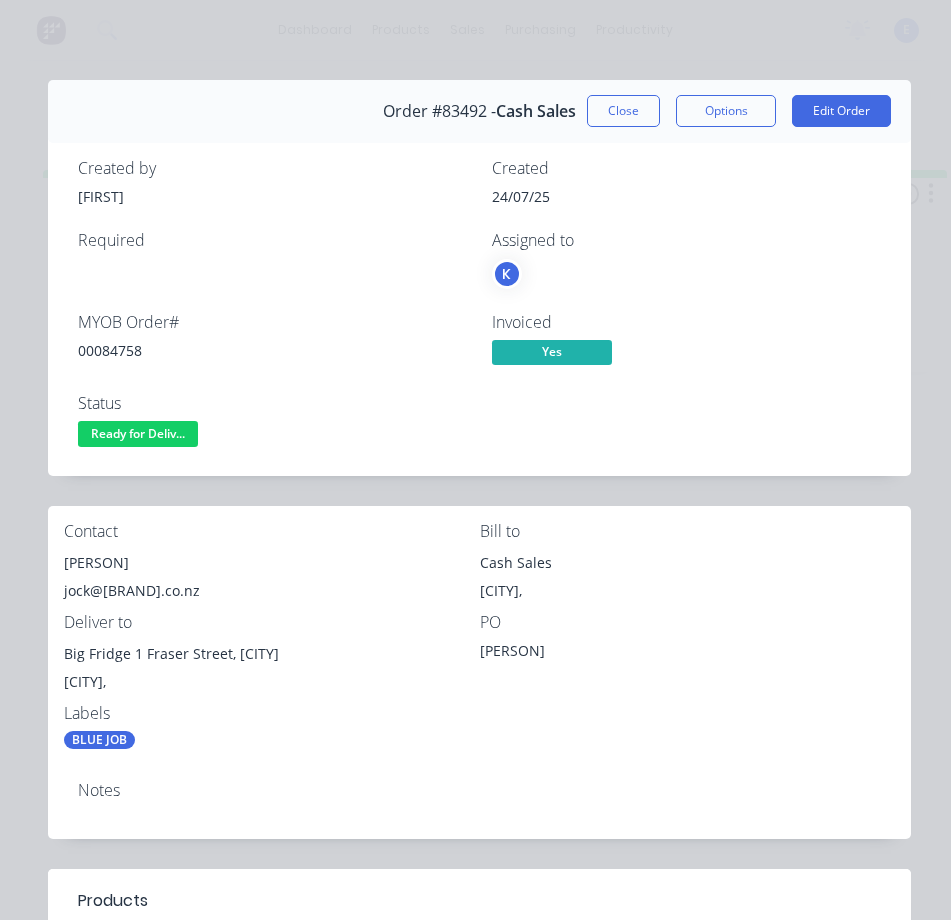 click on "Order #83492 -  Cash Sales Close   Options     Edit Order   Created by [FIRST] Created 24/07/25 Required Assigned to K MYOB   Order  # 00084758 Invoiced Yes Status Ready for Deliv... Contact [FIRST] [EMAIL] Bill to Cash Sales  [CITY],  Deliver to Big Fridge  [NUMBER] [STREET], [CITY] [CITY],  PO [FIRST] Labels BLUE JOB Notes Products Qty 1 CNC Cut CNC Cut Item Name CNC Cut Description Material : 40mm clear acrylic cut to outer shape of sample provided
With circle hole cut outs , inner part not to be cut out
Cut file to be created 0 Quote Number Description 18139 Labour $0.00 Sub total $175.03 Margin $0.00  ( 0.00 %) Tax $26.25 Total $201.28" at bounding box center (479, 810) 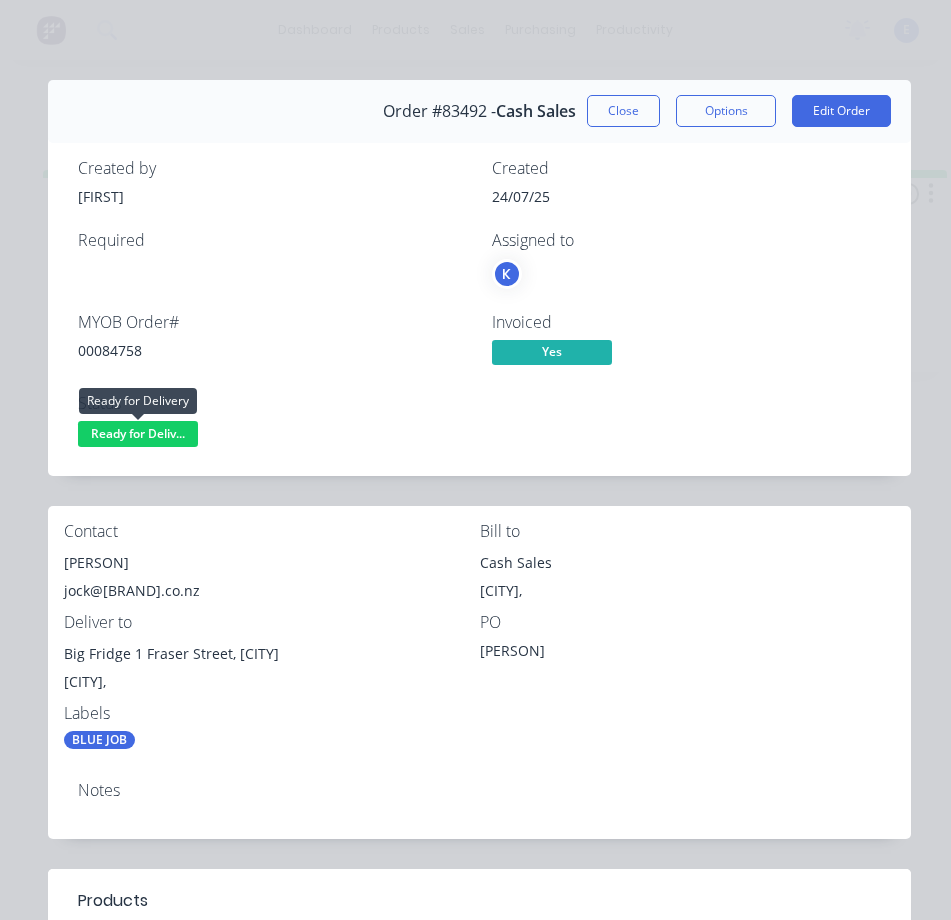 click on "Ready for Deliv..." at bounding box center (138, 433) 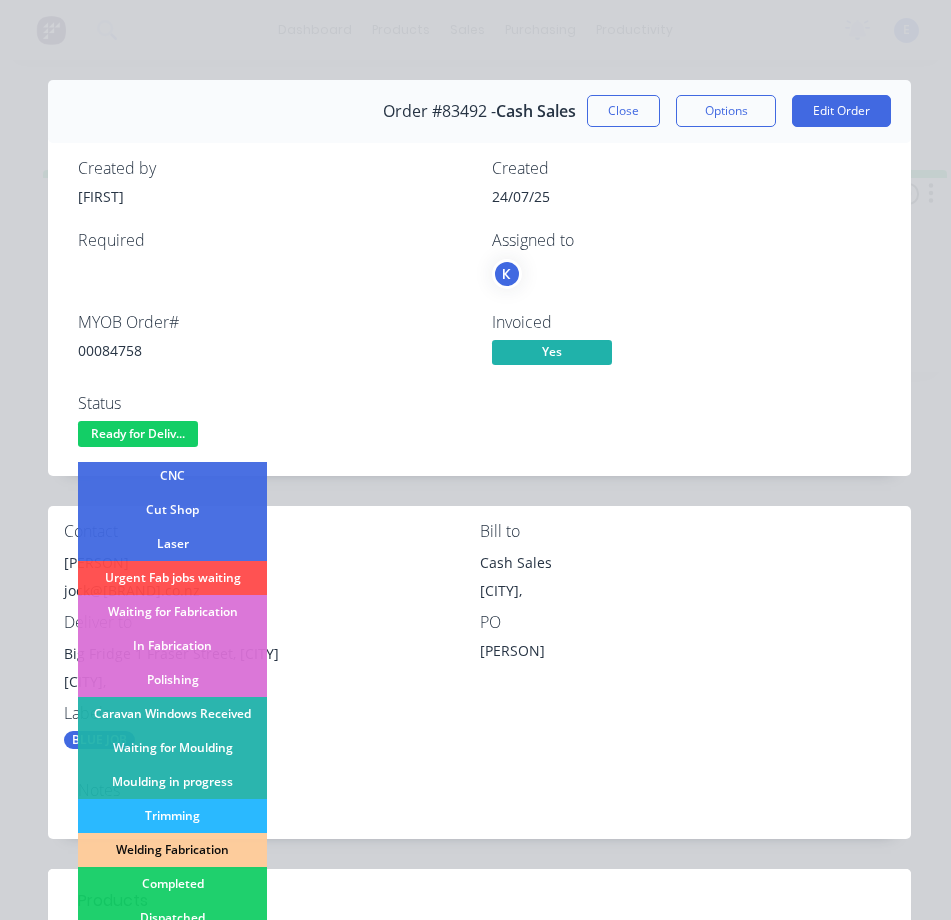 scroll, scrollTop: 300, scrollLeft: 0, axis: vertical 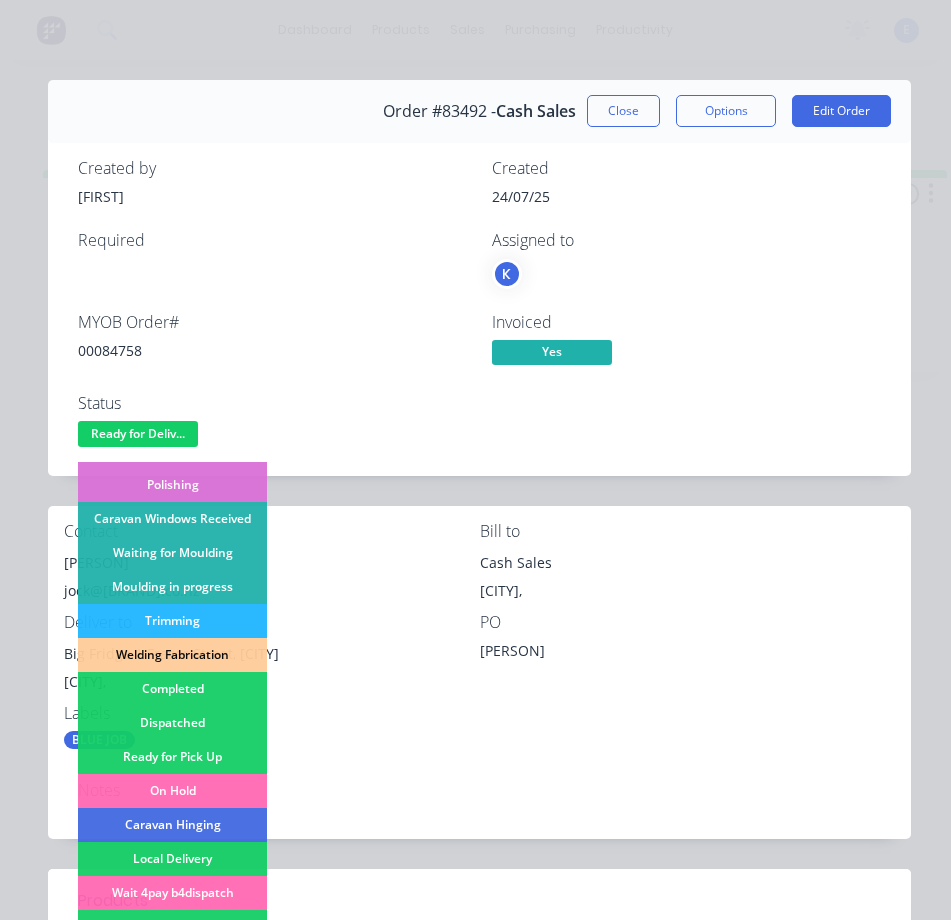 drag, startPoint x: 184, startPoint y: 723, endPoint x: 270, endPoint y: 713, distance: 86.579445 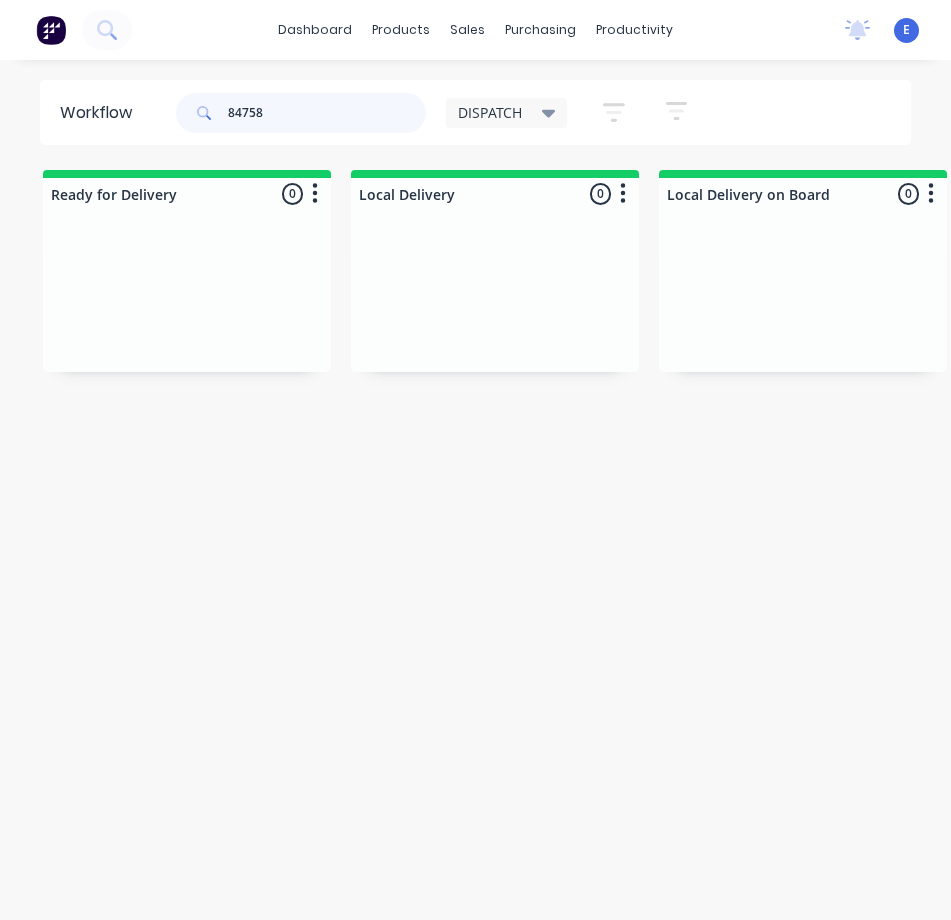 click on "84758" at bounding box center (327, 113) 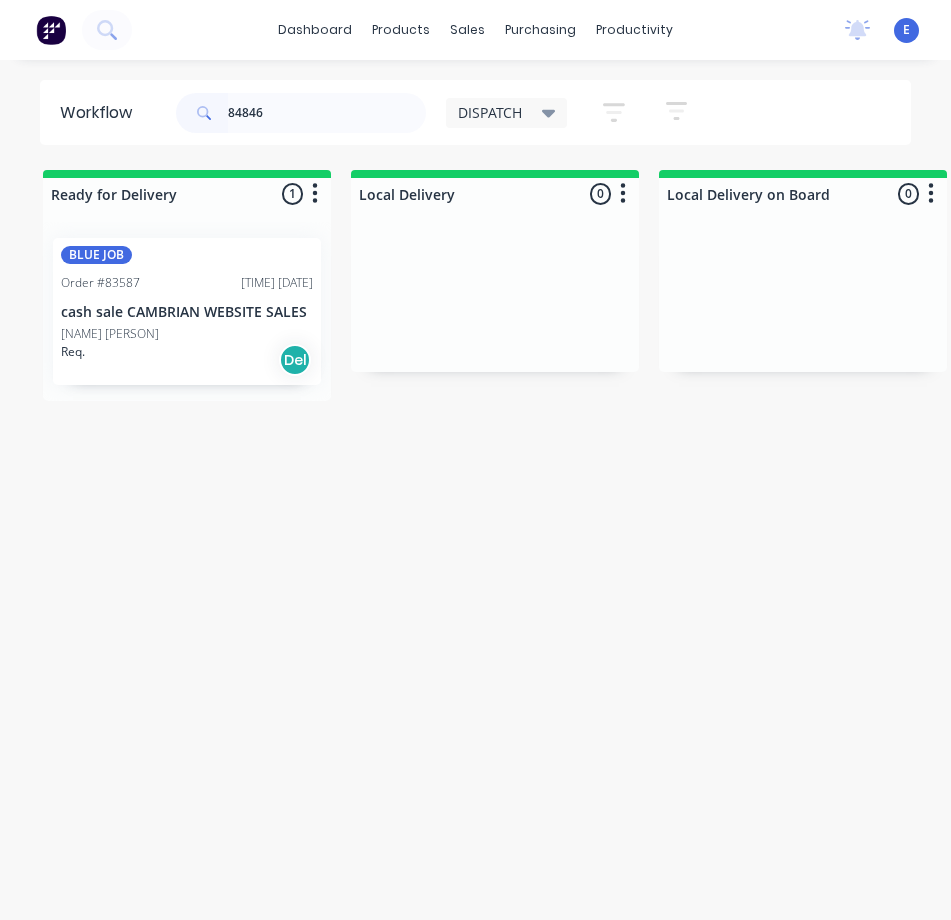 click on "Req. Del" at bounding box center [187, 360] 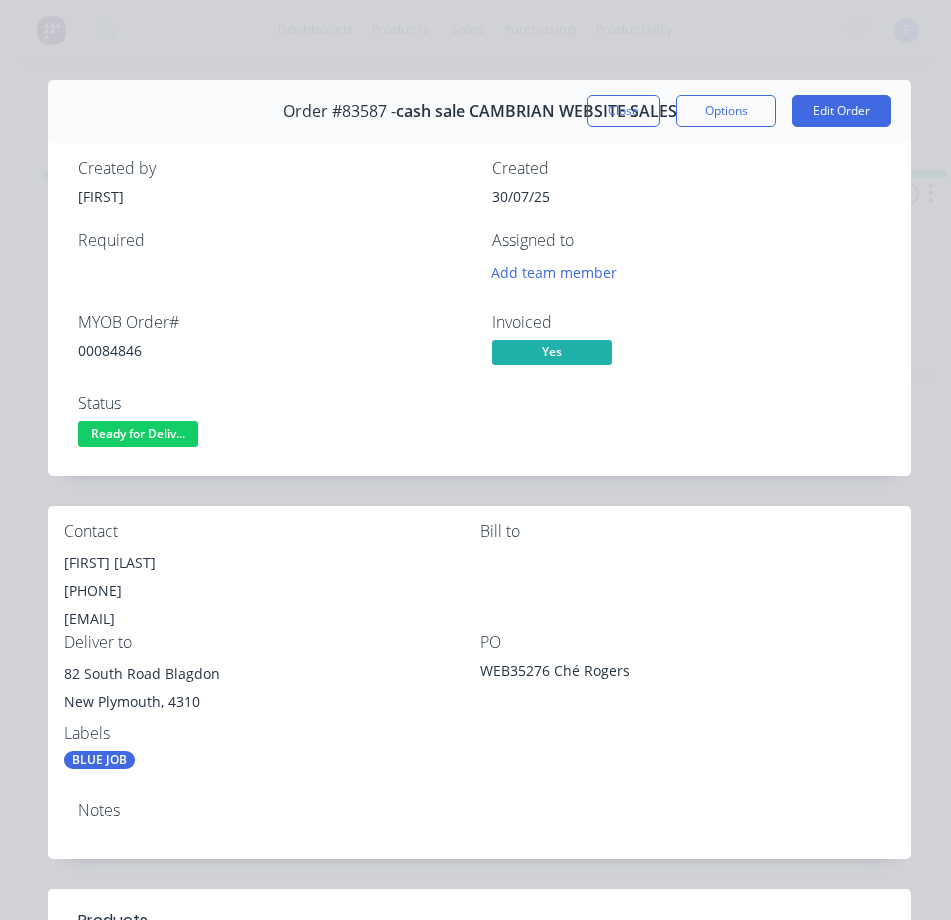 click on "00084846" at bounding box center [273, 350] 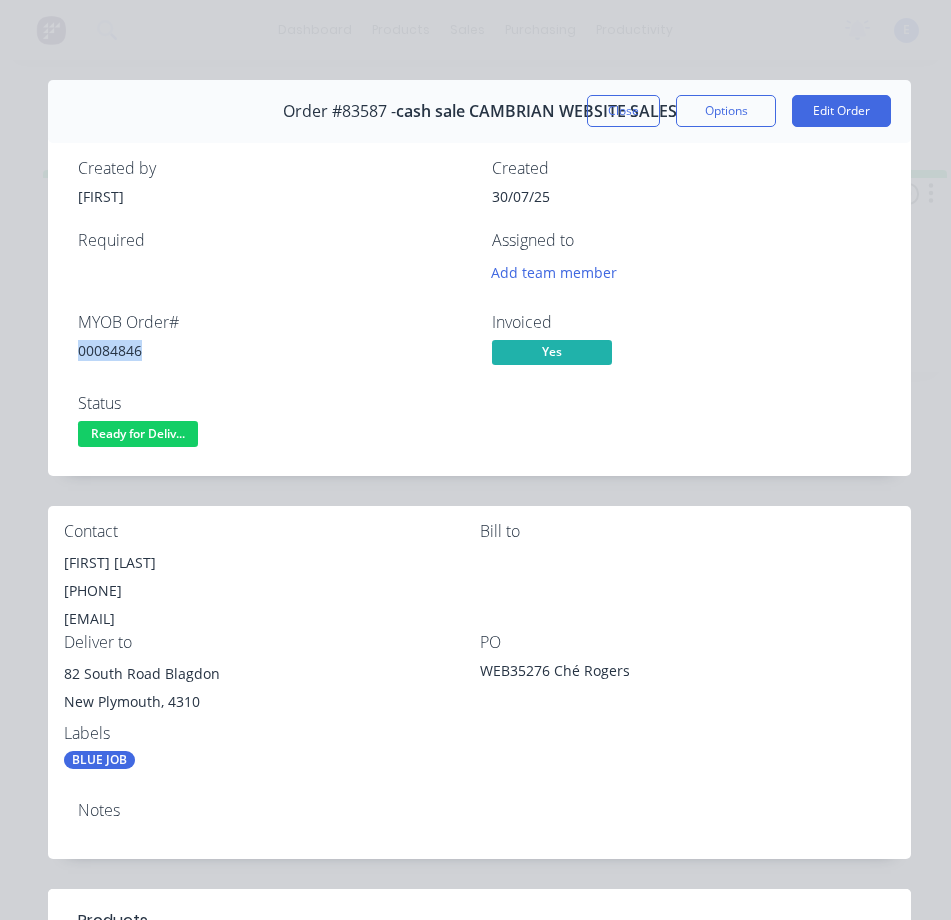 click on "00084846" at bounding box center [273, 350] 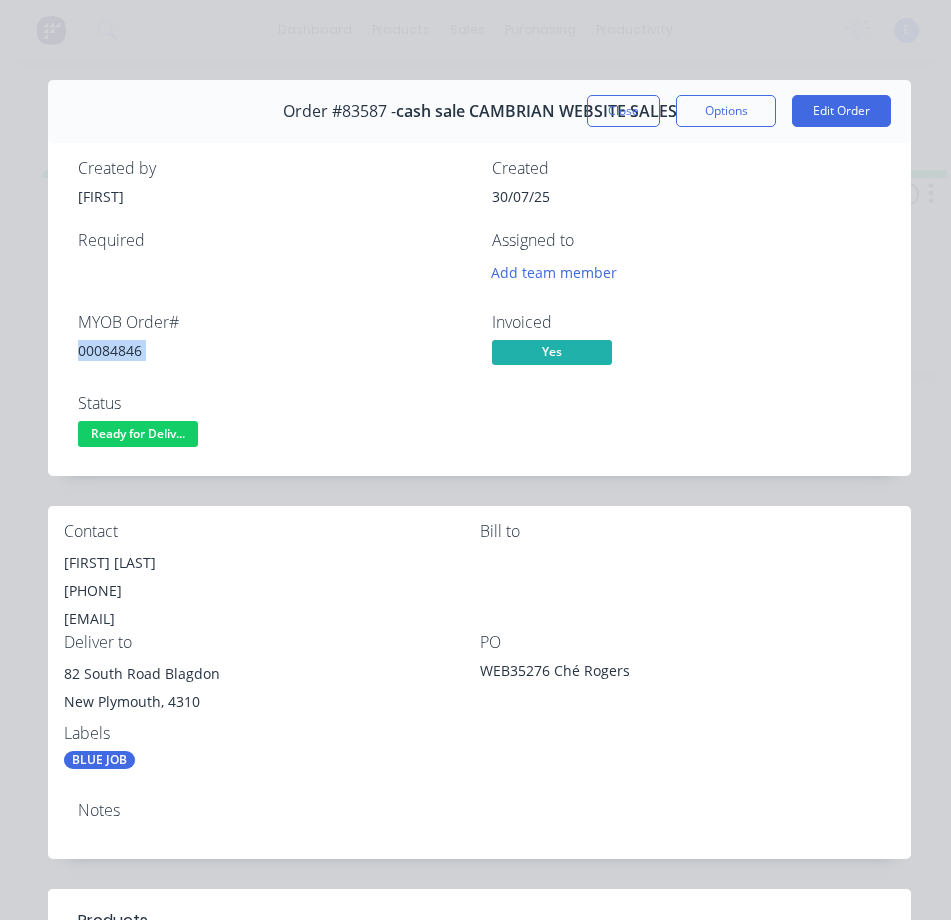 click on "00084846" at bounding box center (273, 350) 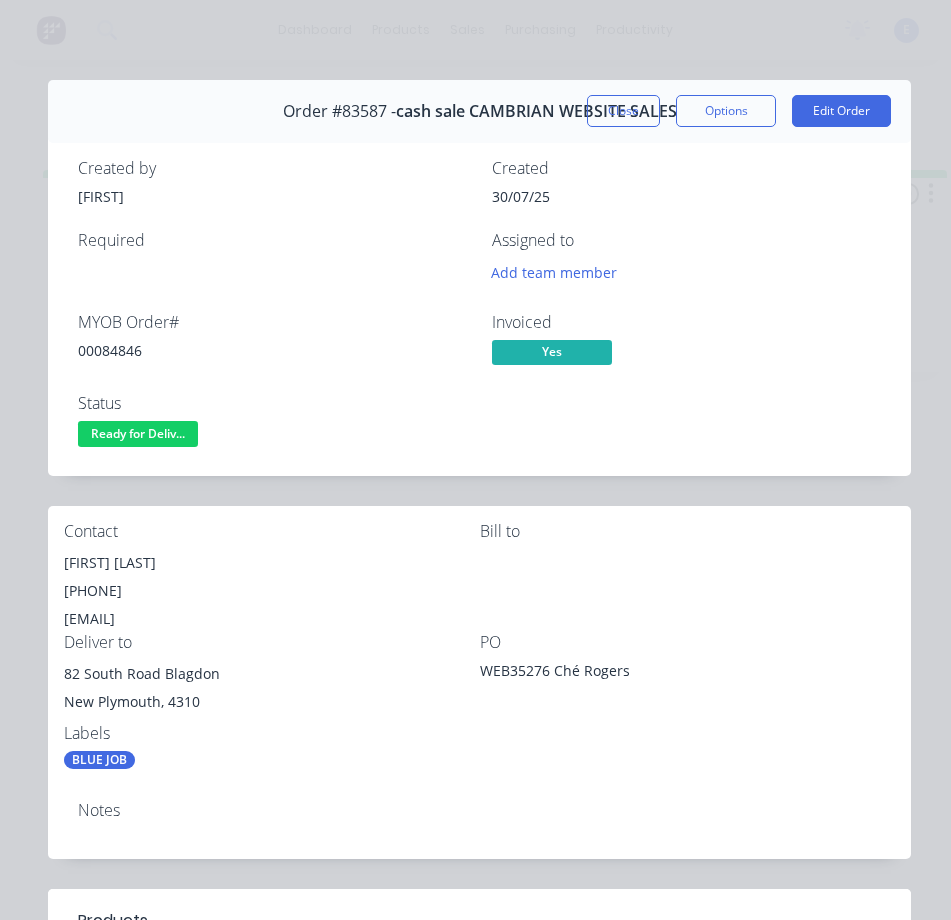 click on "[FIRST] [LAST]" at bounding box center [272, 563] 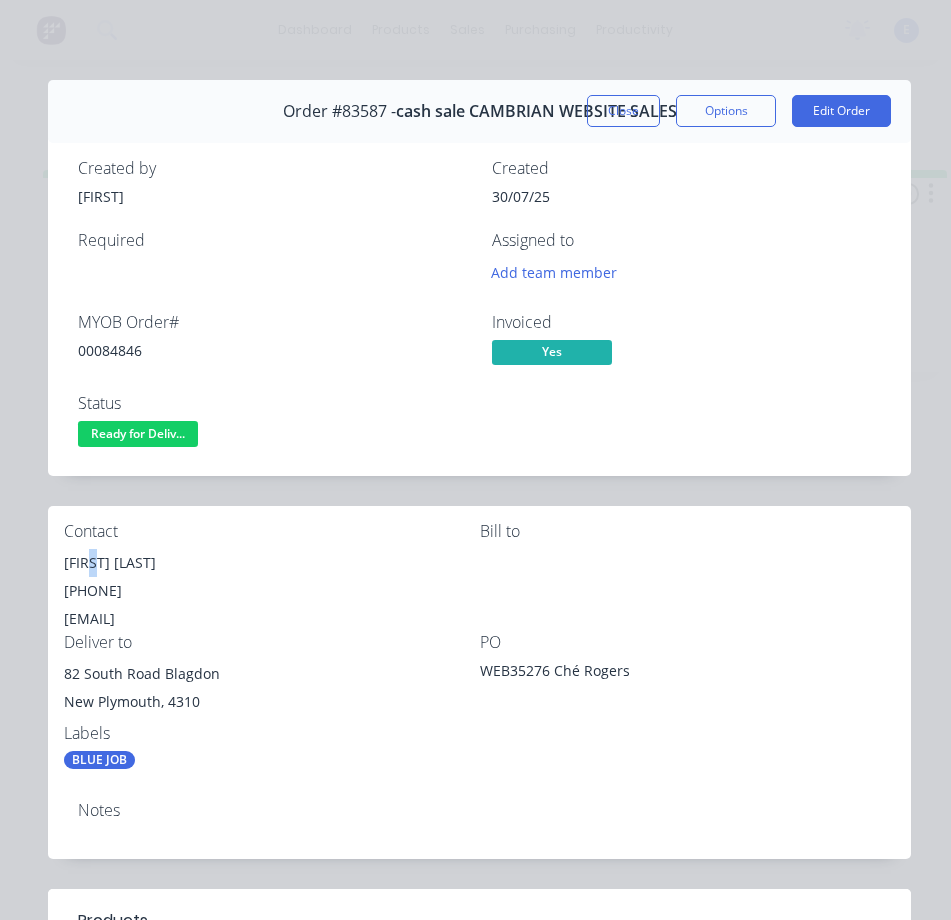 click on "[FIRST] [LAST]" at bounding box center (272, 563) 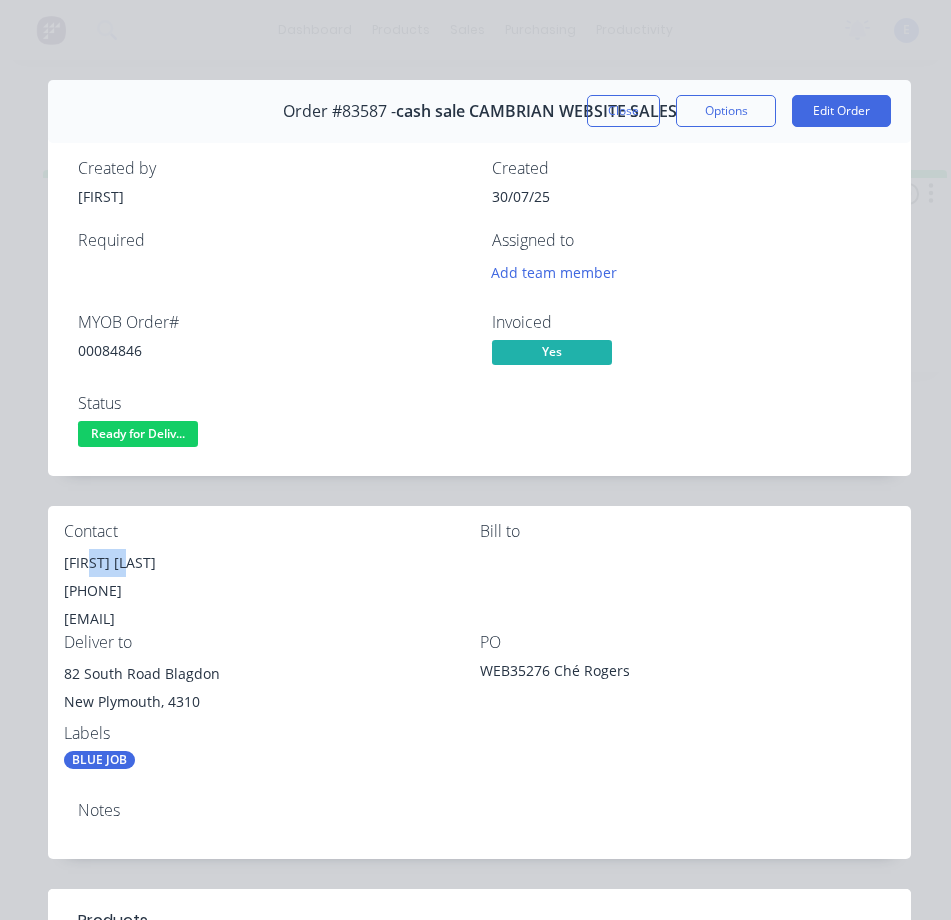 click on "[FIRST] [LAST]" at bounding box center (272, 563) 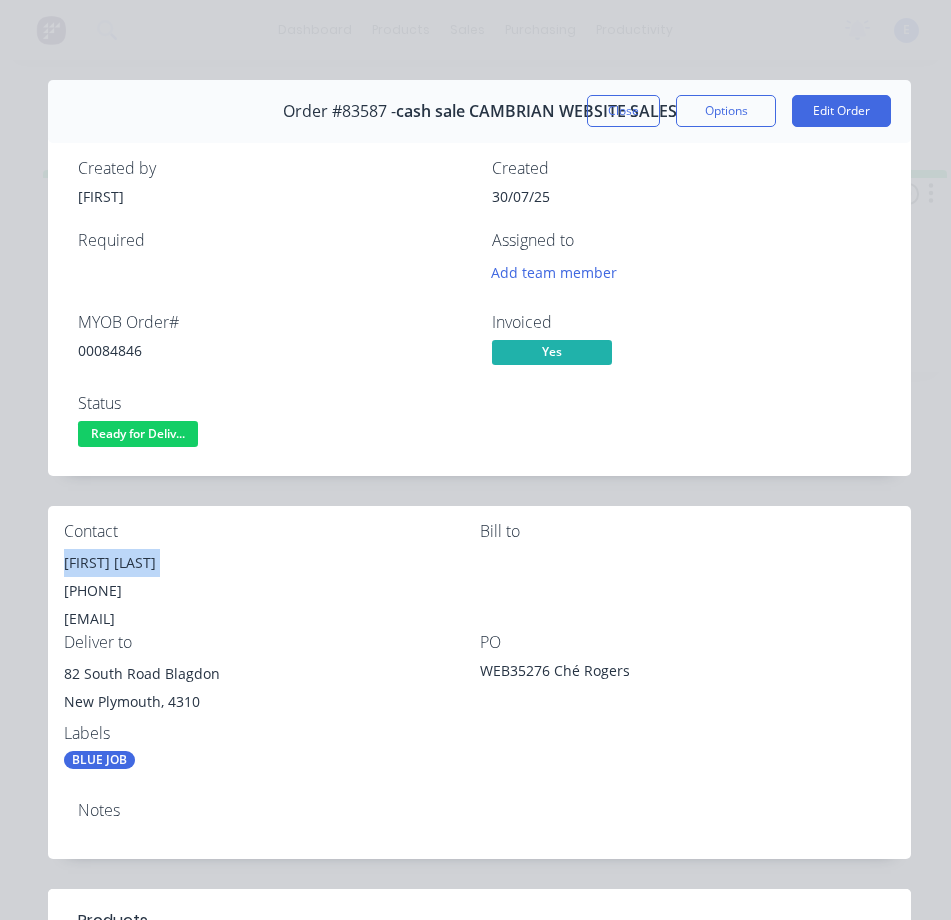 click on "[FIRST] [LAST]" at bounding box center (272, 563) 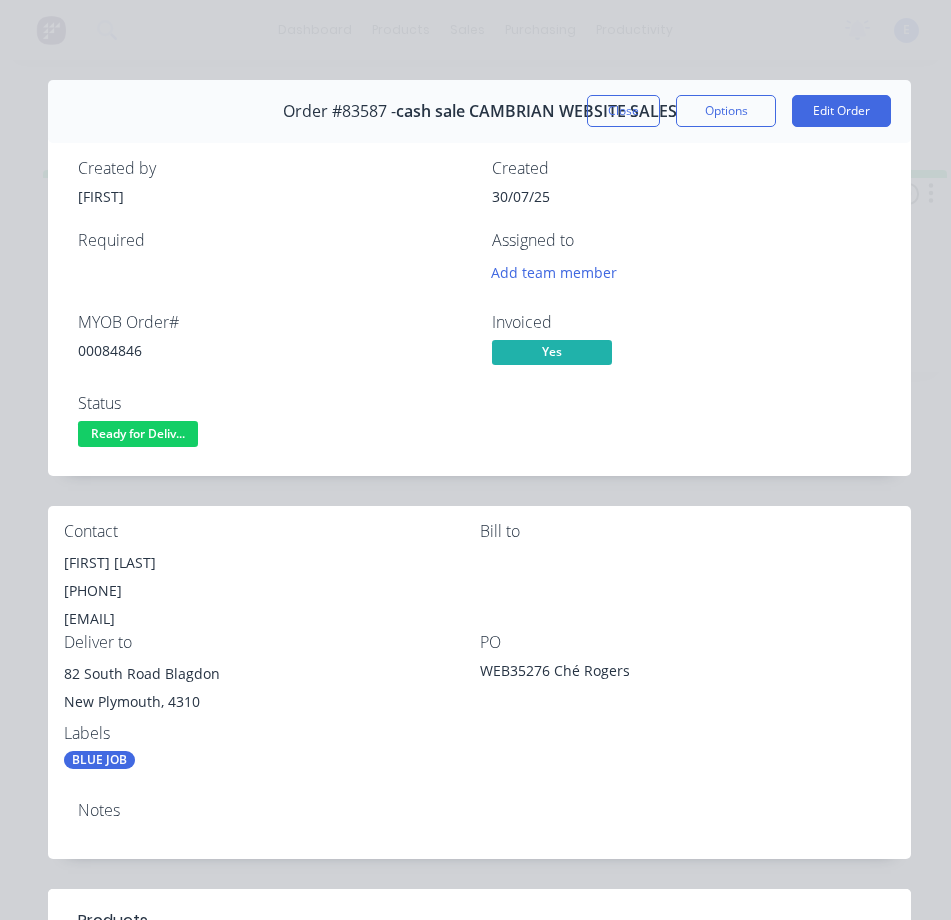 click on "[PHONE]" at bounding box center [272, 591] 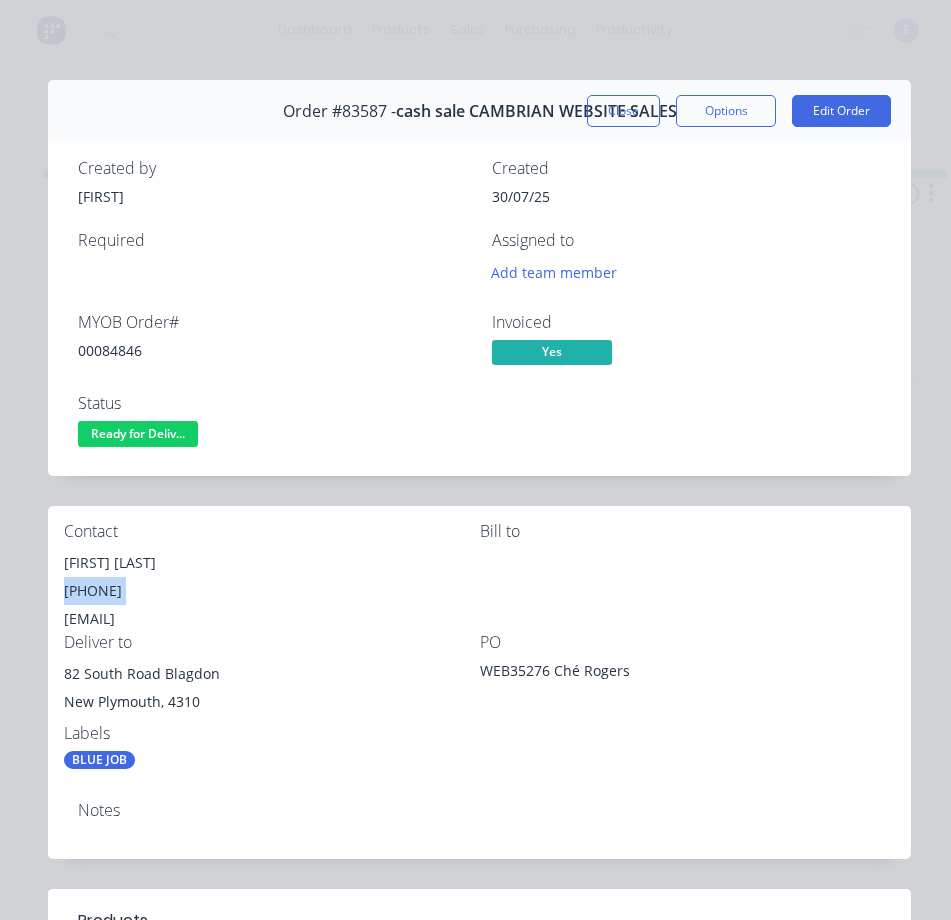 click on "[PHONE]" at bounding box center [272, 591] 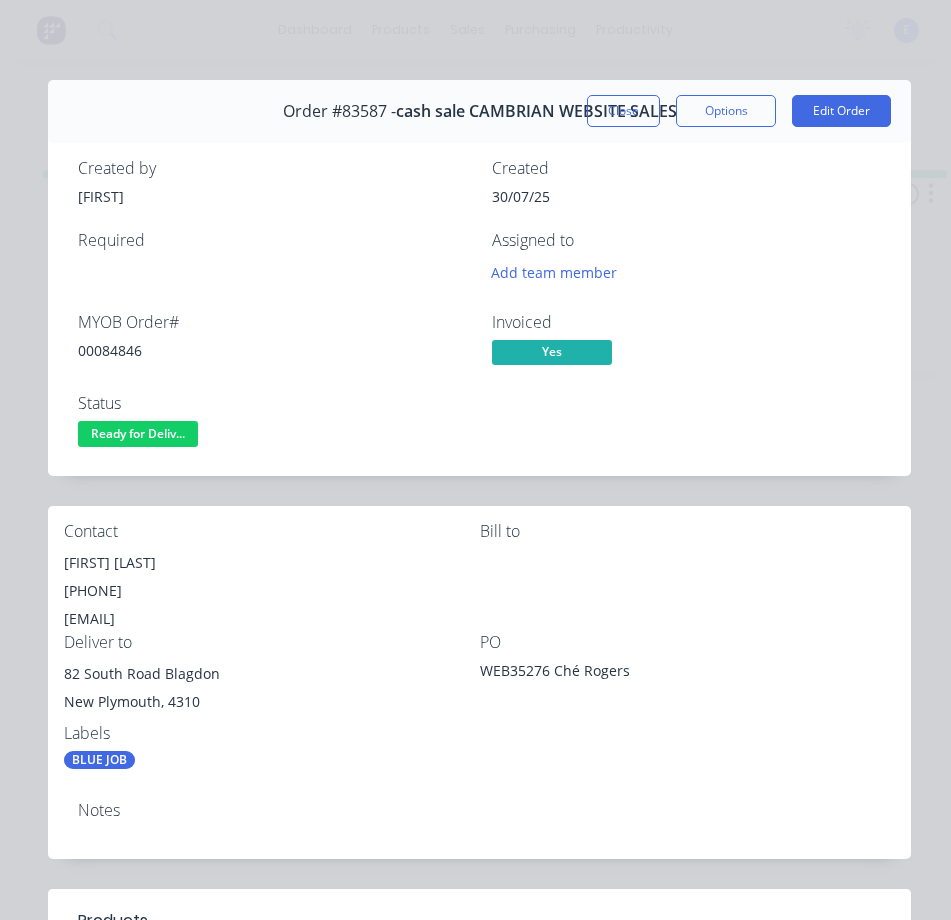 click on "[EMAIL]" at bounding box center (272, 619) 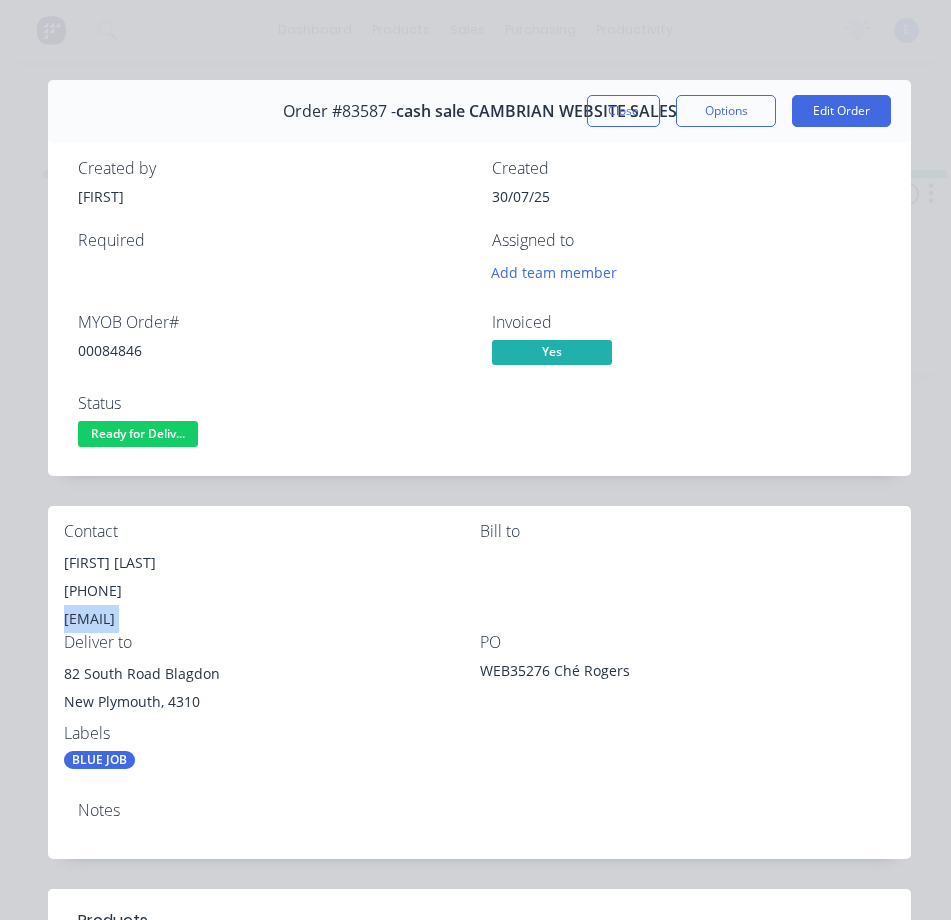 click on "[EMAIL]" at bounding box center [272, 619] 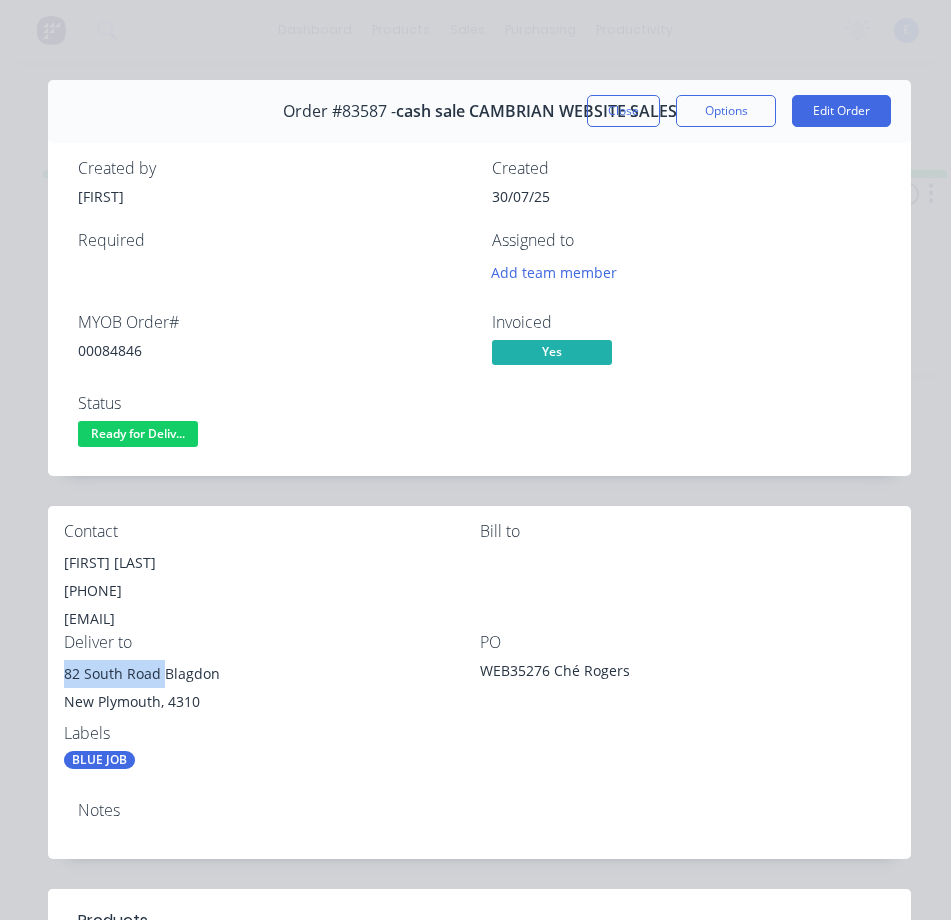 drag, startPoint x: 161, startPoint y: 676, endPoint x: 95, endPoint y: 674, distance: 66.0303 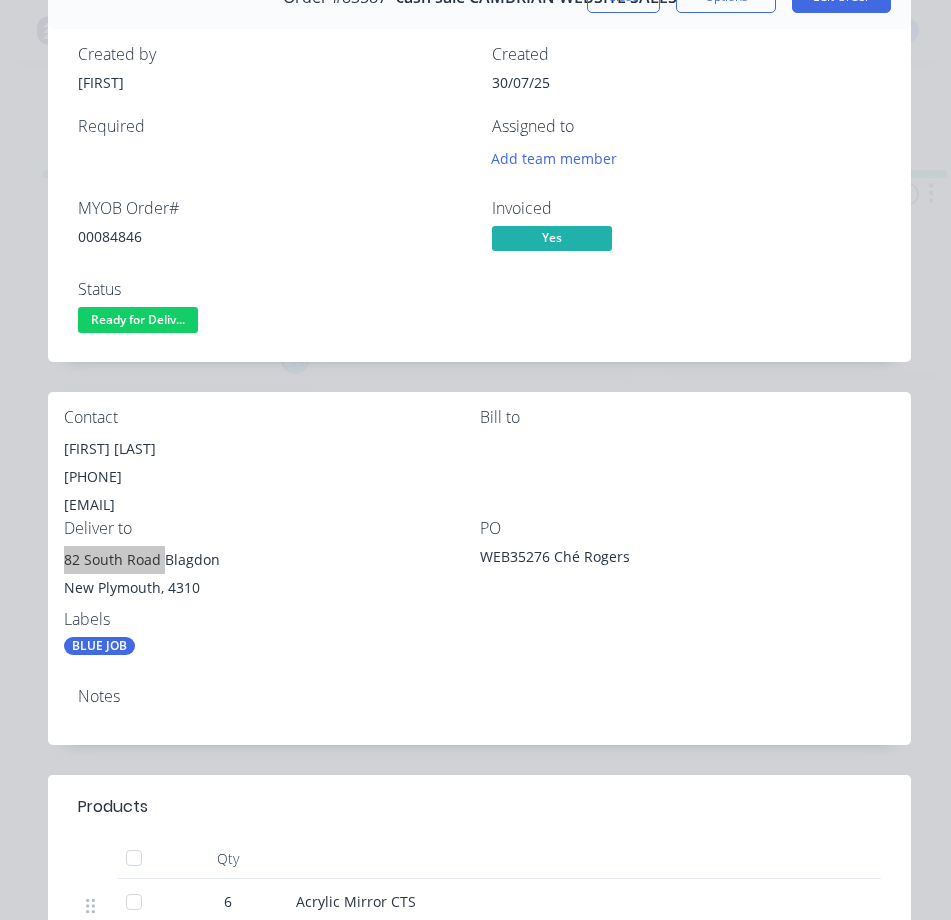 scroll, scrollTop: 0, scrollLeft: 0, axis: both 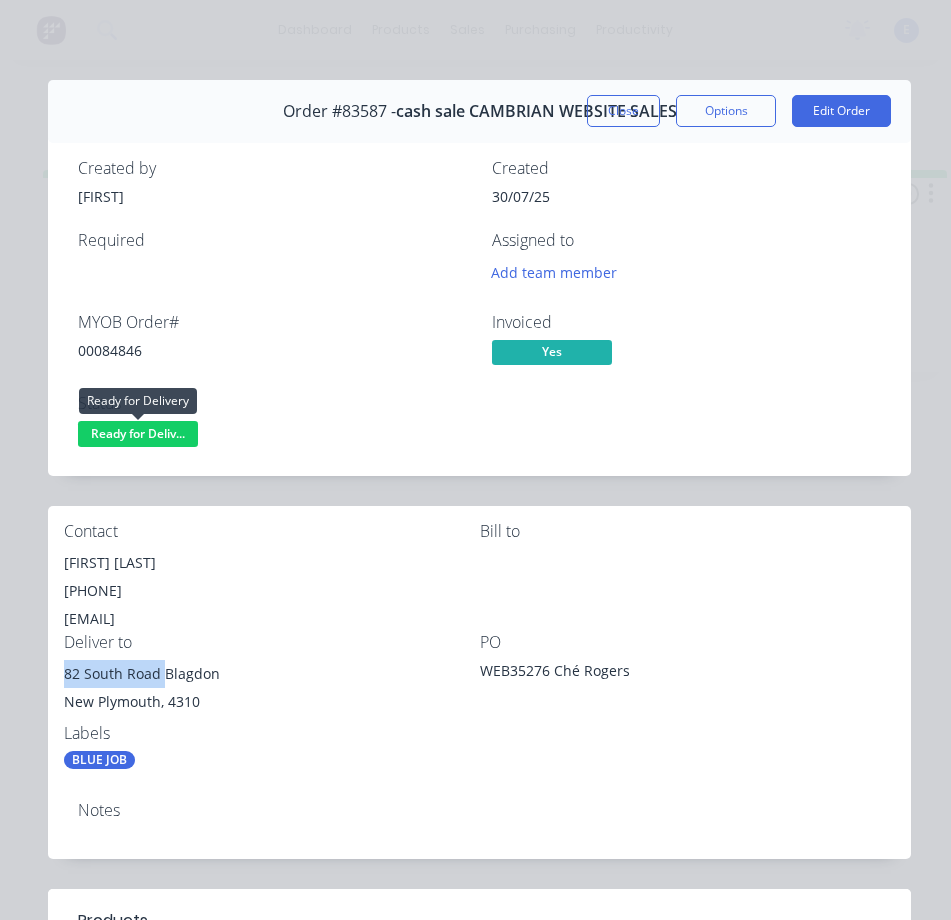 drag, startPoint x: 181, startPoint y: 428, endPoint x: 183, endPoint y: 452, distance: 24.083189 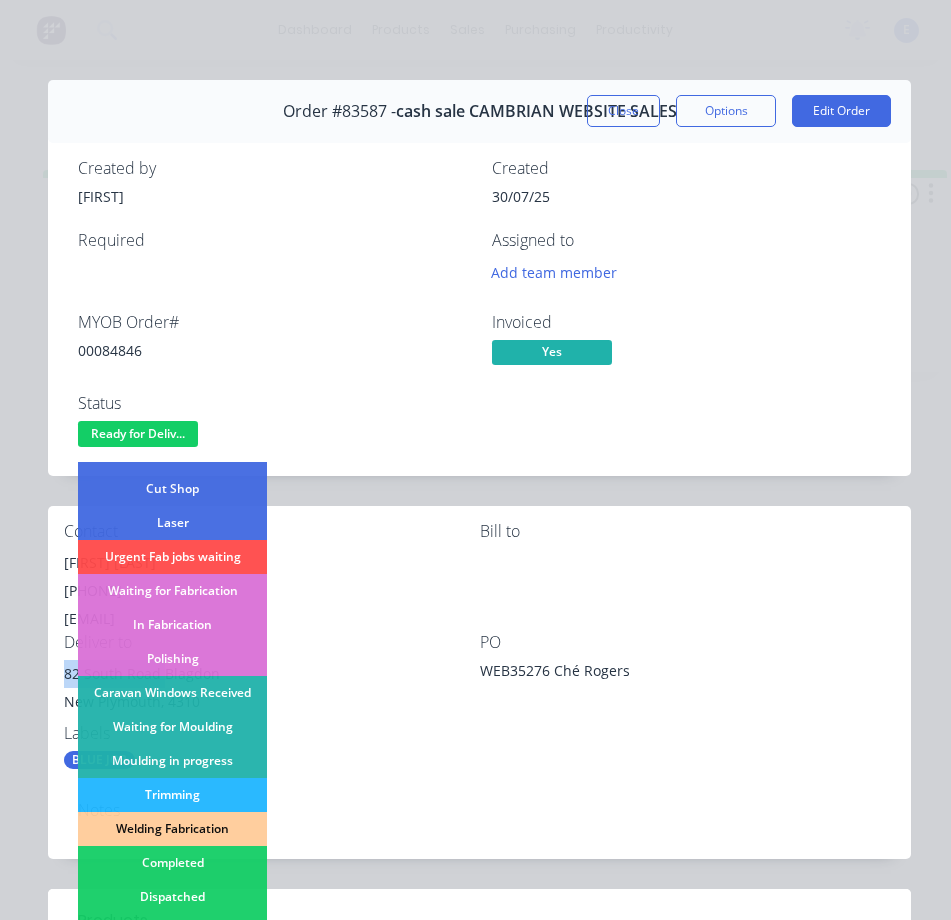scroll, scrollTop: 300, scrollLeft: 0, axis: vertical 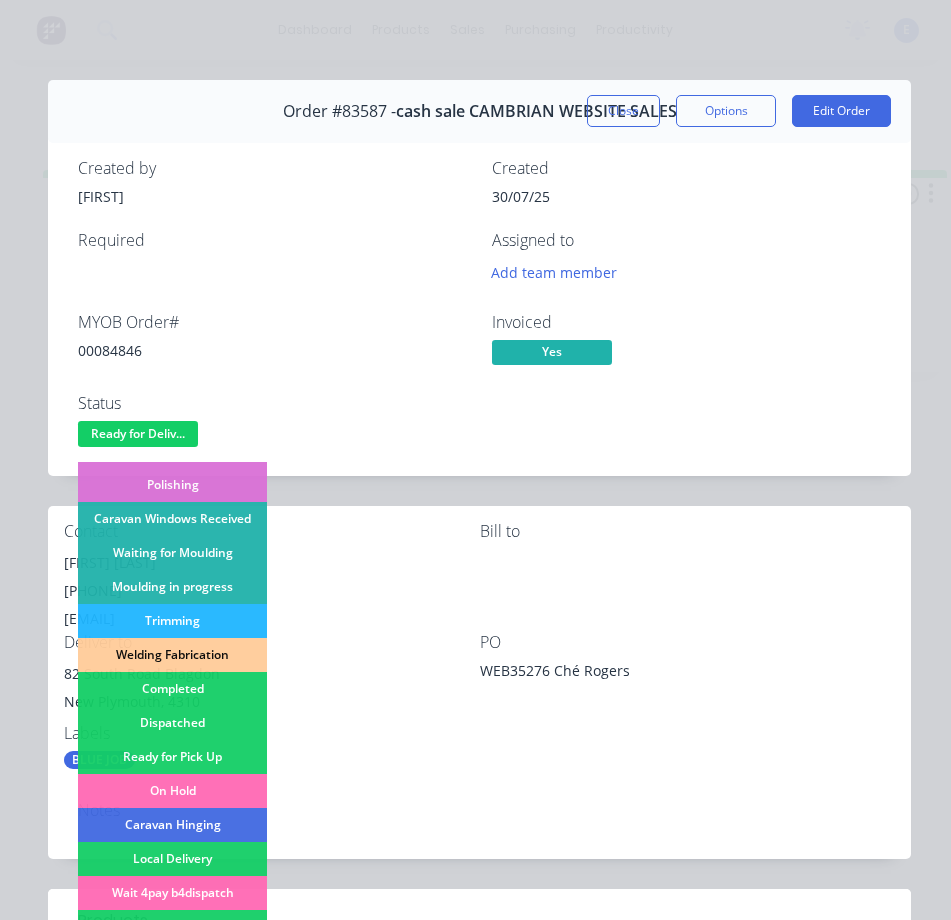drag, startPoint x: 211, startPoint y: 724, endPoint x: 332, endPoint y: 722, distance: 121.016525 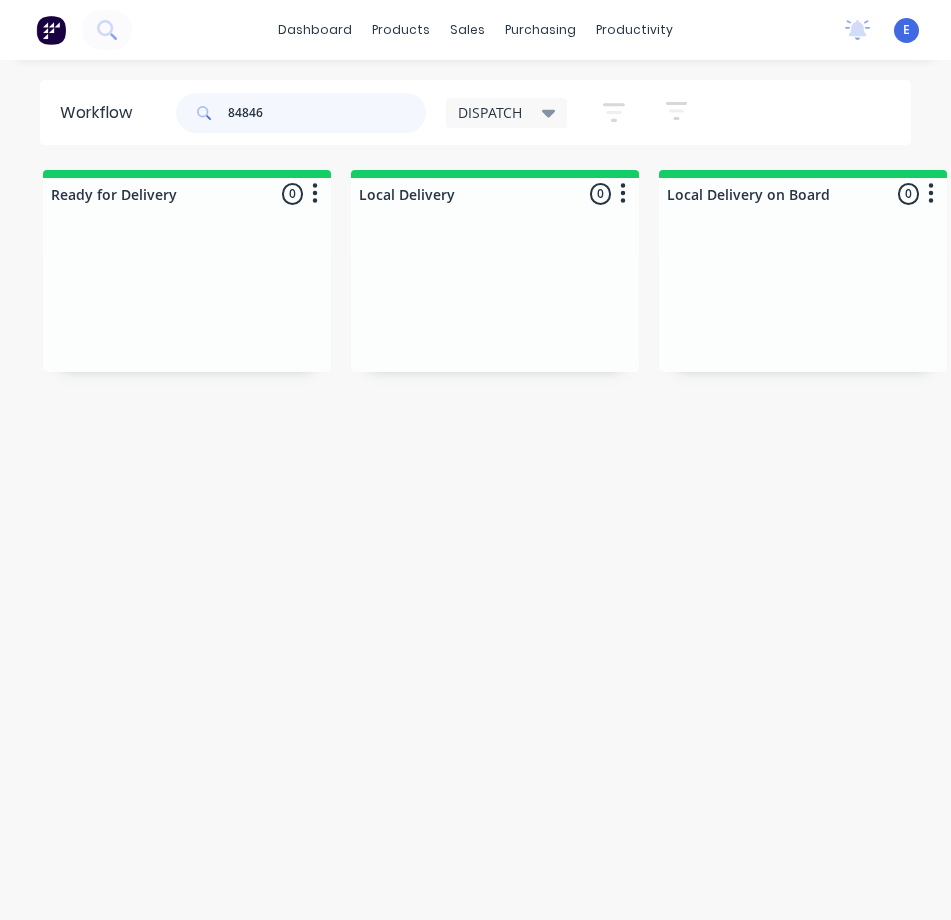 click on "84846" at bounding box center (327, 113) 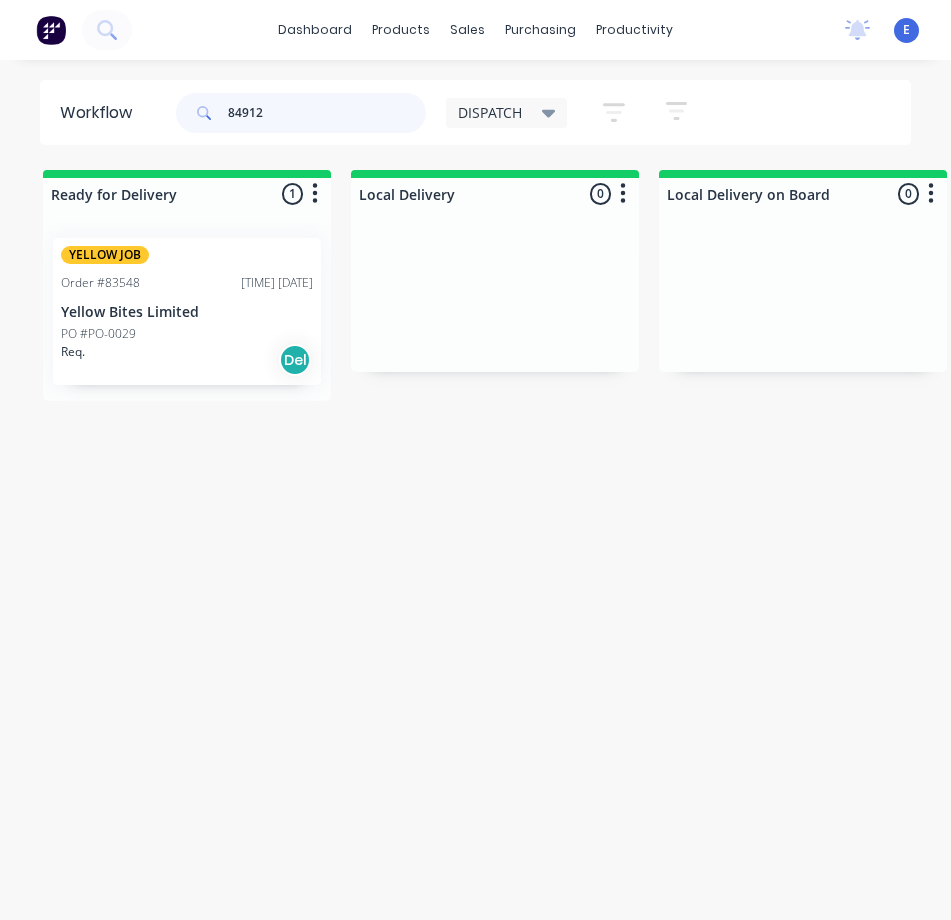 click on "YELLOW JOB Order # [NUMBER] [TIME] [DATE] Yellow Bites Limited PO # [NUMBER] Req. Del" at bounding box center [187, 311] 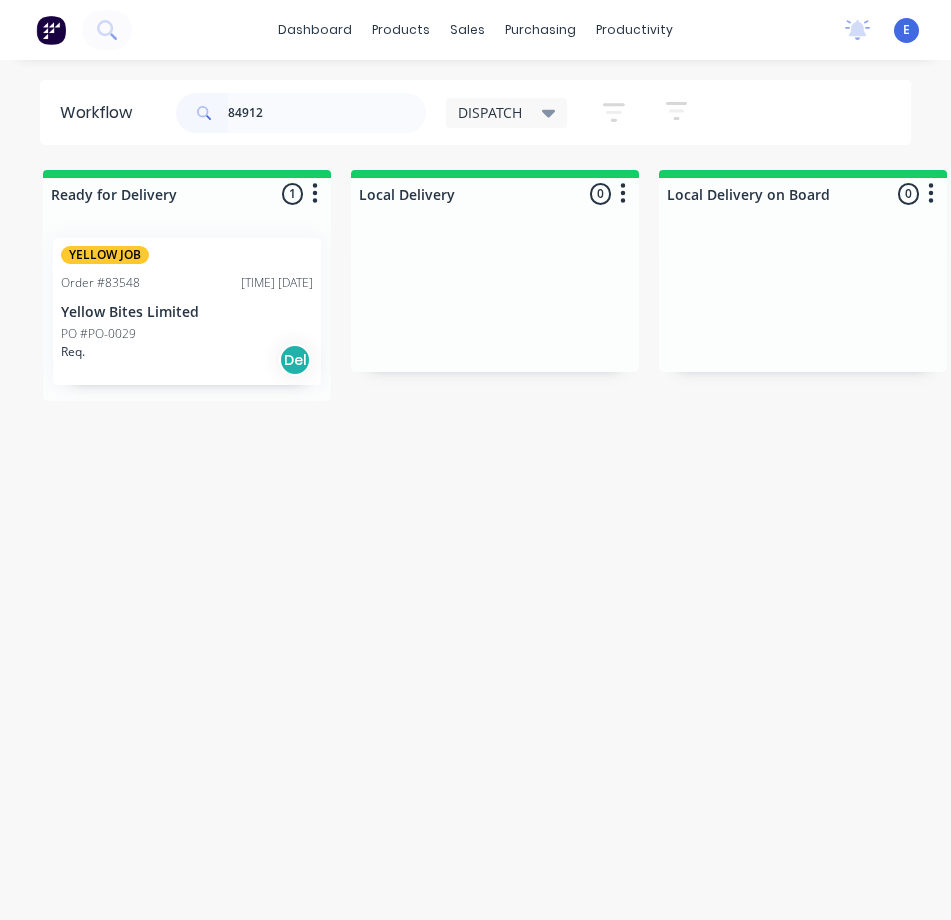 click on "Req. Del" at bounding box center [187, 360] 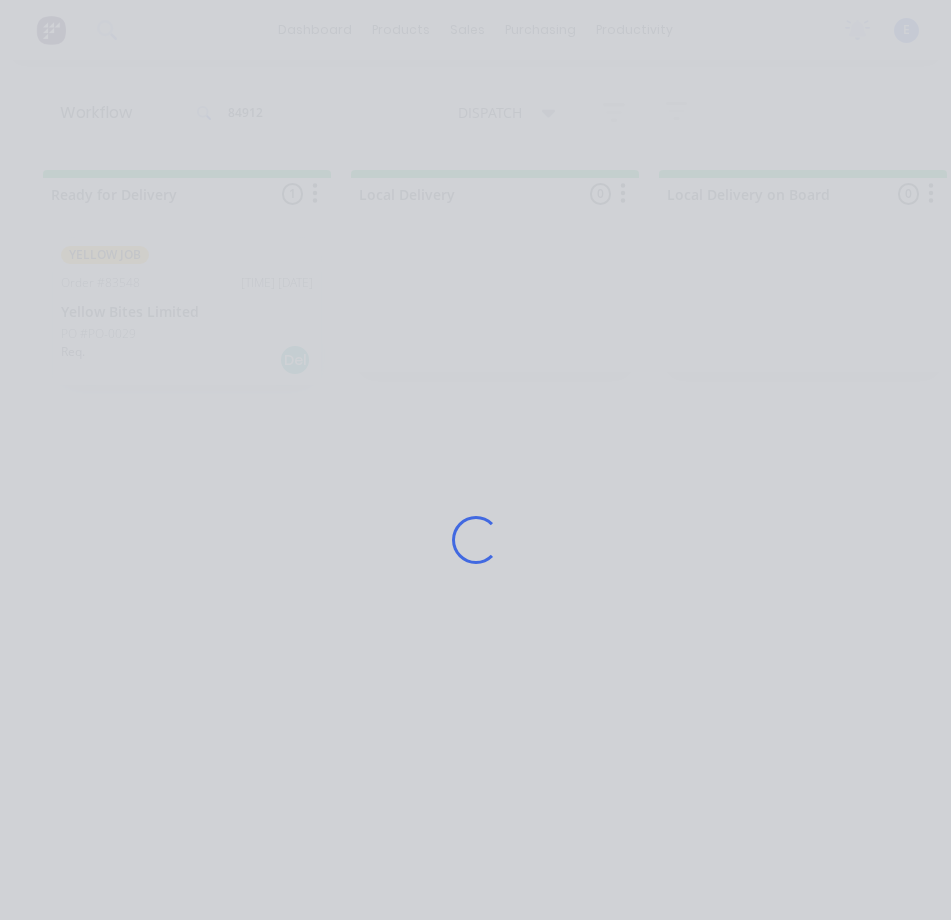click on "Loading..." at bounding box center [475, 540] 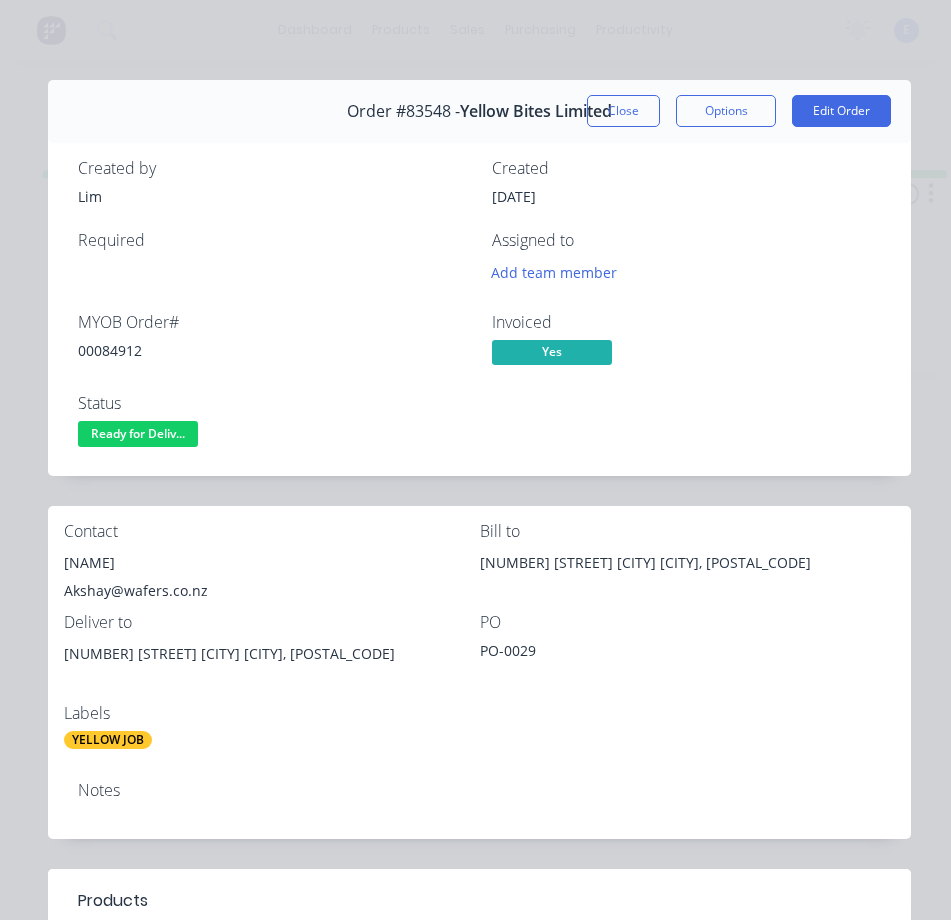 click on "00084912" at bounding box center [273, 350] 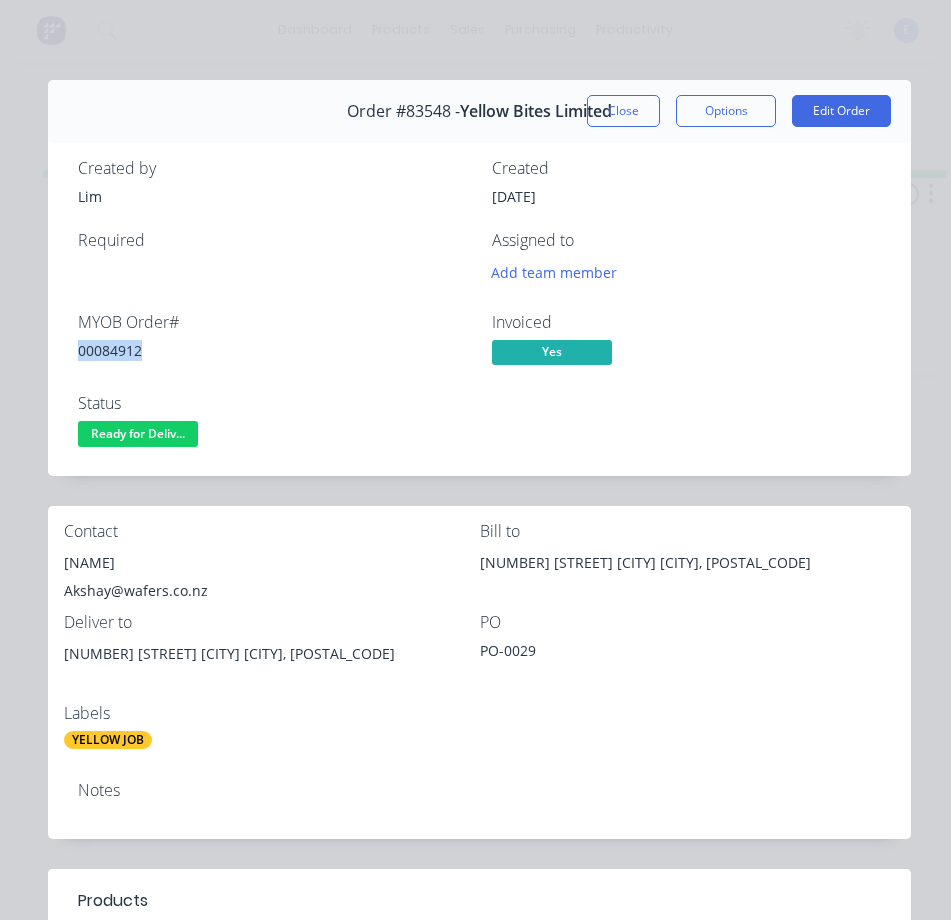 click on "00084912" at bounding box center [273, 350] 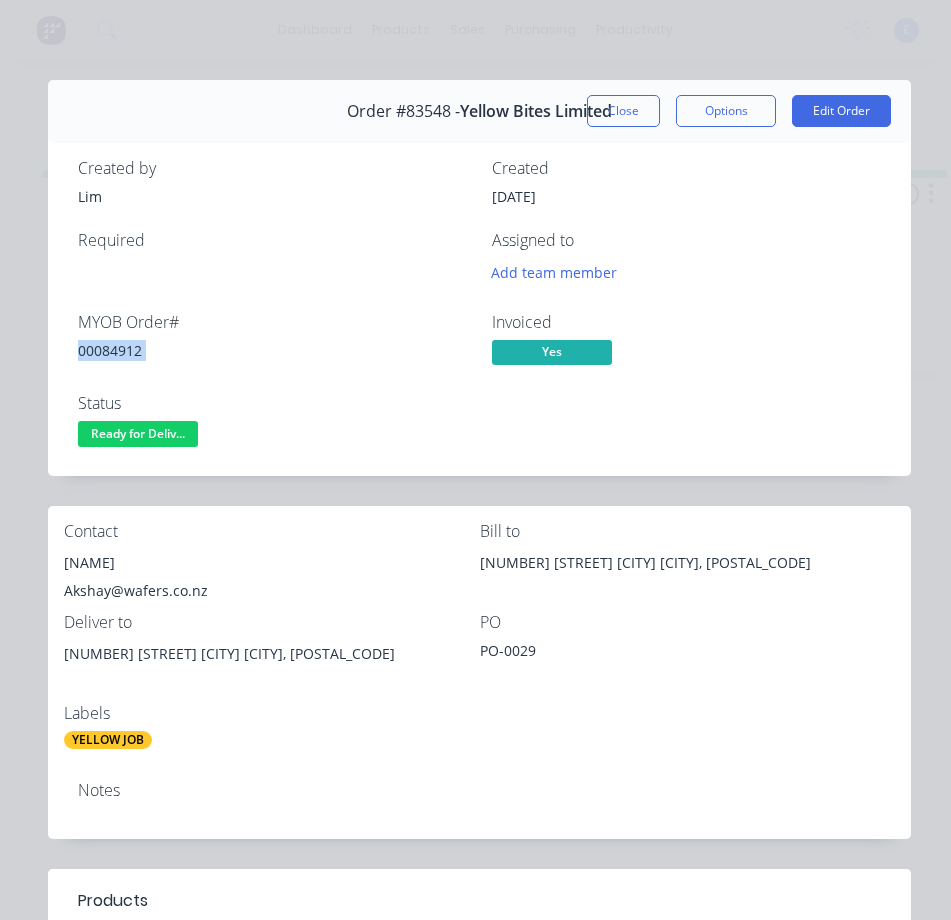 click on "00084912" at bounding box center (273, 350) 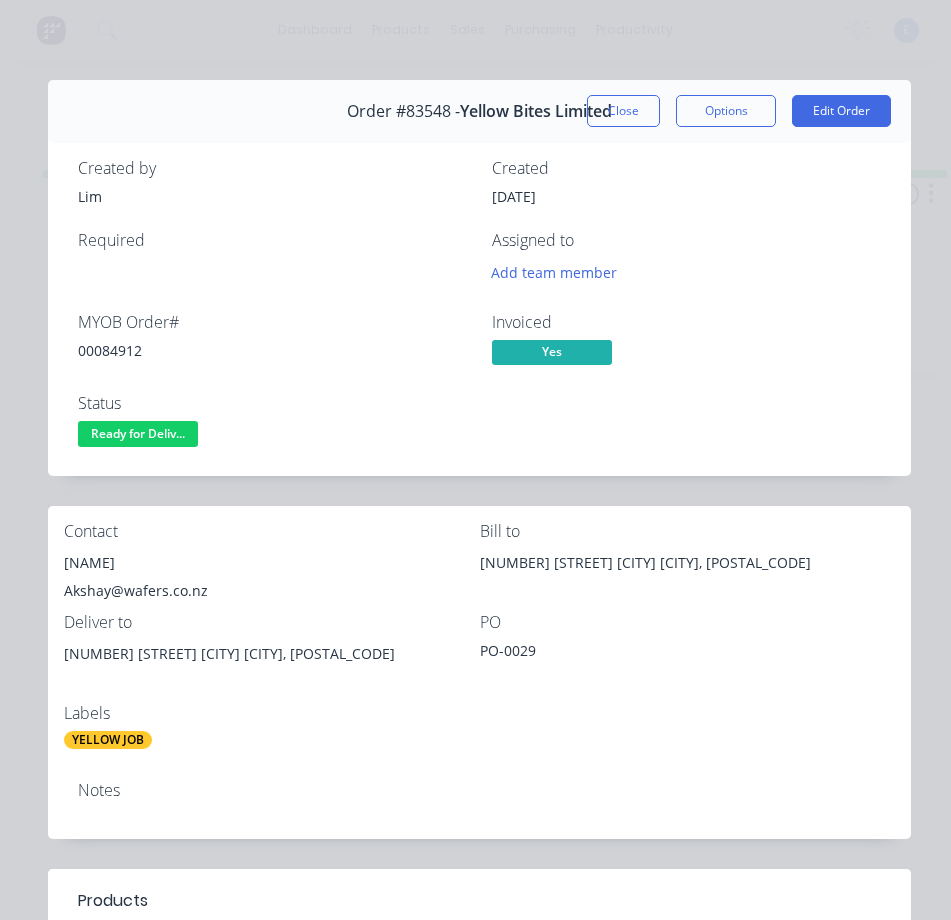 click on "[NAME]" at bounding box center (272, 563) 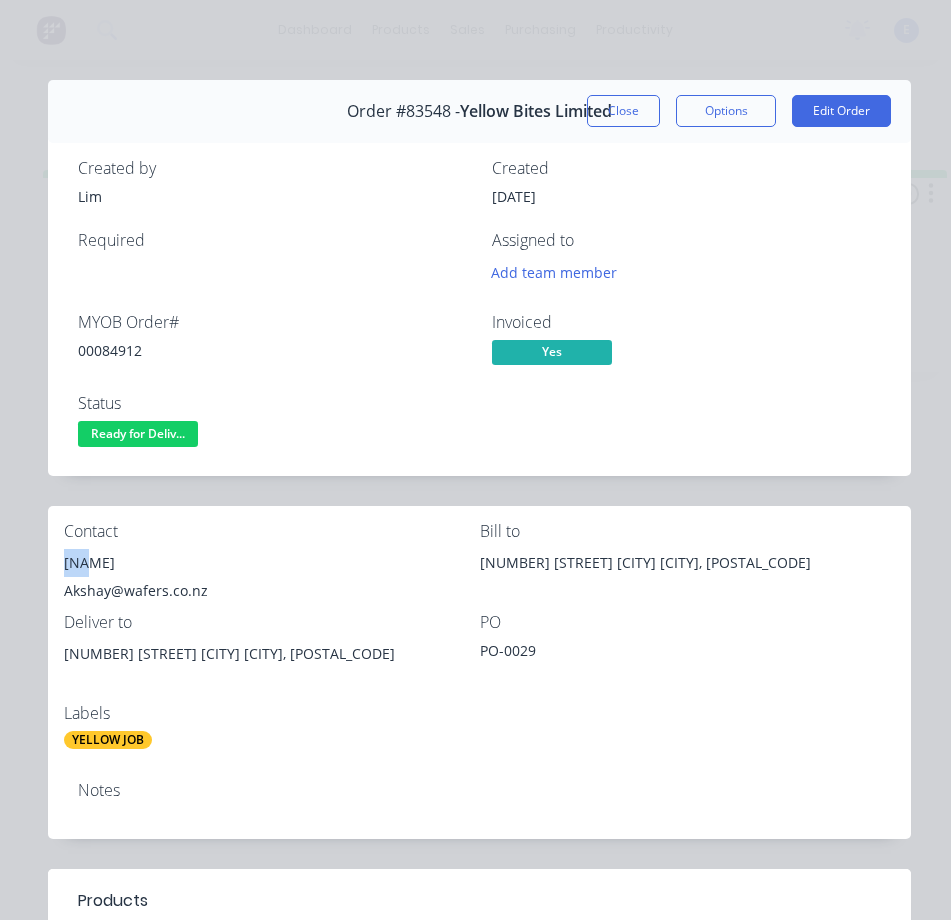 click on "[NAME]" at bounding box center (272, 563) 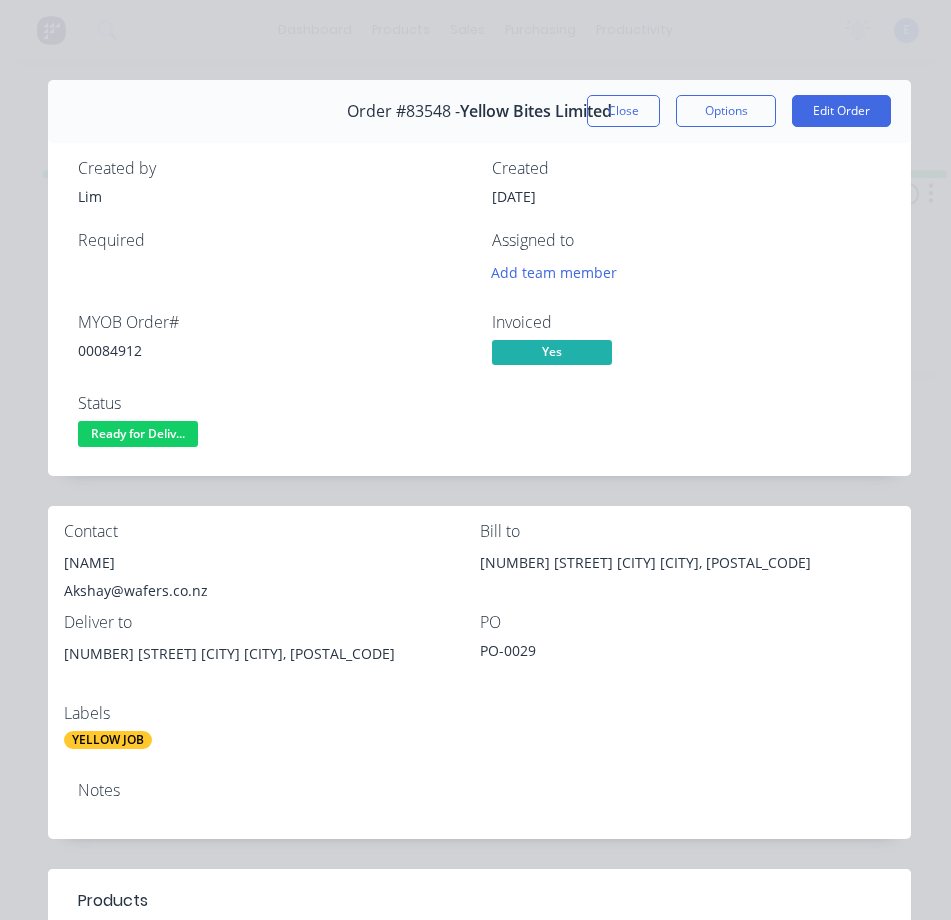 click on "Akshay@wafers.co.nz" at bounding box center (272, 591) 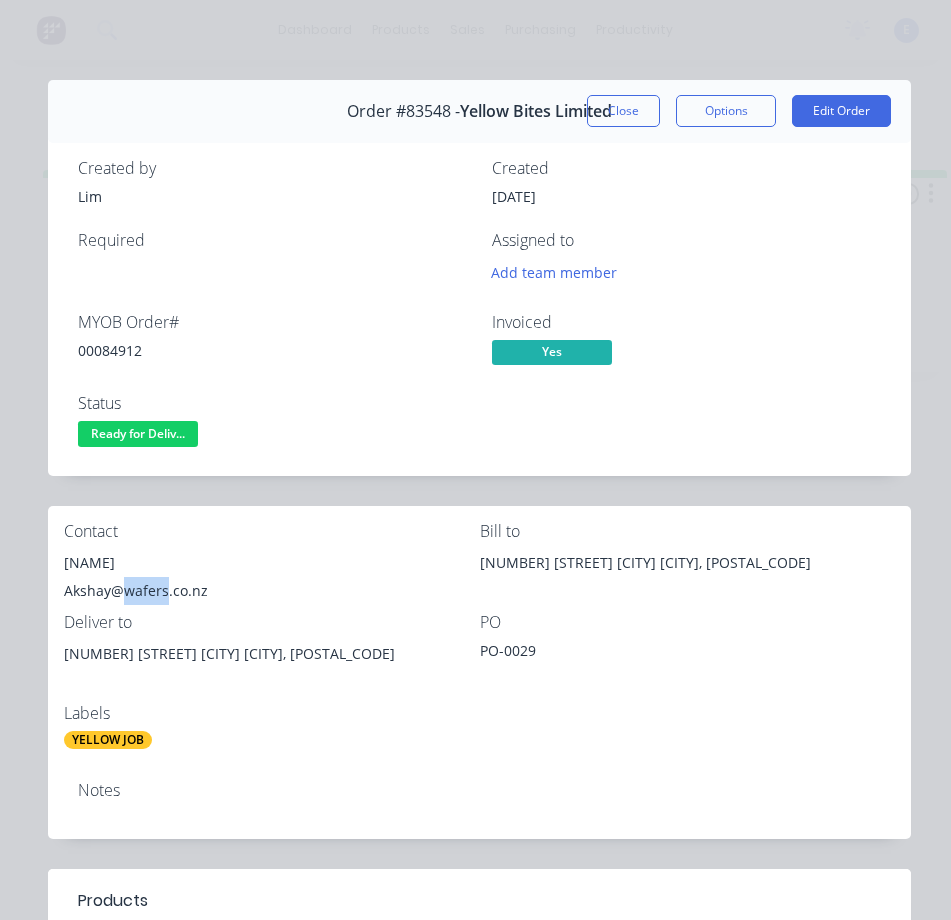 click on "Akshay@wafers.co.nz" at bounding box center (272, 591) 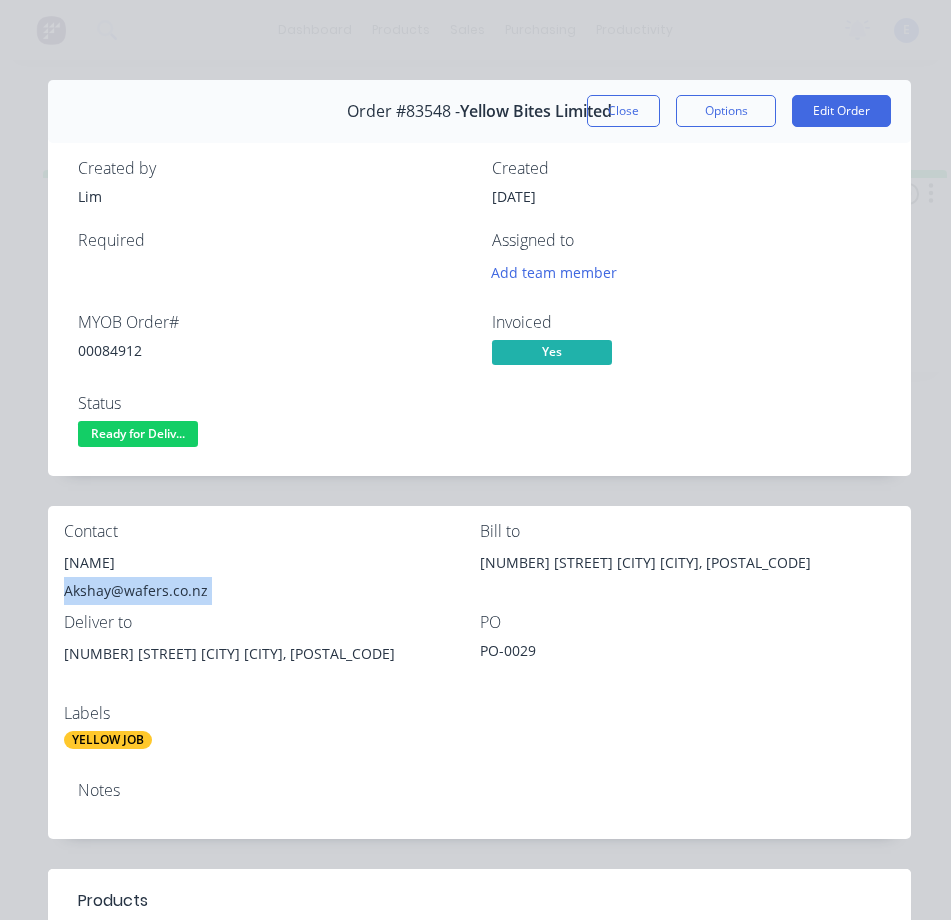 click on "Akshay@wafers.co.nz" at bounding box center [272, 591] 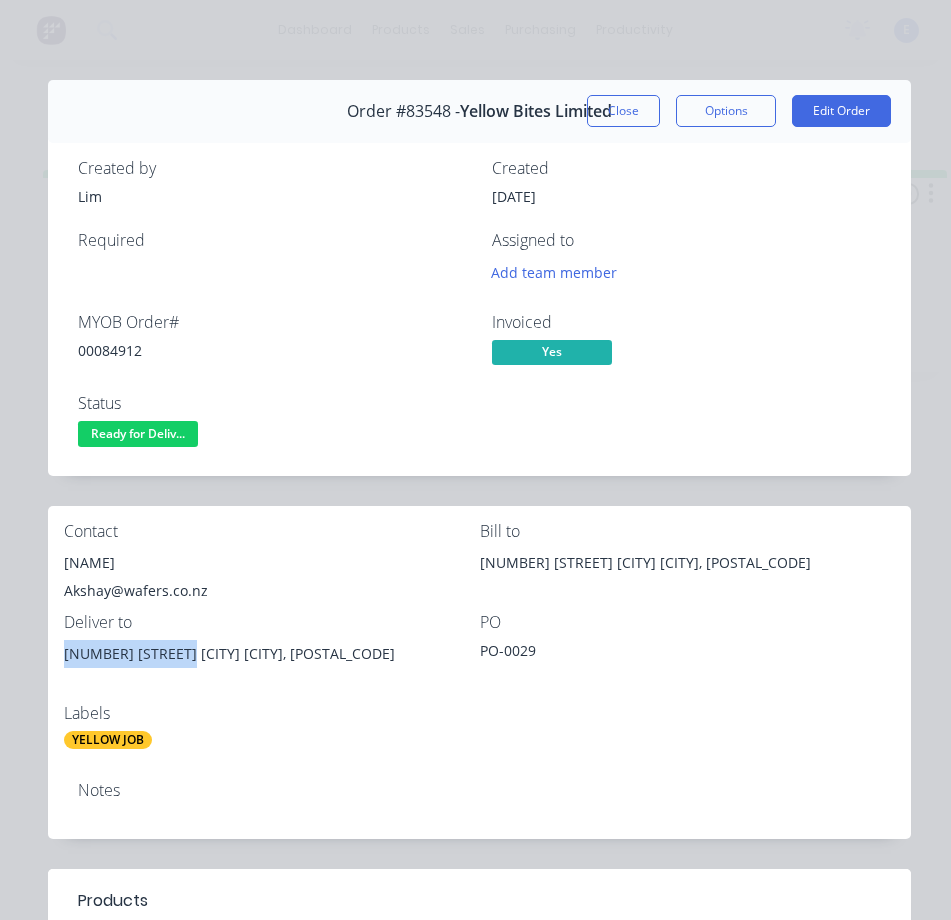 drag, startPoint x: 179, startPoint y: 657, endPoint x: 52, endPoint y: 652, distance: 127.09839 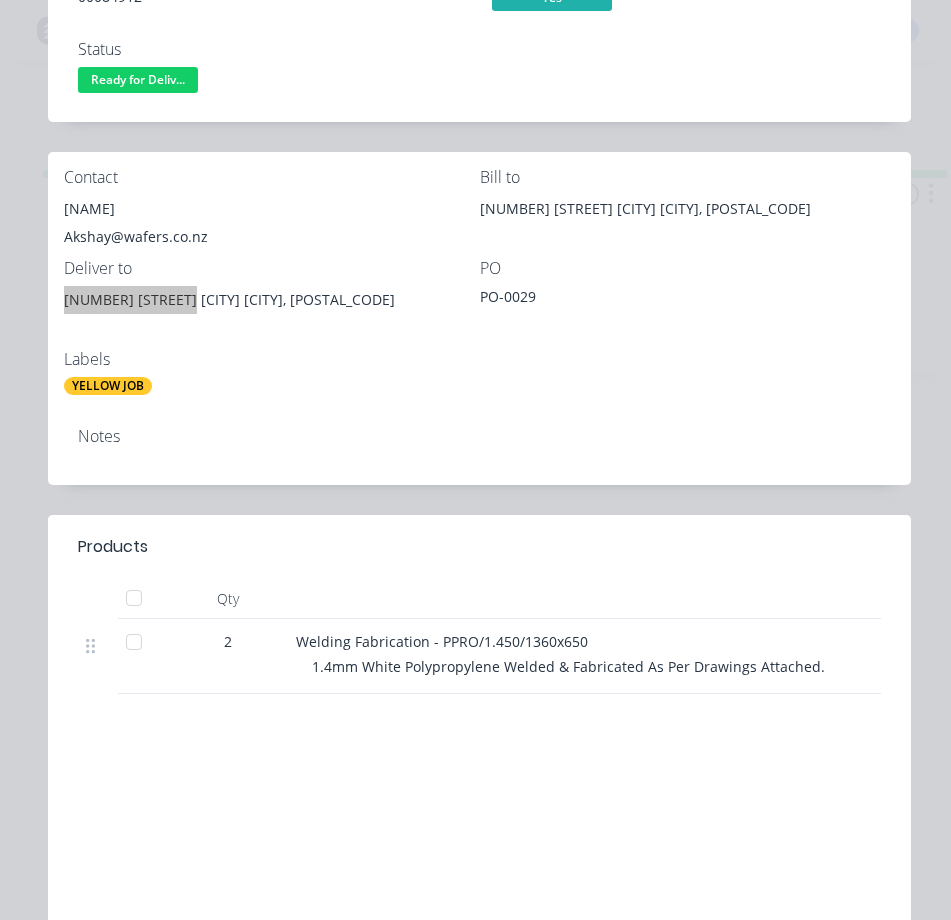 scroll, scrollTop: 8, scrollLeft: 0, axis: vertical 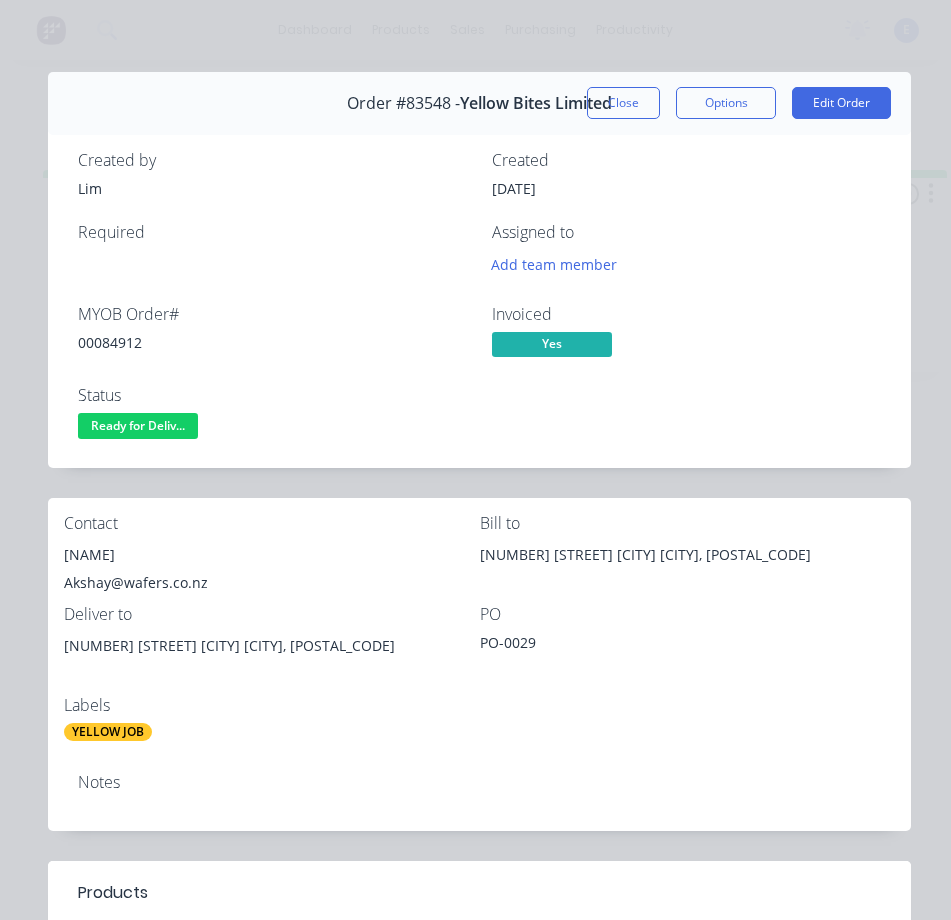 drag, startPoint x: 303, startPoint y: 609, endPoint x: 340, endPoint y: 601, distance: 37.85499 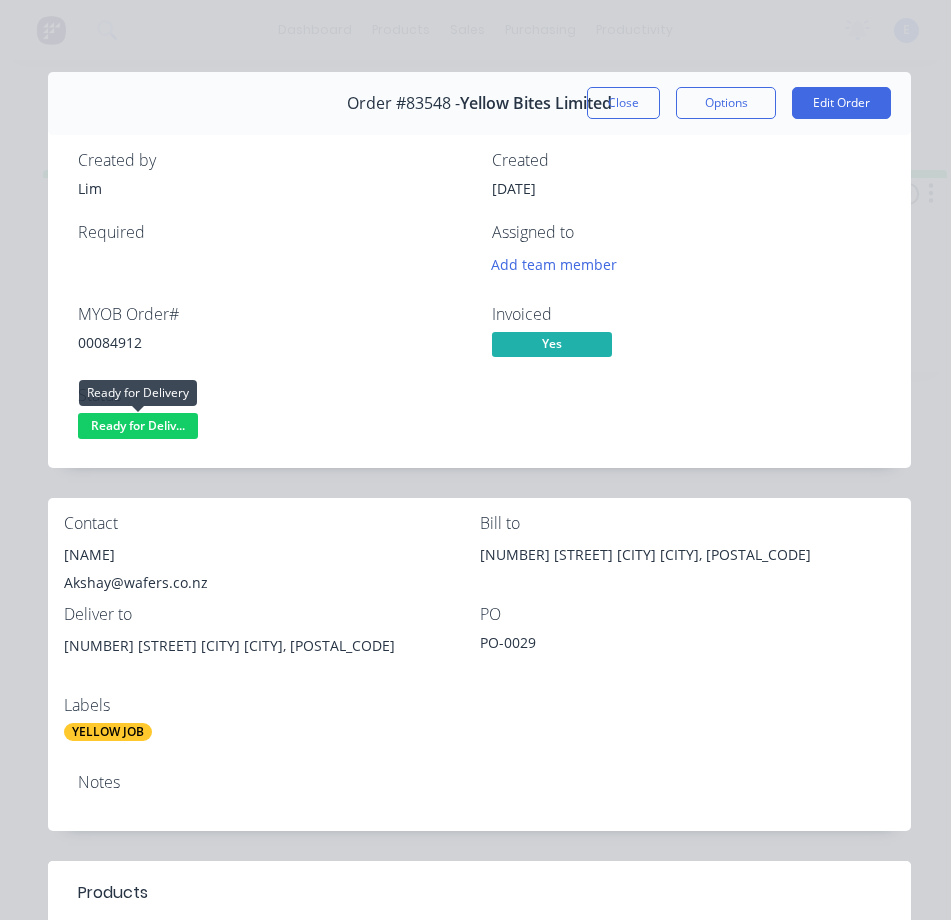 click on "Ready for Deliv..." at bounding box center [138, 425] 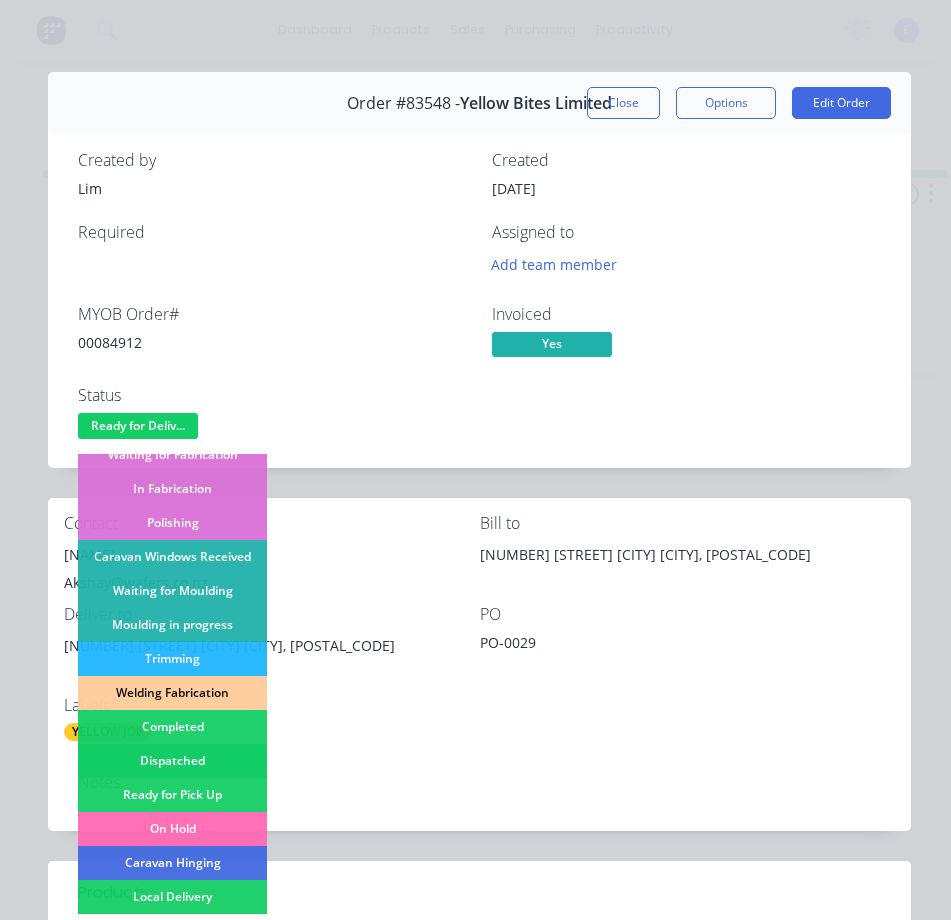 scroll, scrollTop: 300, scrollLeft: 0, axis: vertical 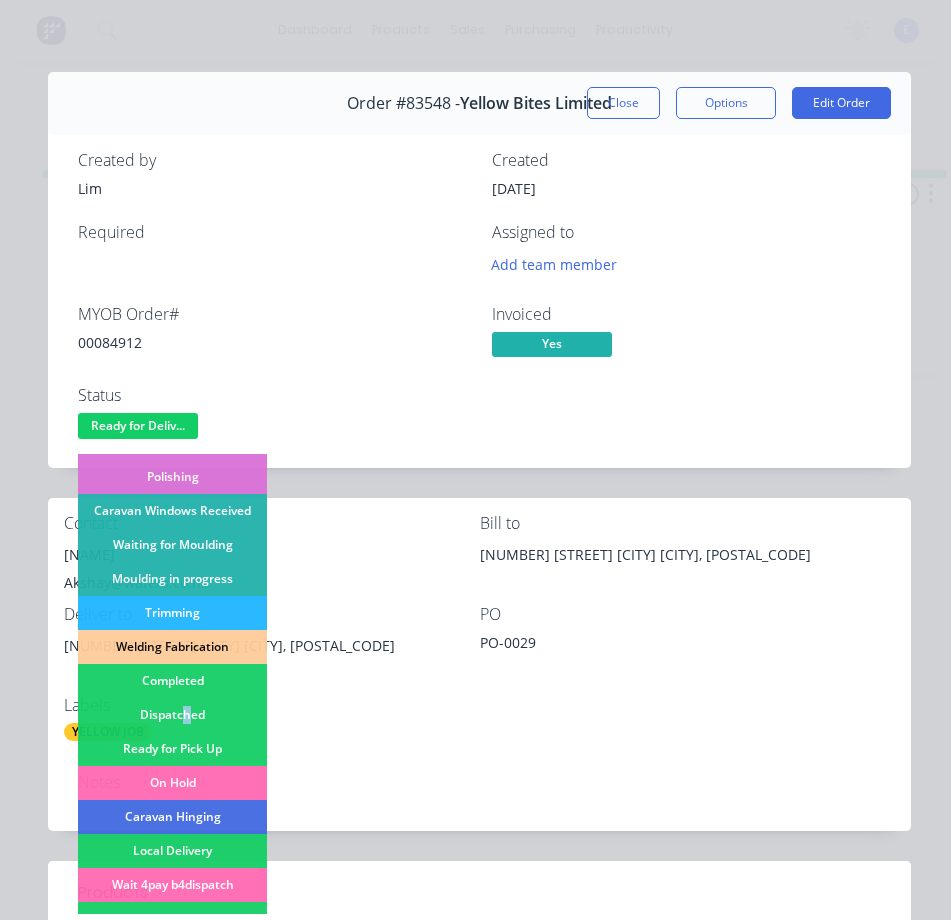 click on "Dispatched" at bounding box center (172, 715) 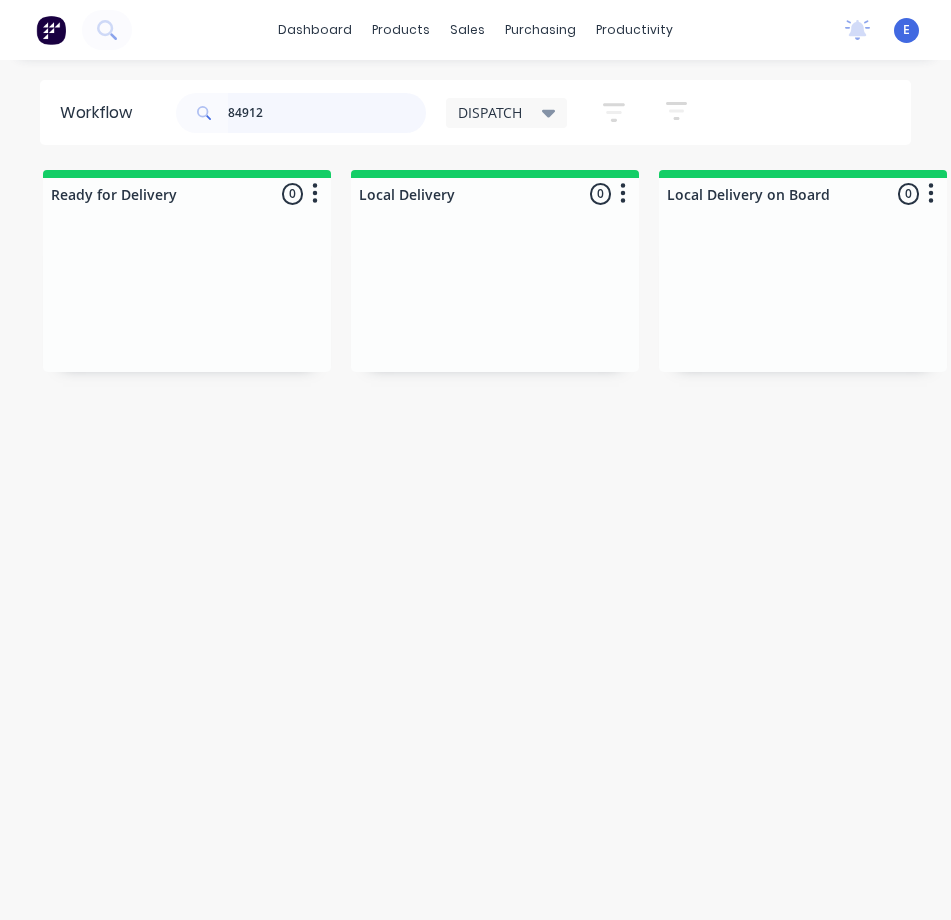 click on "84912" at bounding box center [327, 113] 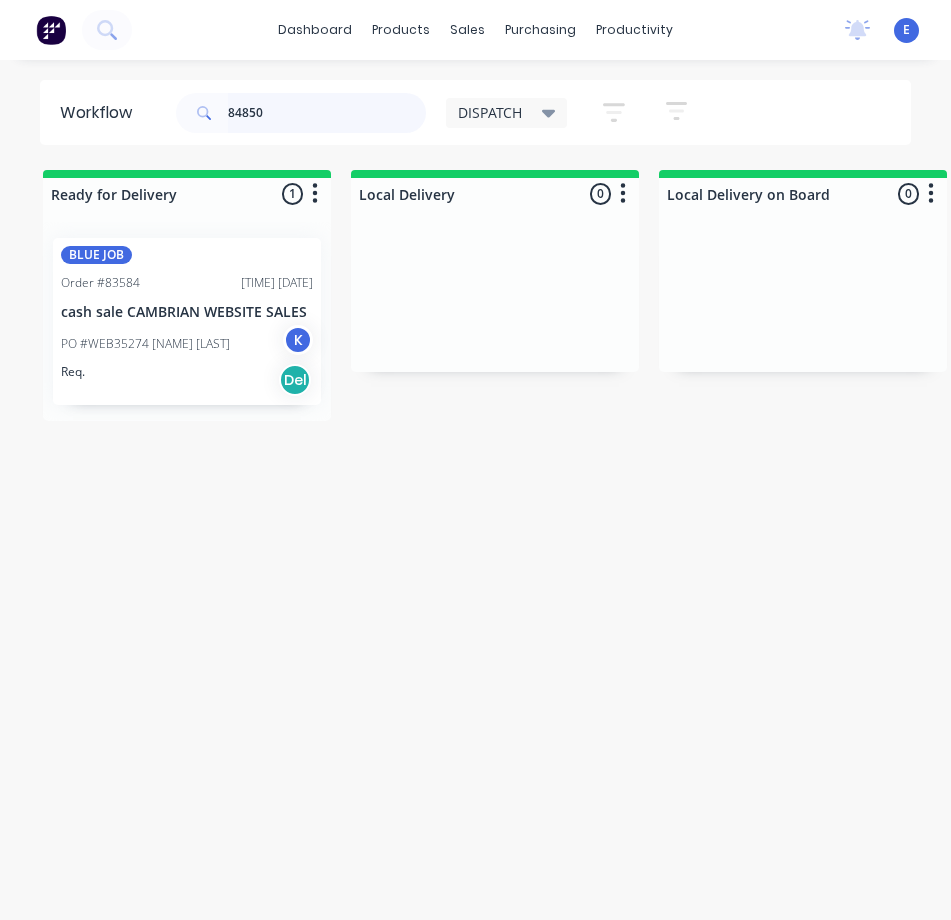 drag, startPoint x: 196, startPoint y: 371, endPoint x: 213, endPoint y: 368, distance: 17.262676 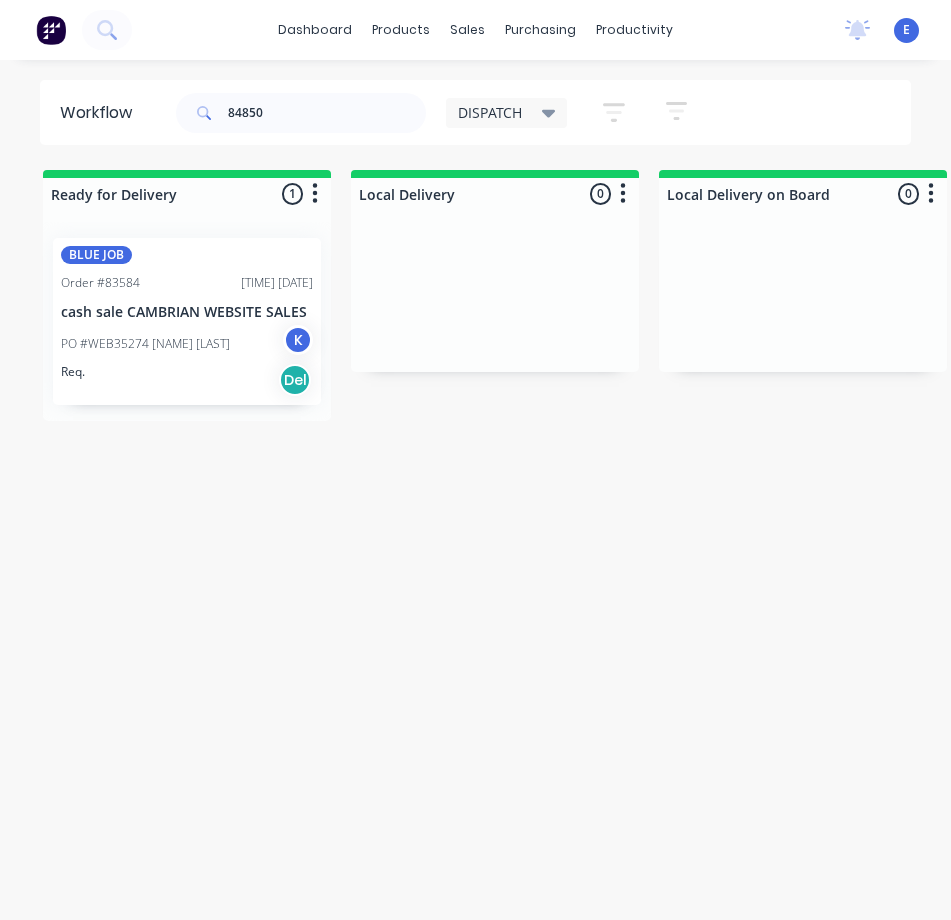click on "Req. Del" at bounding box center [187, 380] 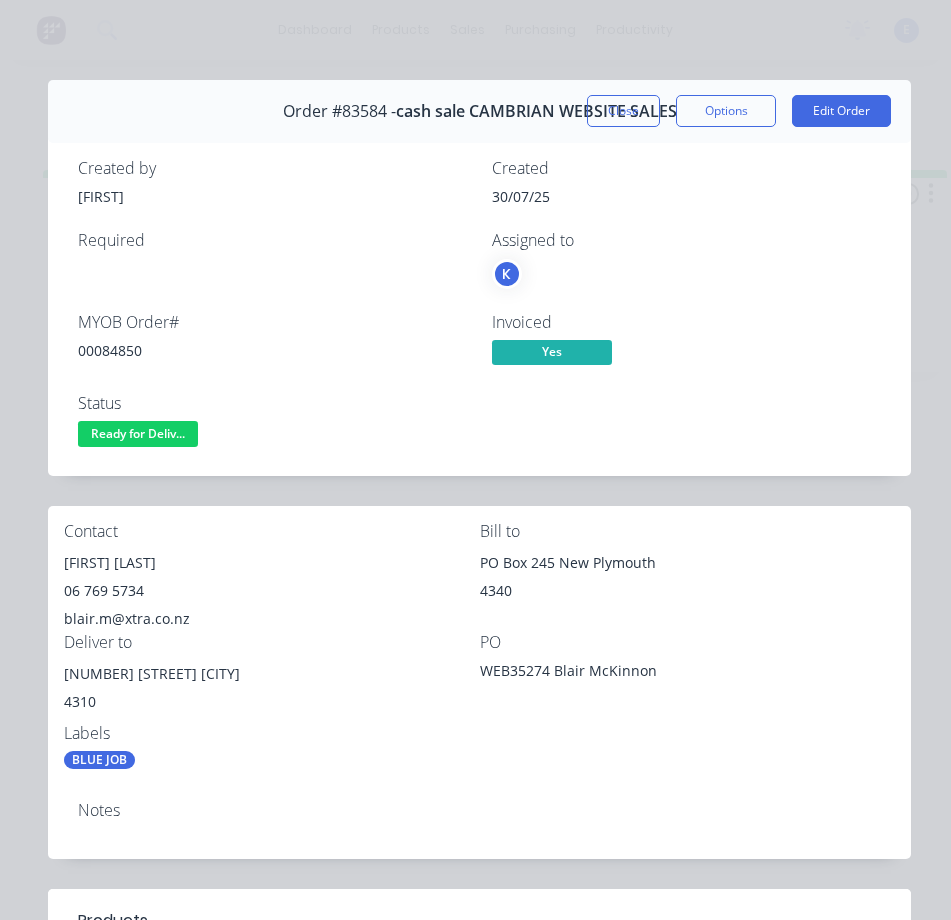 click on "00084850" at bounding box center [273, 350] 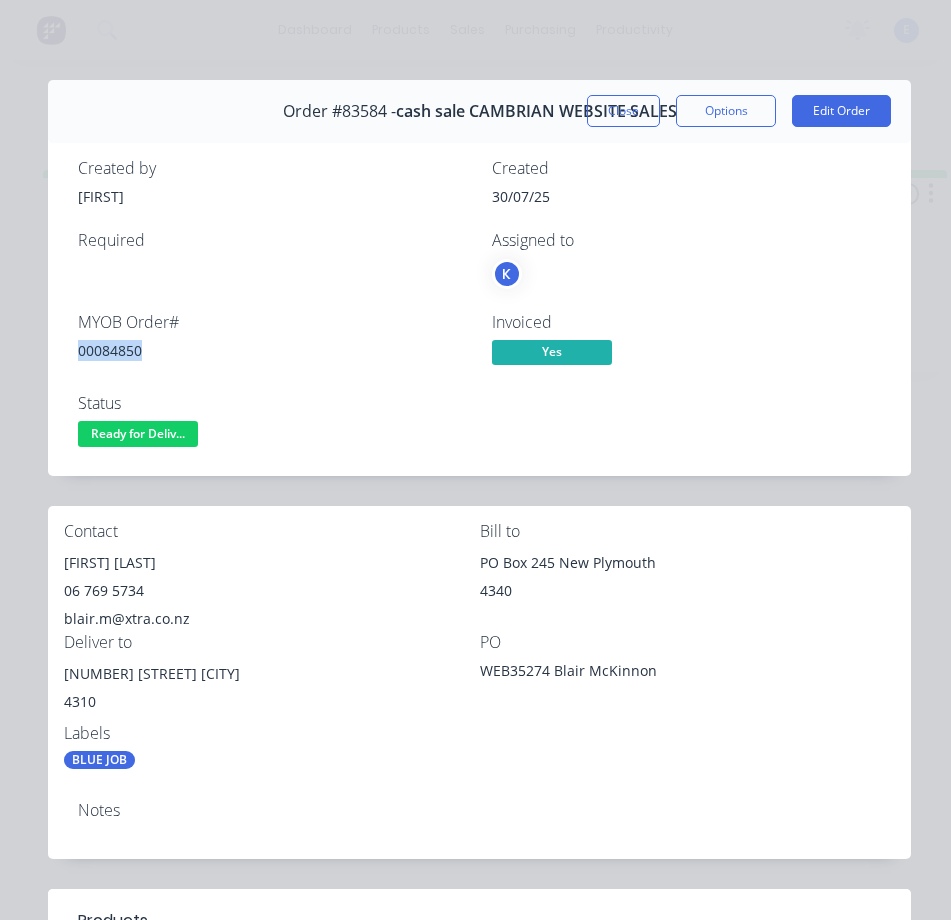 click on "00084850" at bounding box center (273, 350) 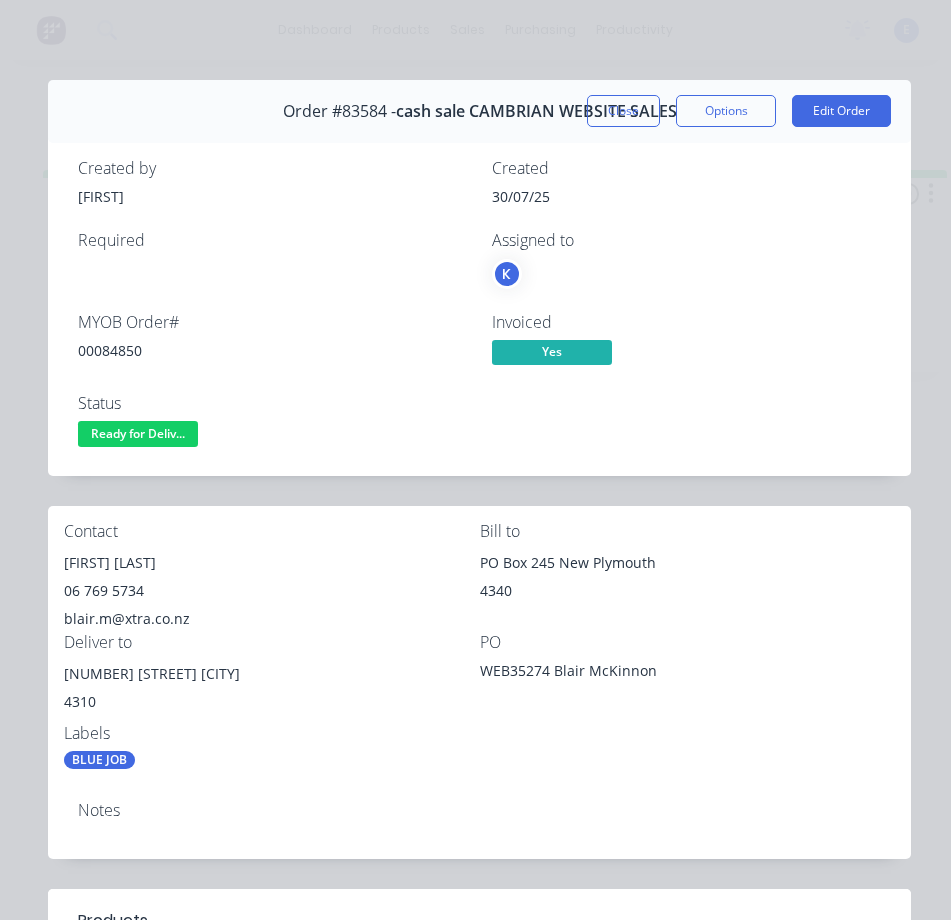 click on "[FIRST] [LAST]" at bounding box center (272, 563) 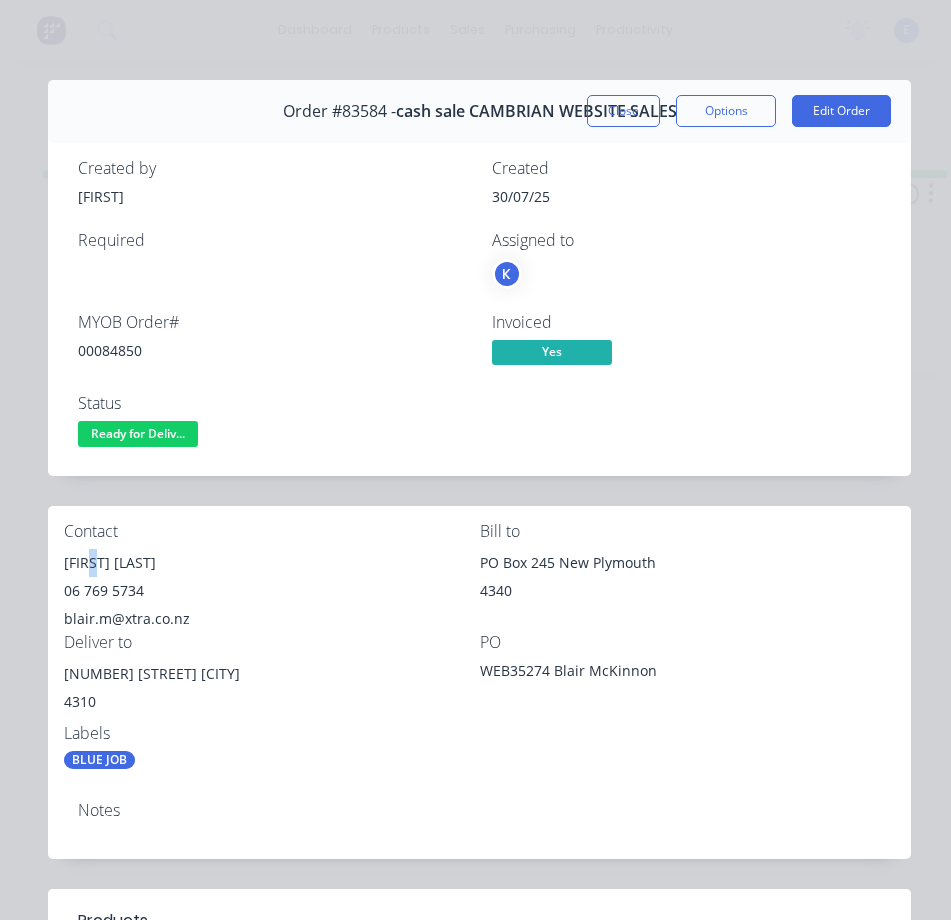 click on "[FIRST] [LAST]" at bounding box center (272, 563) 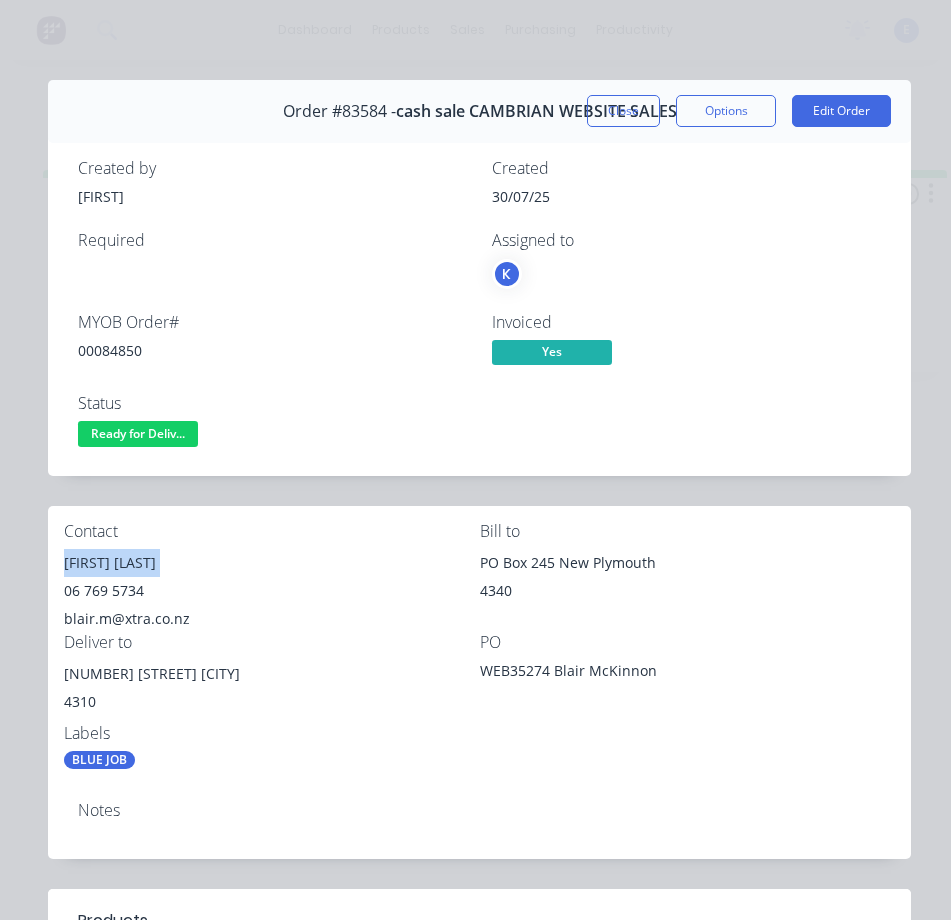 click on "[FIRST] [LAST]" at bounding box center [272, 563] 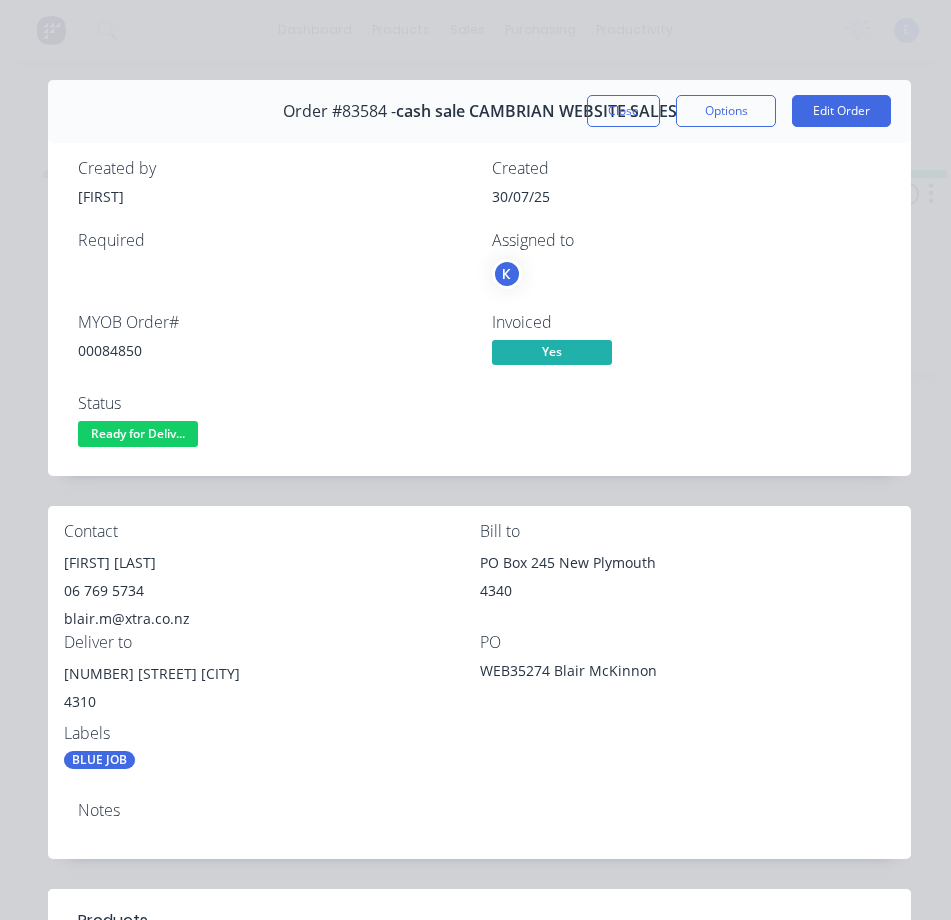 click on "06 769 5734" at bounding box center (272, 591) 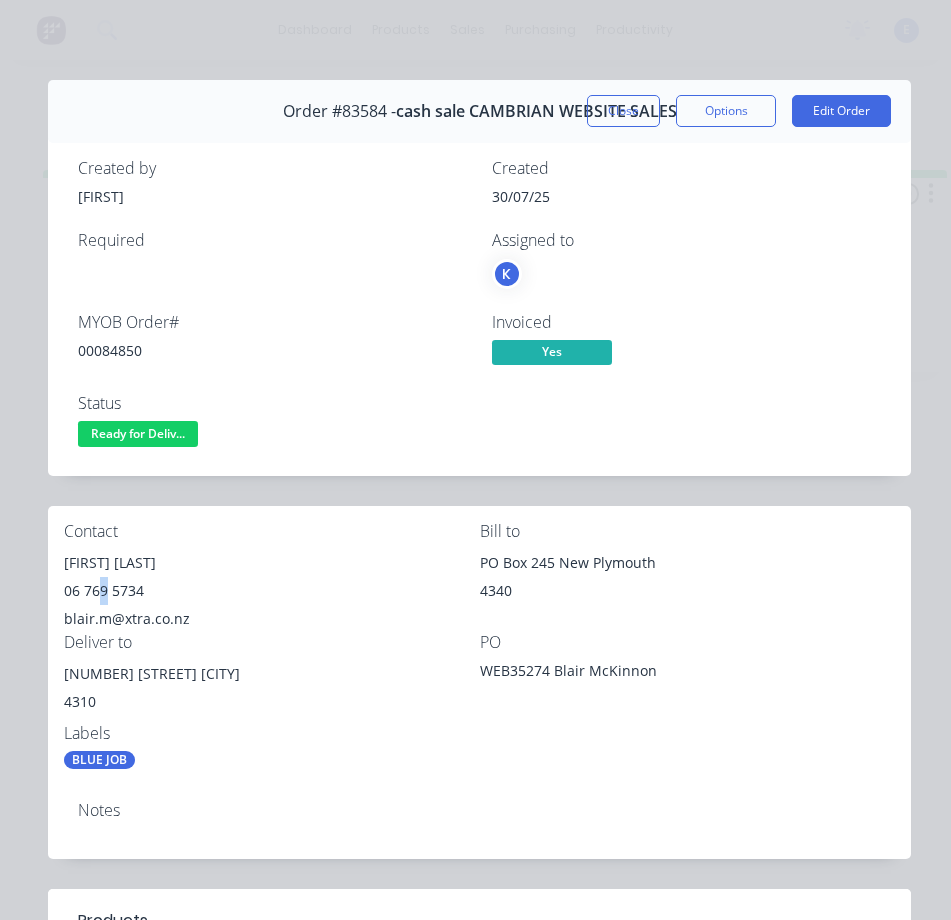 click on "06 769 5734" at bounding box center (272, 591) 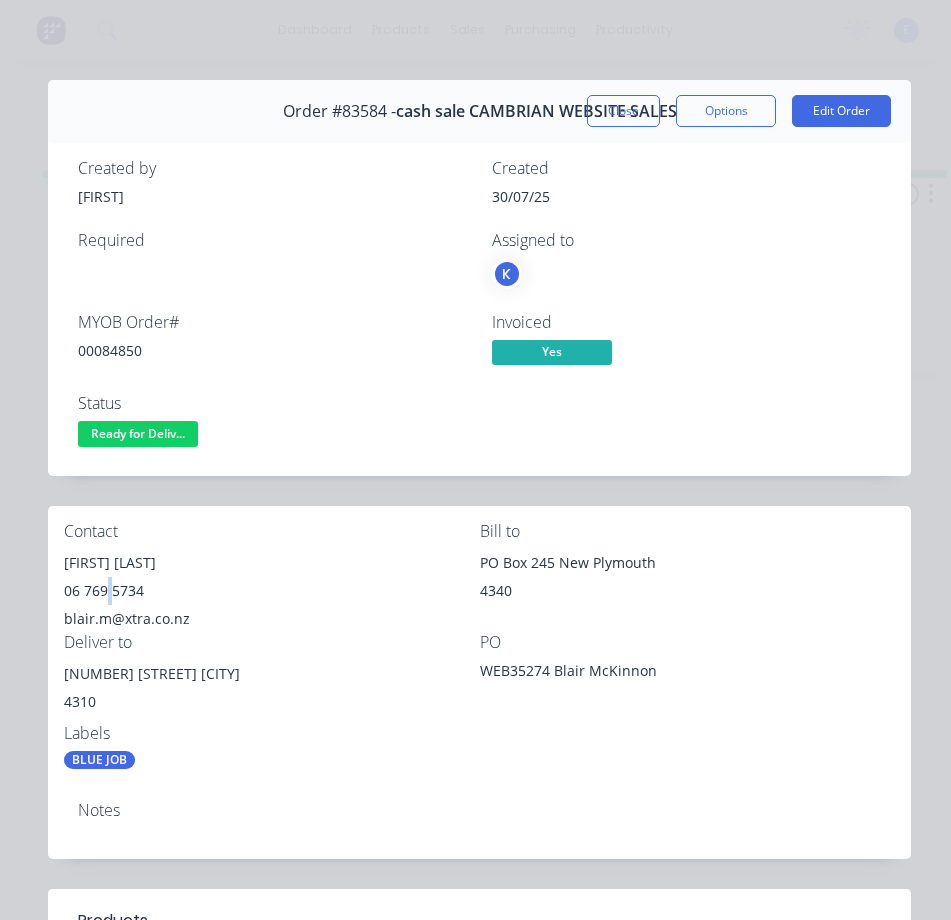 click on "06 769 5734" at bounding box center (272, 591) 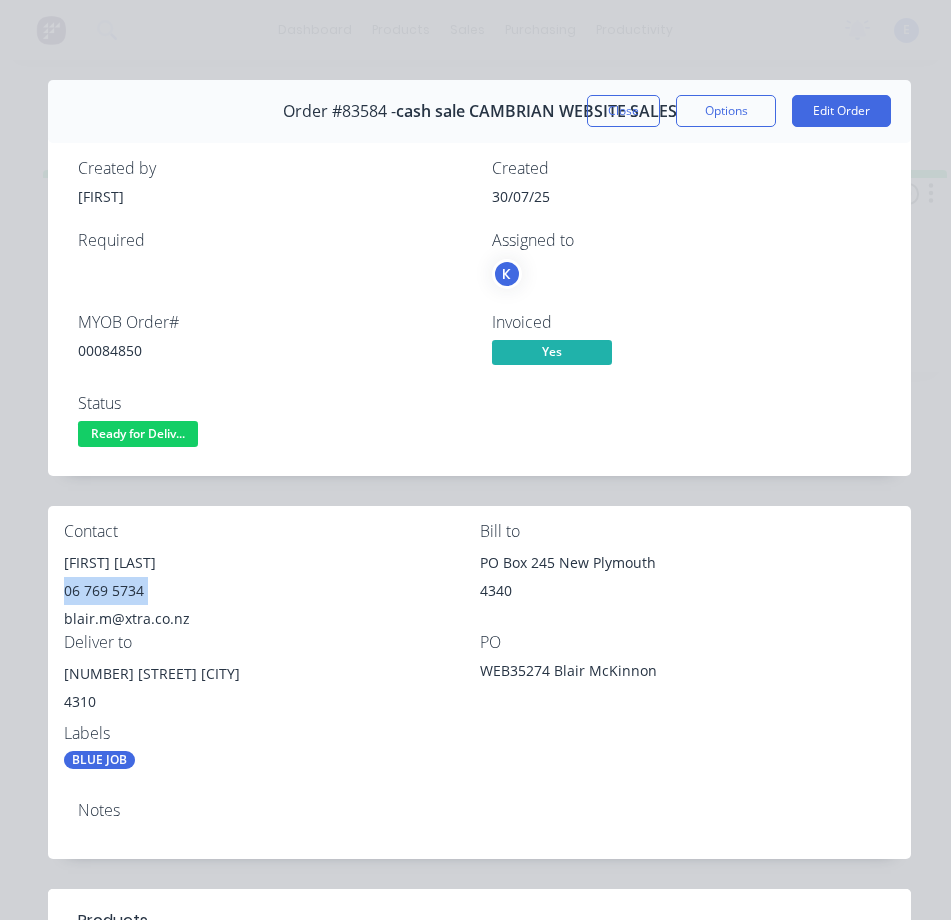 click on "06 769 5734" at bounding box center [272, 591] 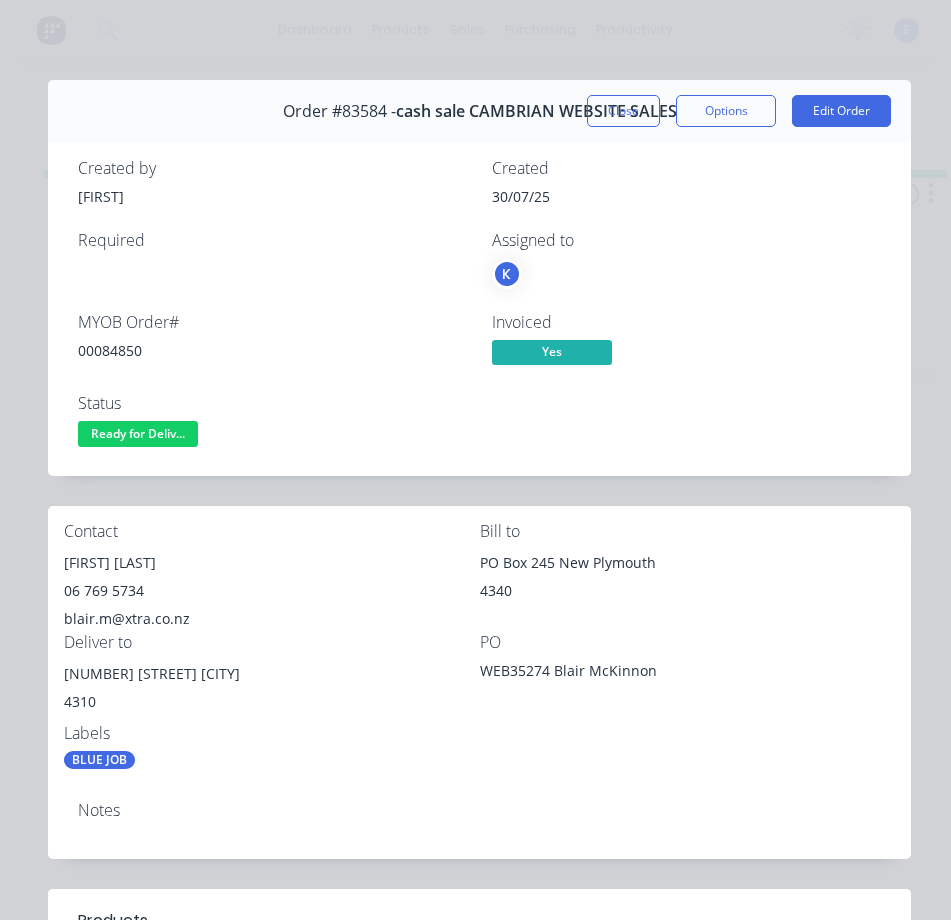 click on "06 769 5734" at bounding box center (272, 591) 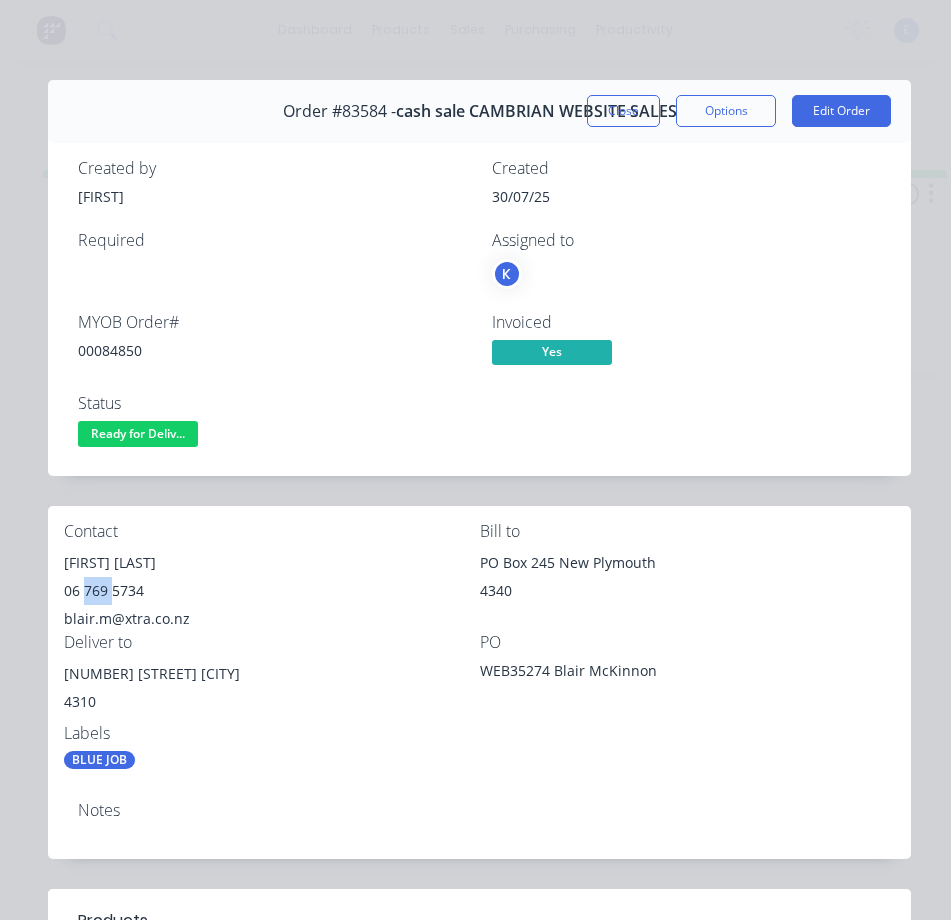 click on "06 769 5734" at bounding box center (272, 591) 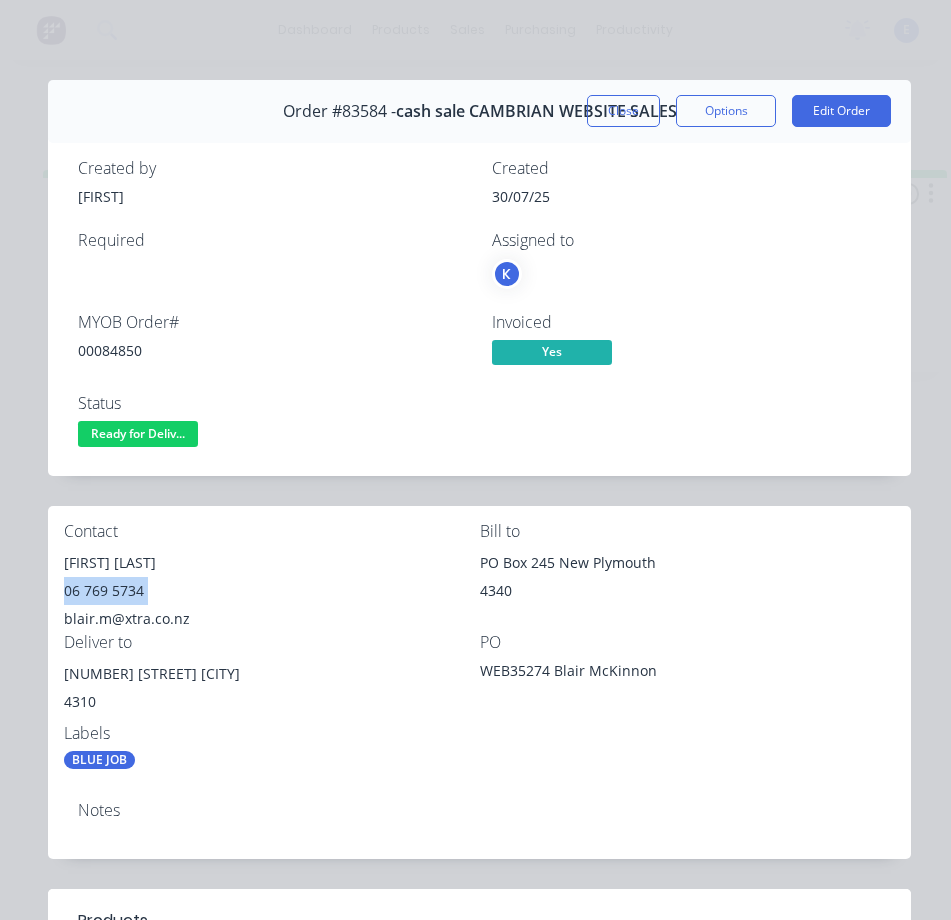 click on "06 769 5734" at bounding box center (272, 591) 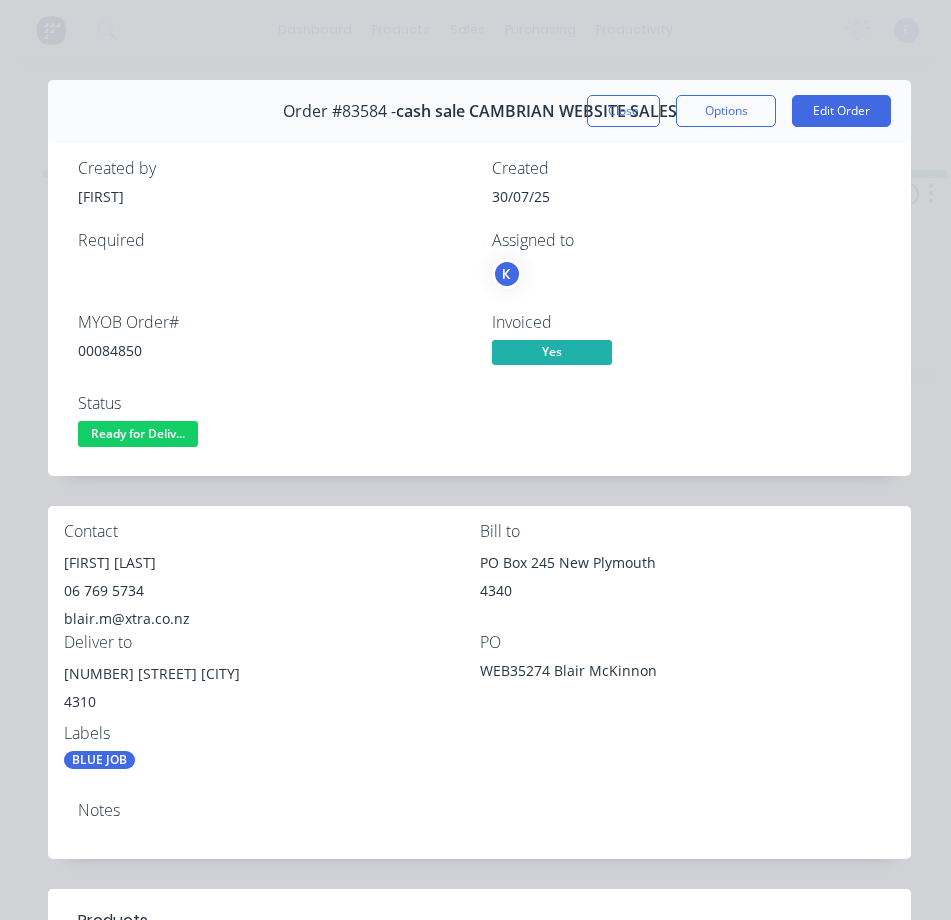 click on "blair.m@xtra.co.nz" at bounding box center [272, 619] 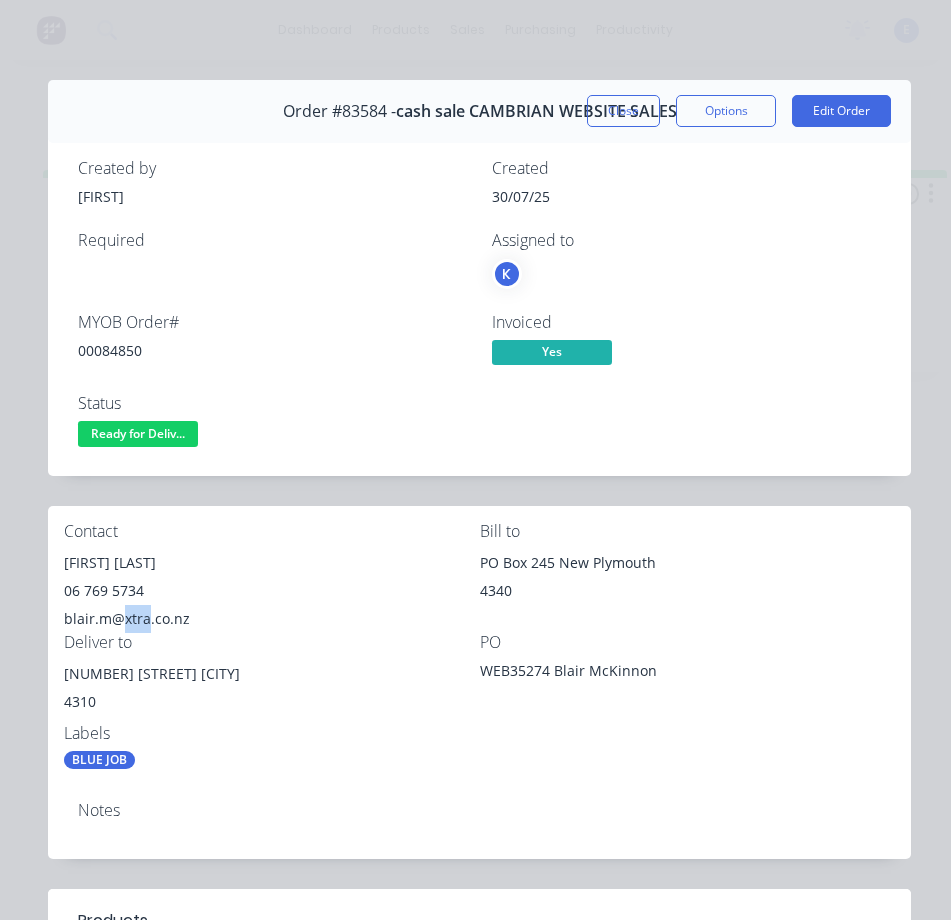 click on "blair.m@xtra.co.nz" at bounding box center [272, 619] 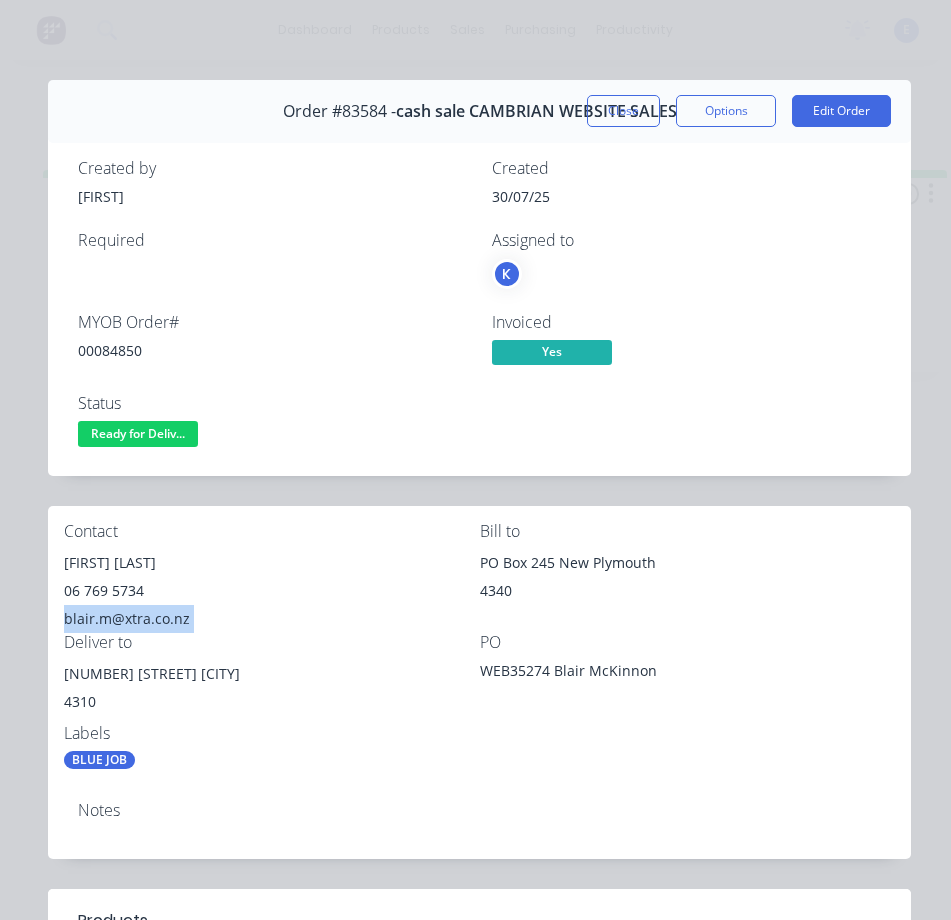 click on "blair.m@xtra.co.nz" at bounding box center (272, 619) 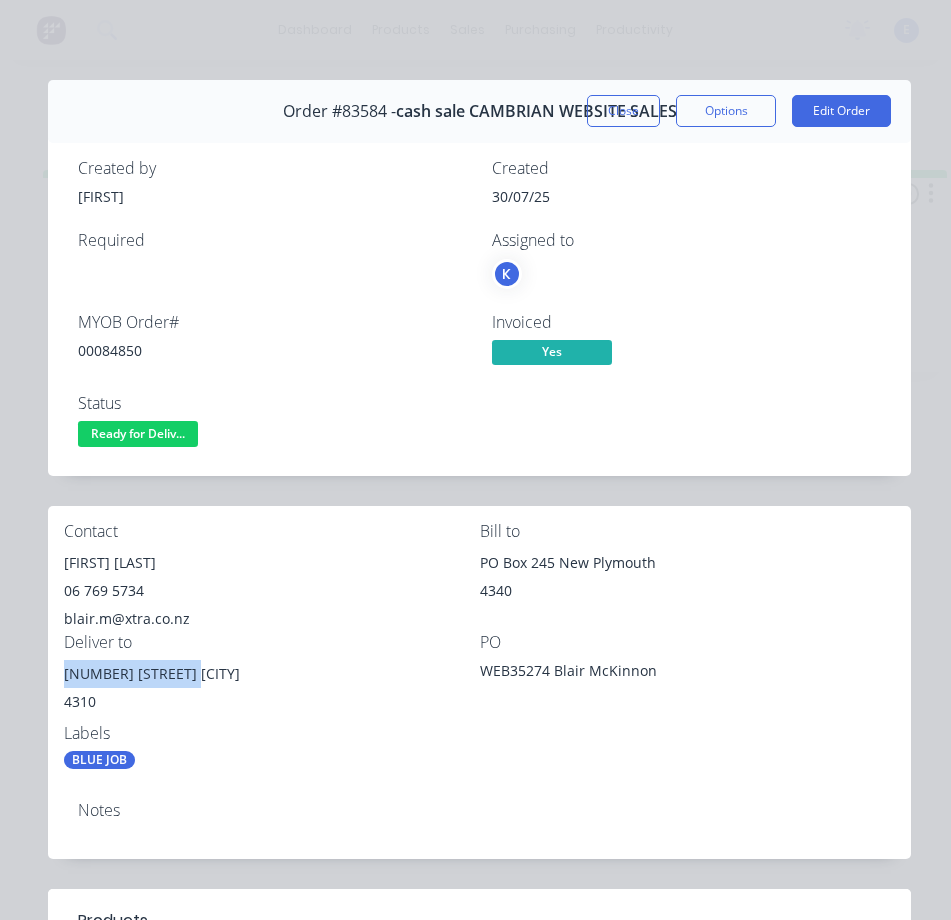 drag, startPoint x: 196, startPoint y: 673, endPoint x: 59, endPoint y: 678, distance: 137.09122 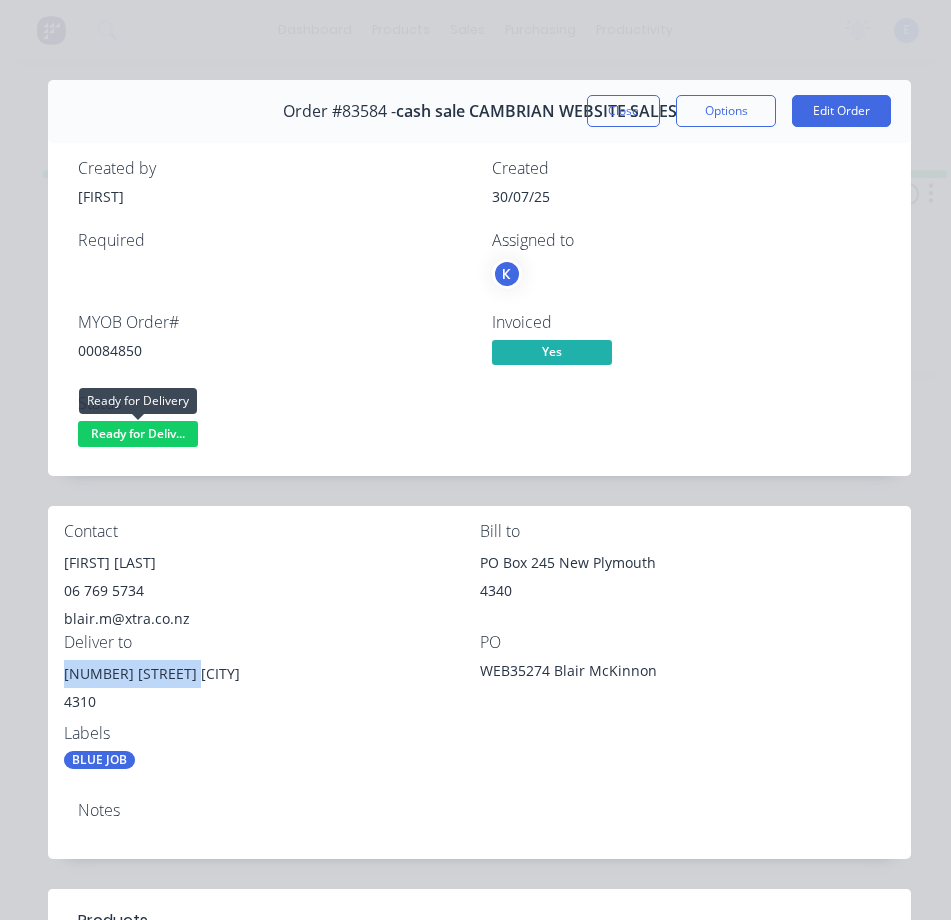 click on "Ready for Deliv..." at bounding box center [138, 433] 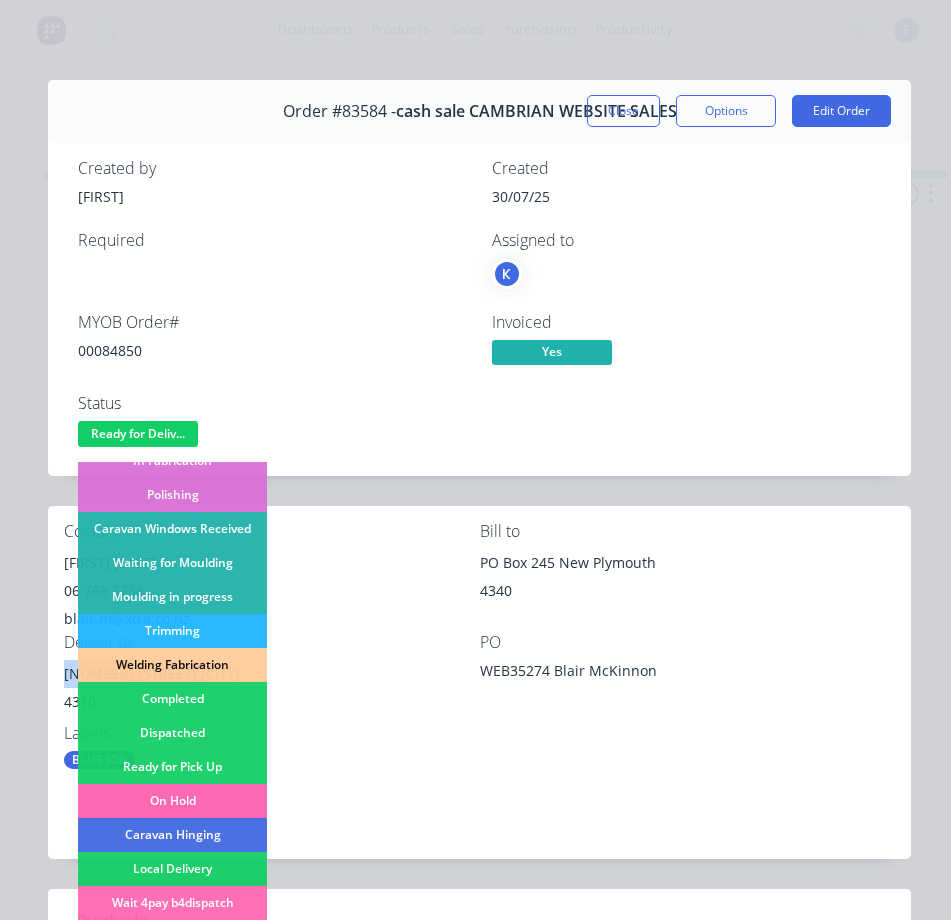 scroll, scrollTop: 300, scrollLeft: 0, axis: vertical 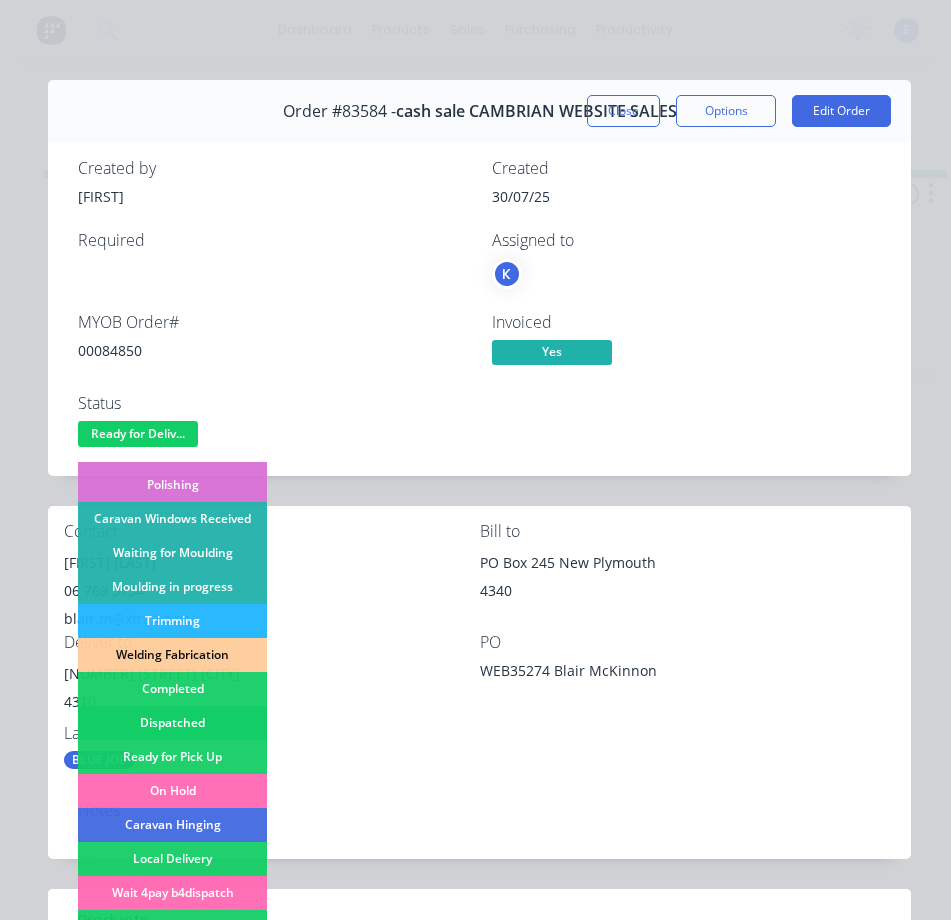 click on "Dispatched" at bounding box center [172, 723] 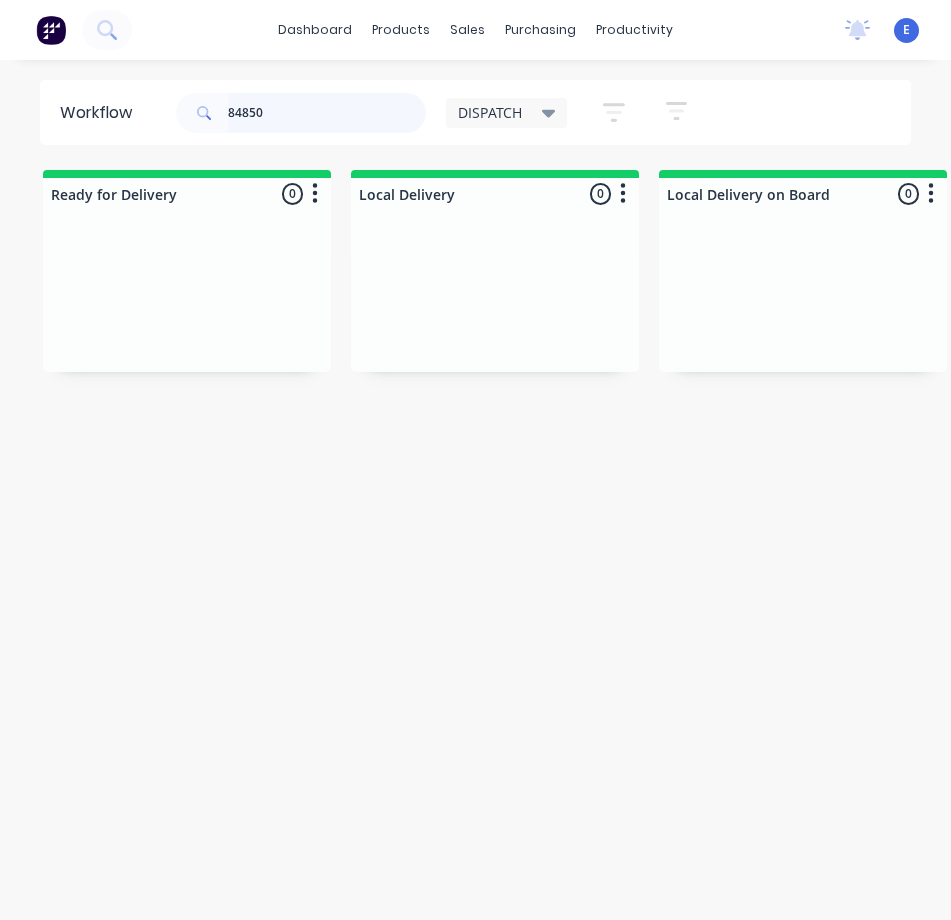 click on "84850" at bounding box center [327, 113] 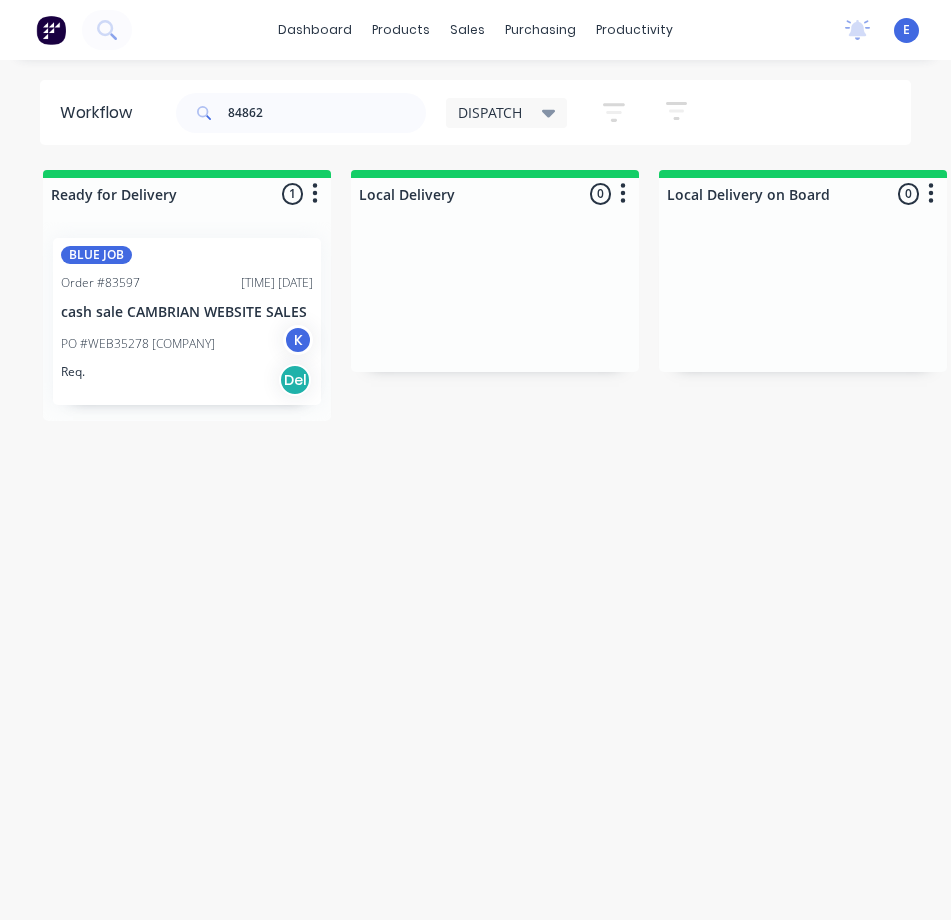 click on "BLUE JOB Order #83597 01:37 PM 30/07/25 cash sale CAMBRIAN WEBSITE SALES PO #WEB35278 DTI Limited K Req. Del" at bounding box center [187, 321] 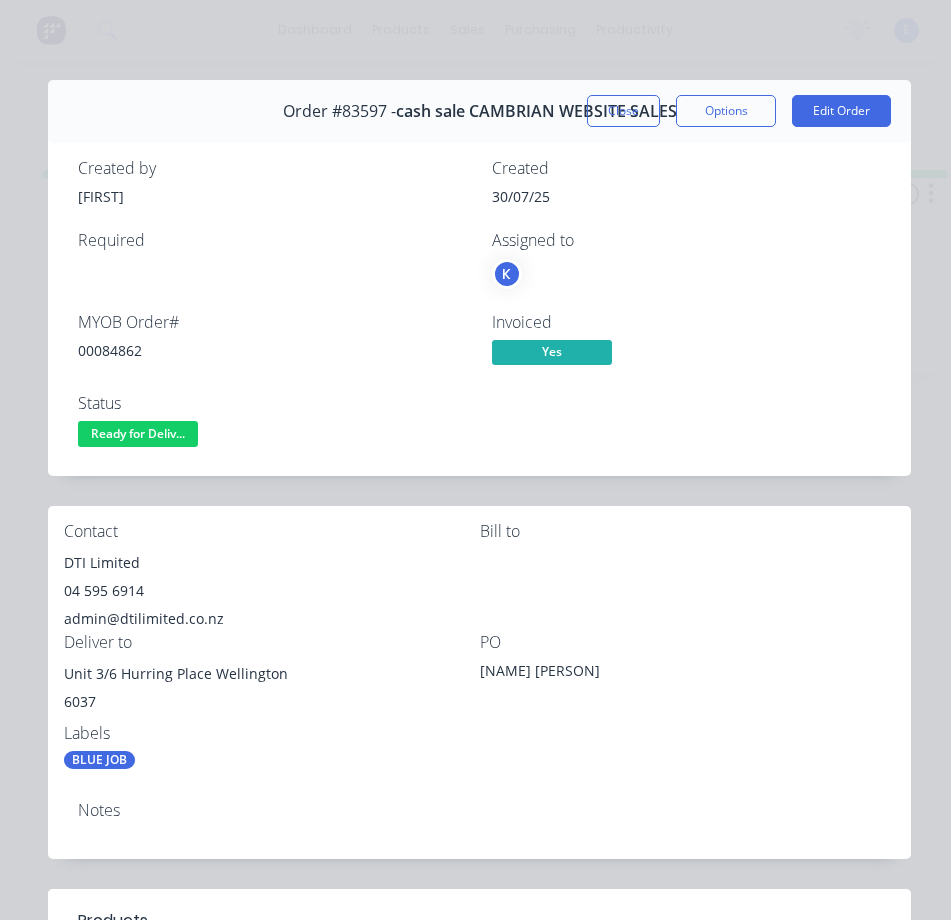 click on "00084862" at bounding box center [273, 350] 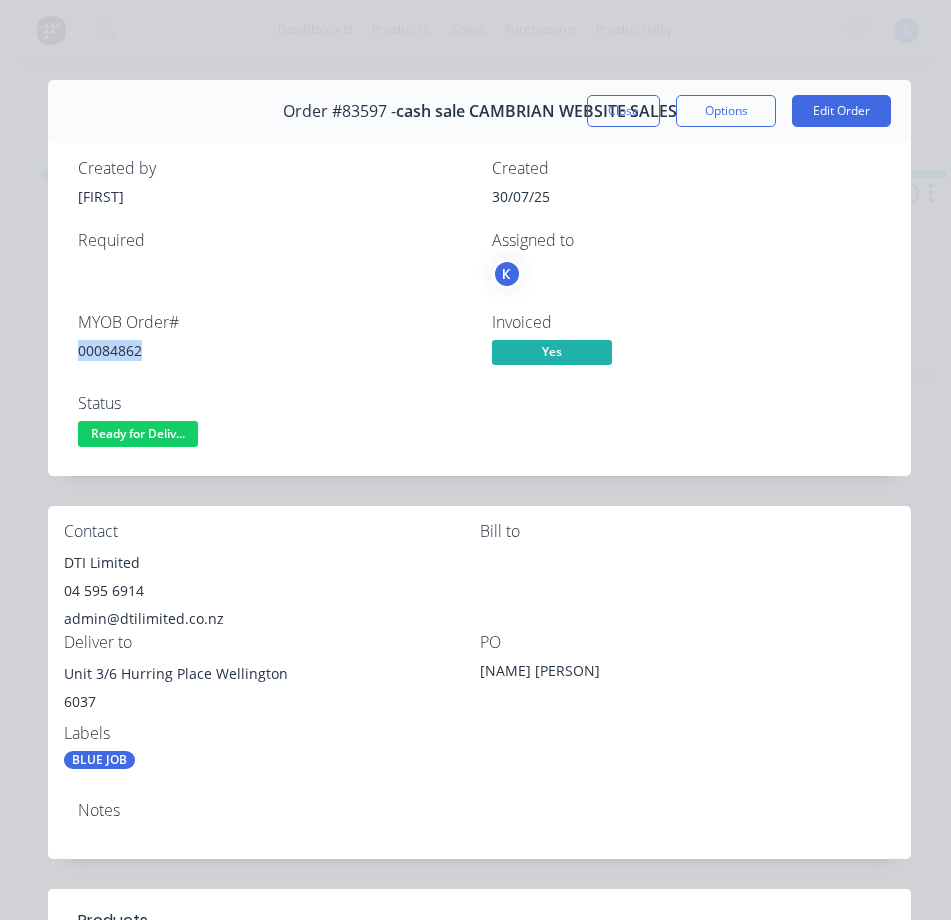 click on "00084862" at bounding box center (273, 350) 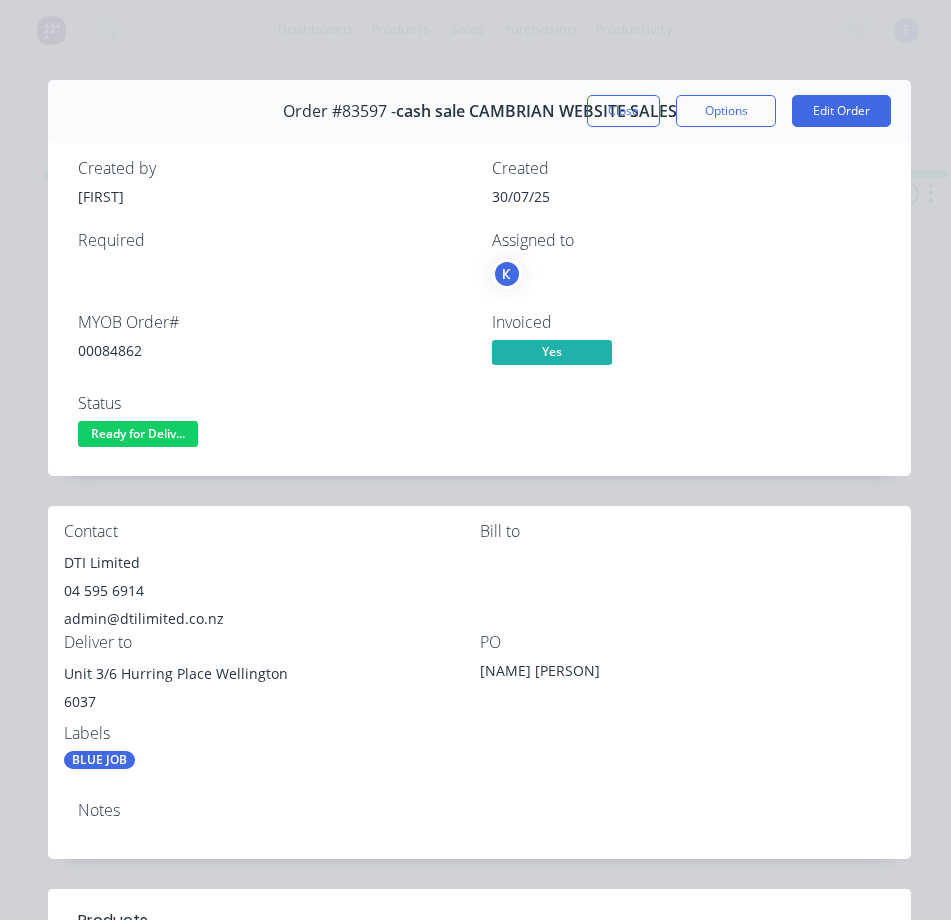 click on "DTI Limited" at bounding box center (272, 563) 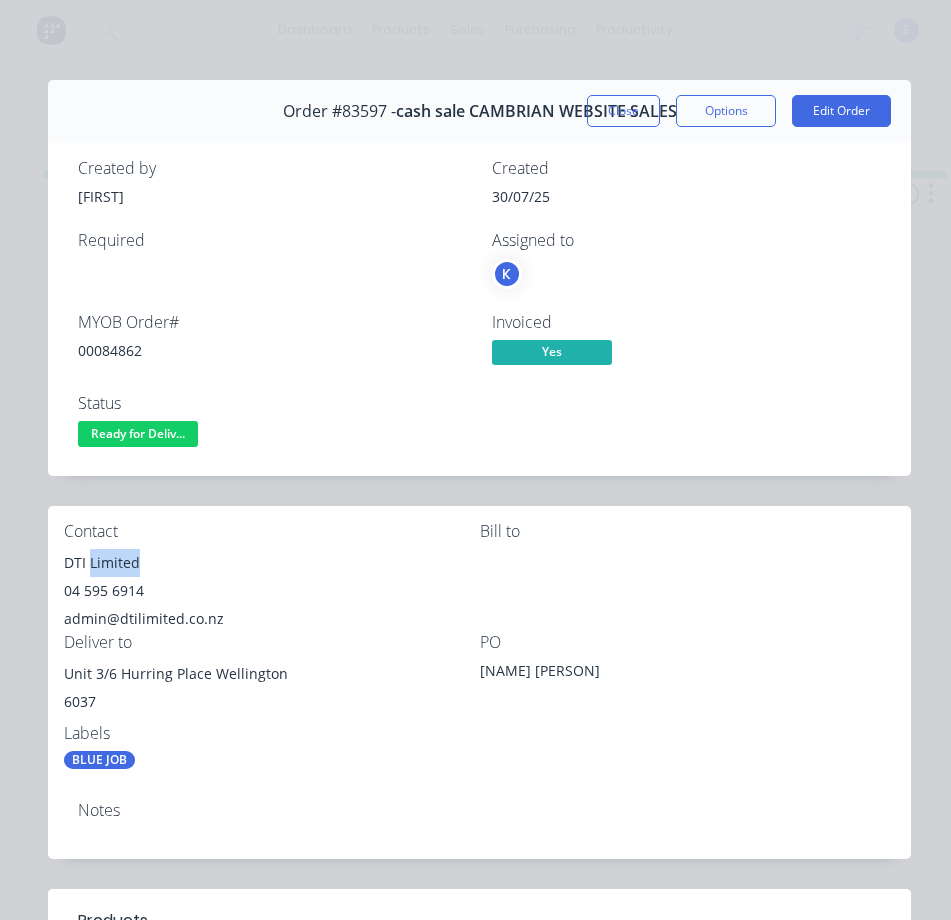 click on "DTI Limited" at bounding box center [272, 563] 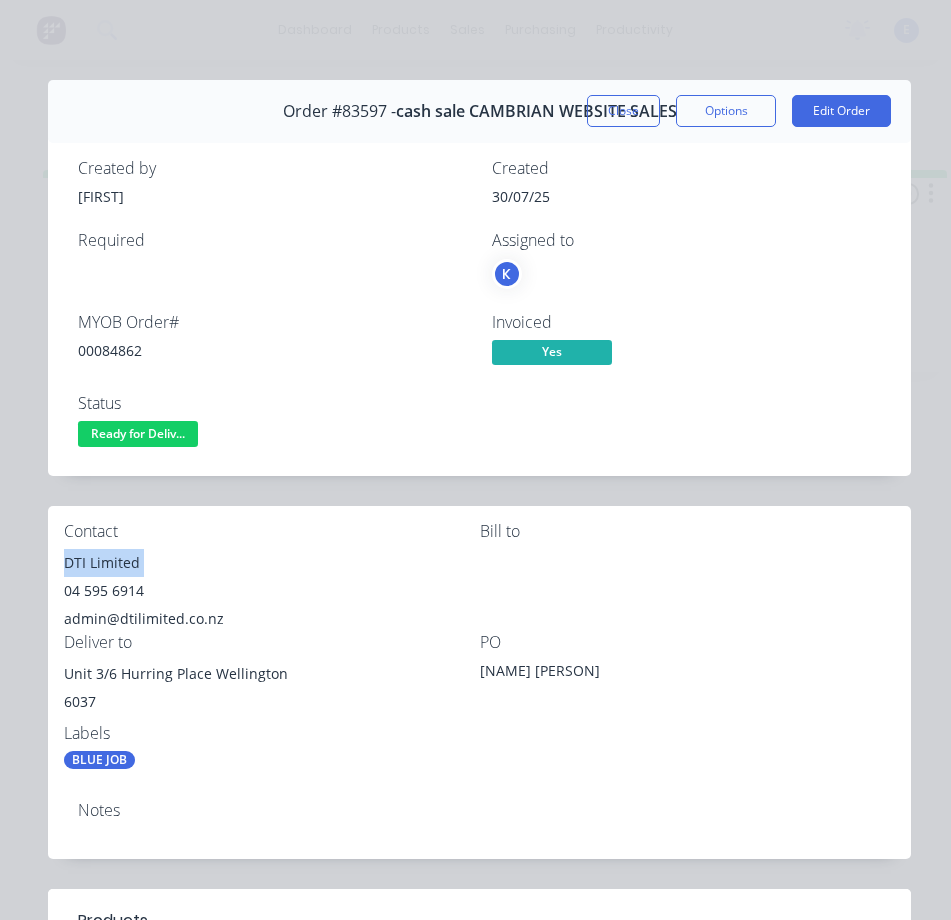click on "DTI Limited" at bounding box center [272, 563] 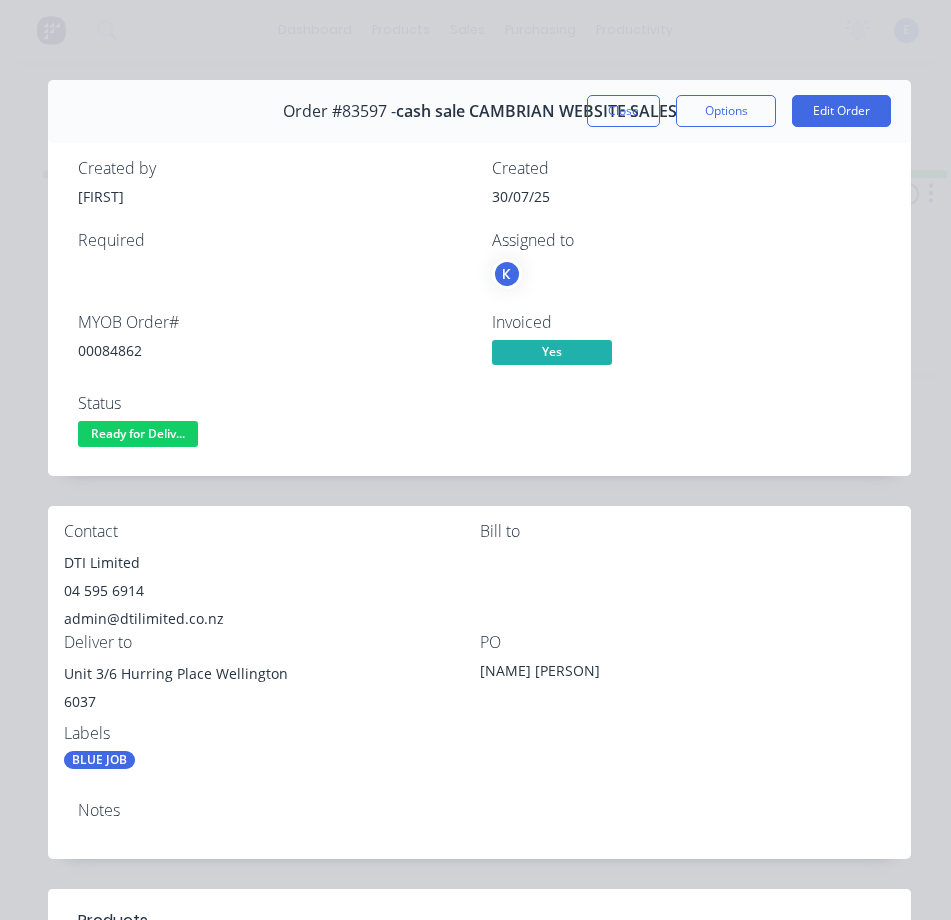 click on "04 595 6914" at bounding box center [272, 591] 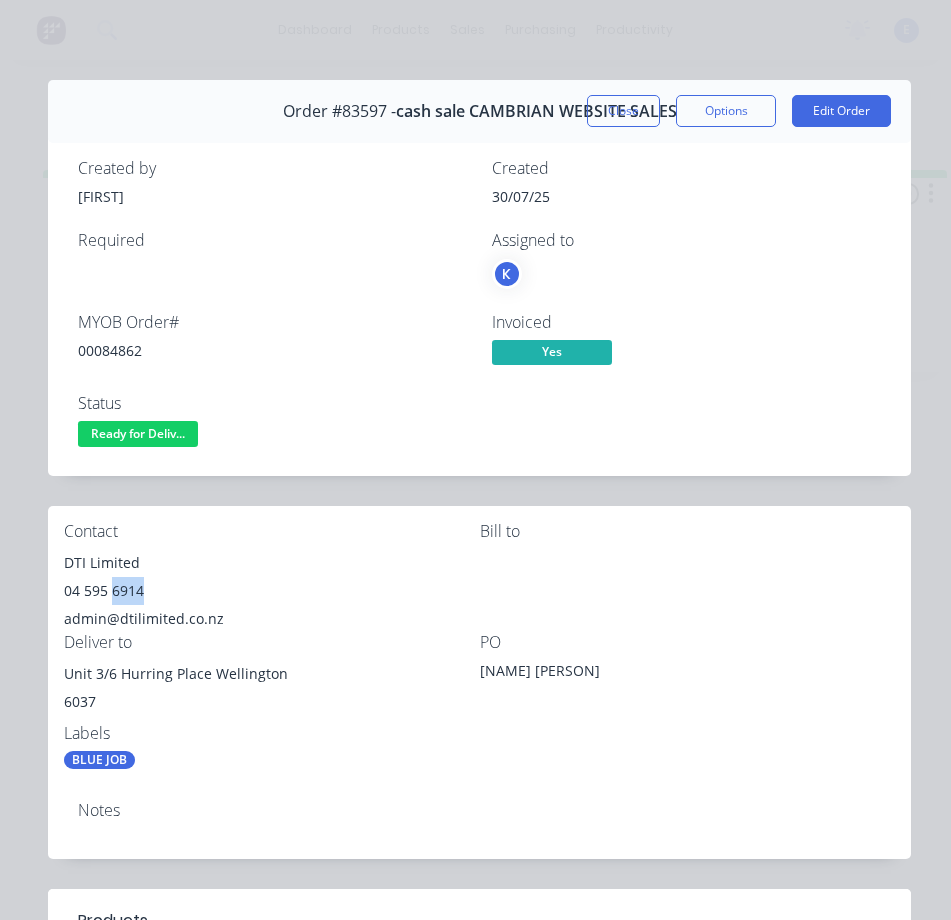 click on "04 595 6914" at bounding box center (272, 591) 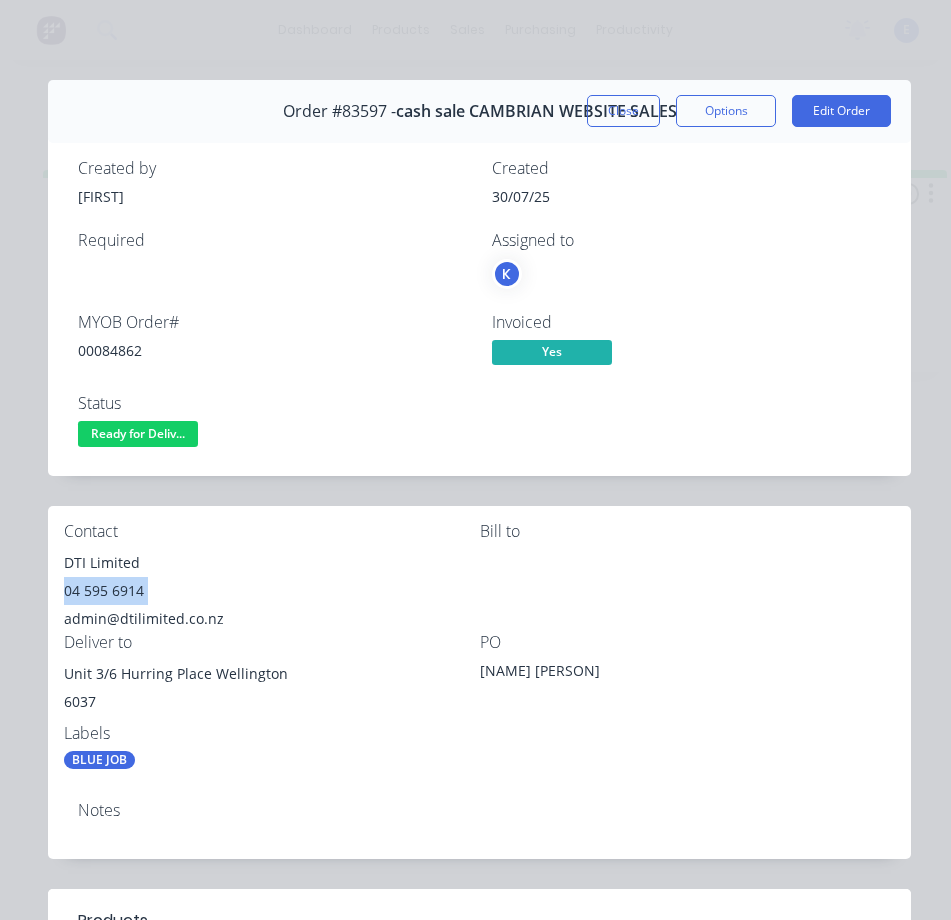 drag, startPoint x: 124, startPoint y: 590, endPoint x: 78, endPoint y: 583, distance: 46.52956 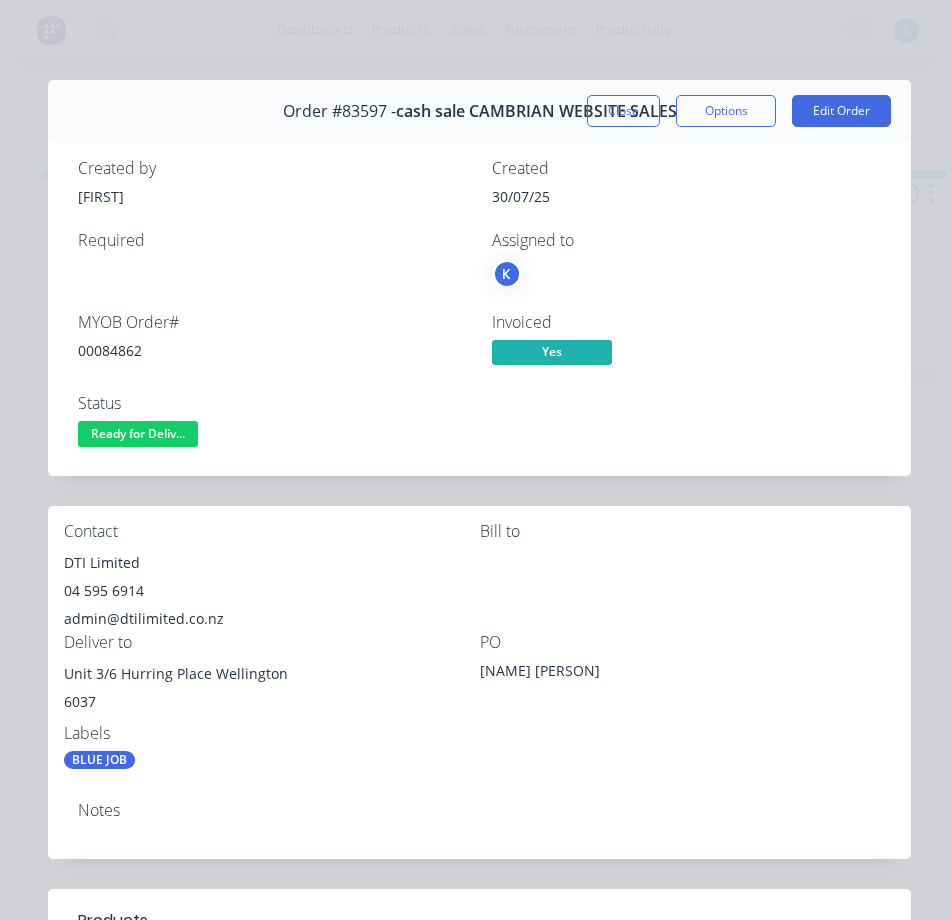 click on "admin@dtilimited.co.nz" at bounding box center (272, 619) 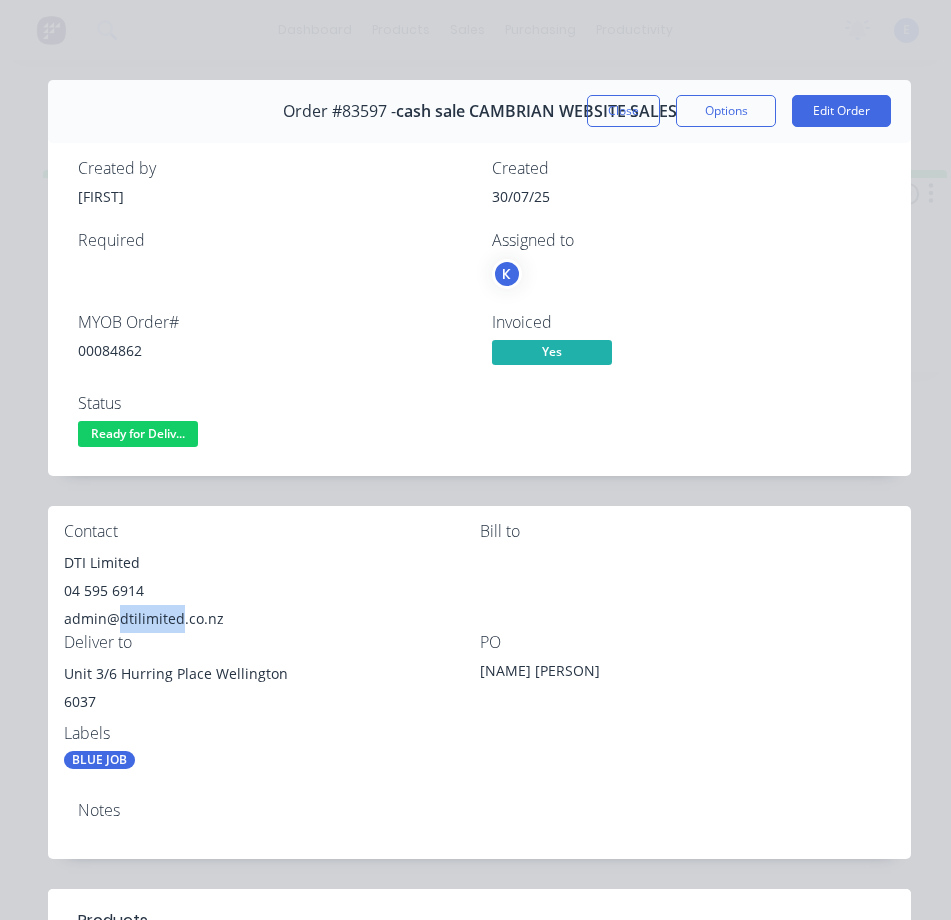 click on "admin@dtilimited.co.nz" at bounding box center [272, 619] 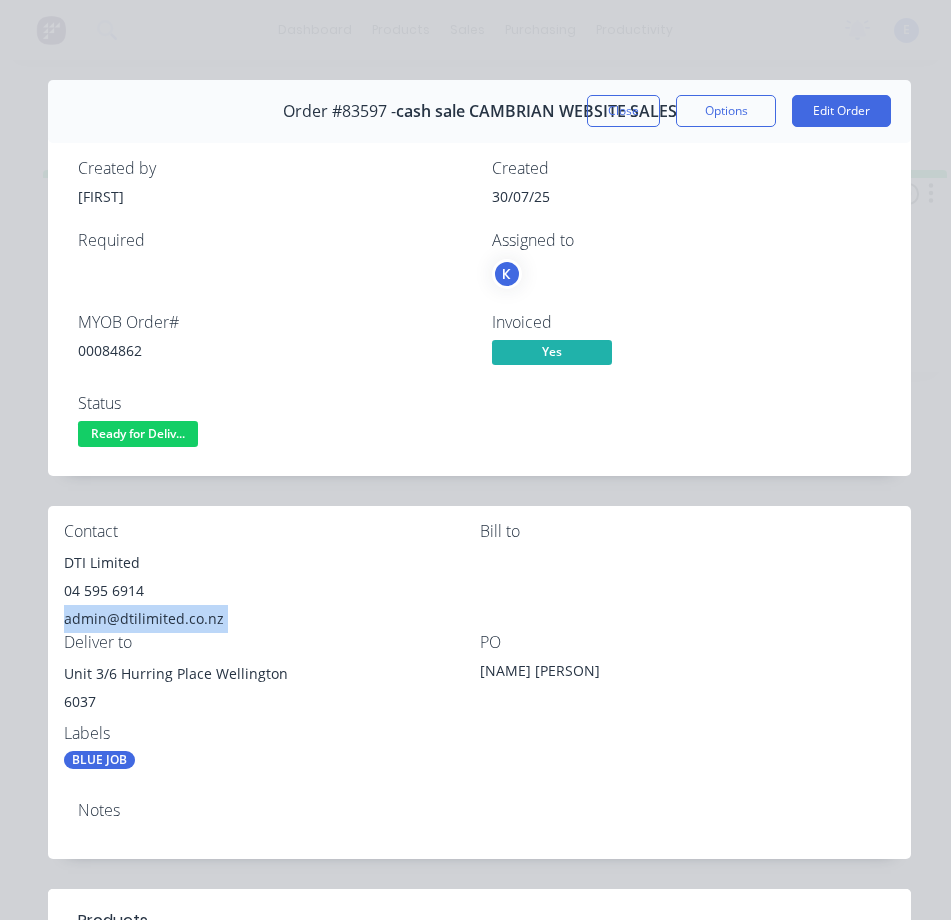 click on "admin@dtilimited.co.nz" at bounding box center [272, 619] 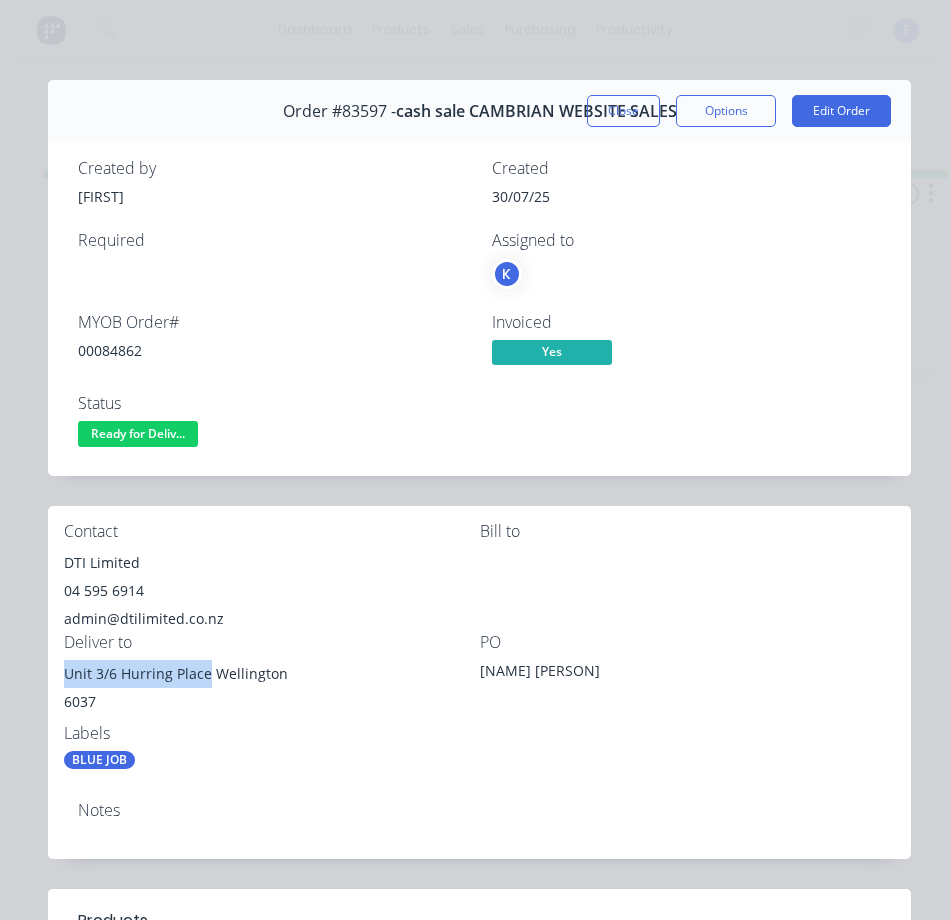 drag, startPoint x: 208, startPoint y: 678, endPoint x: 61, endPoint y: 676, distance: 147.01361 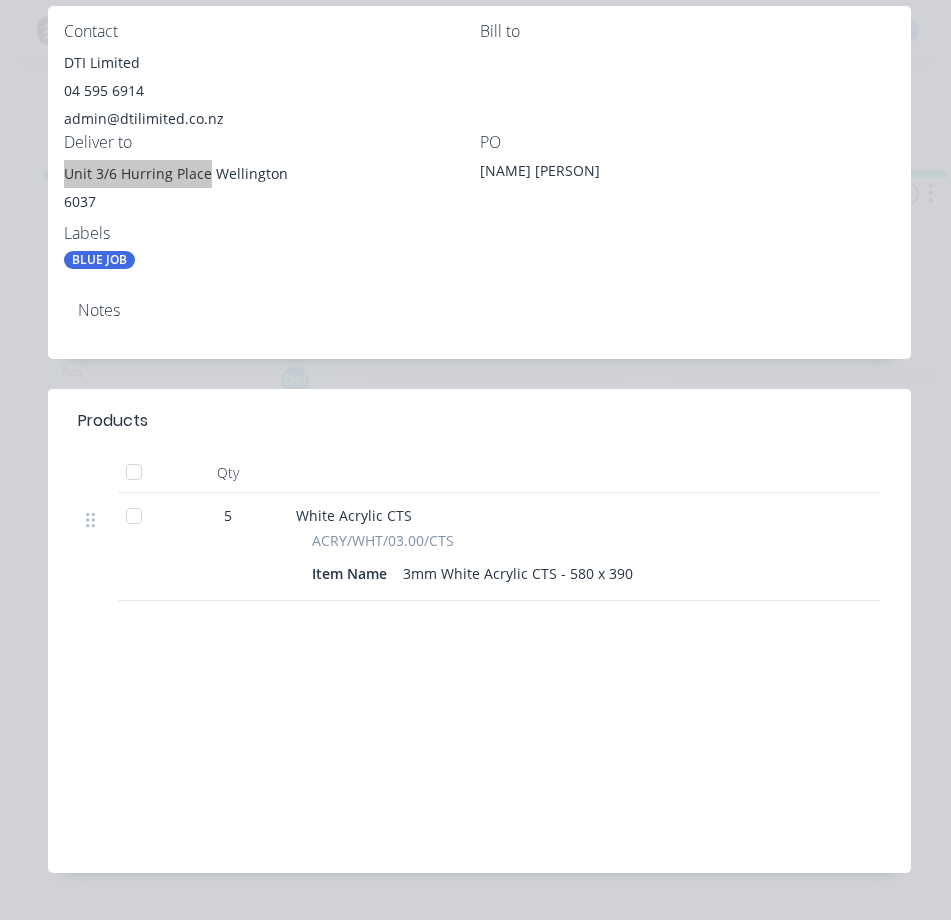 scroll, scrollTop: 0, scrollLeft: 0, axis: both 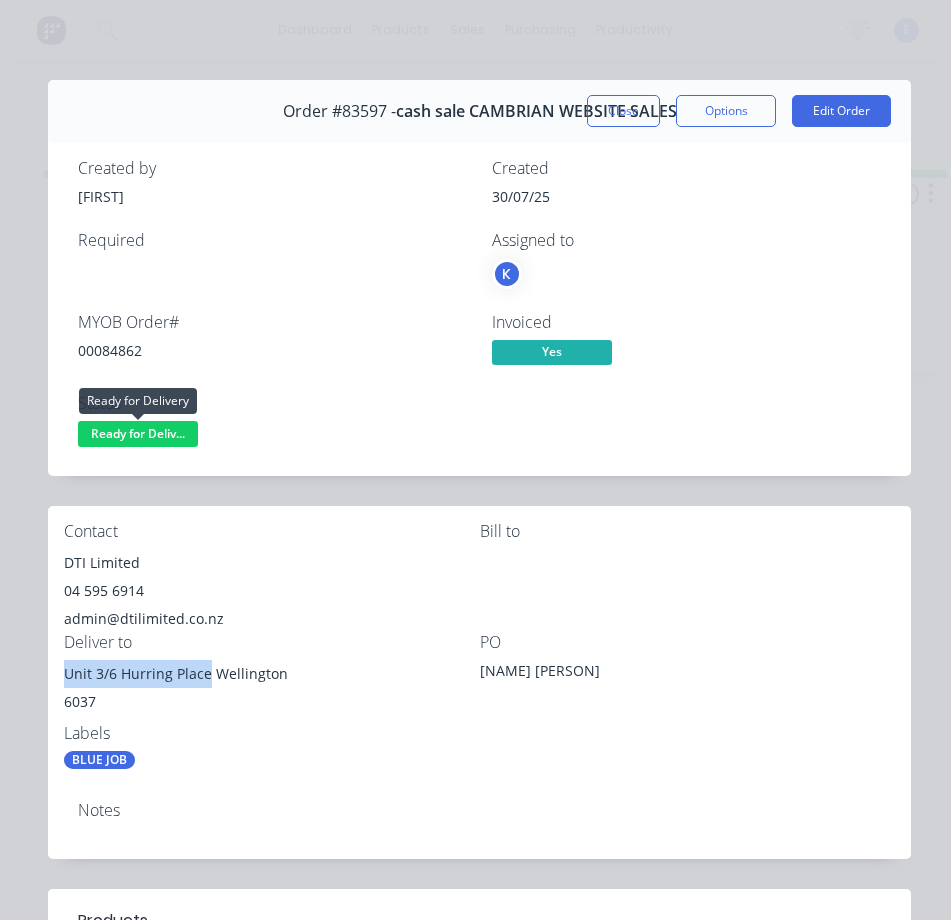 click on "Ready for Deliv..." at bounding box center [138, 433] 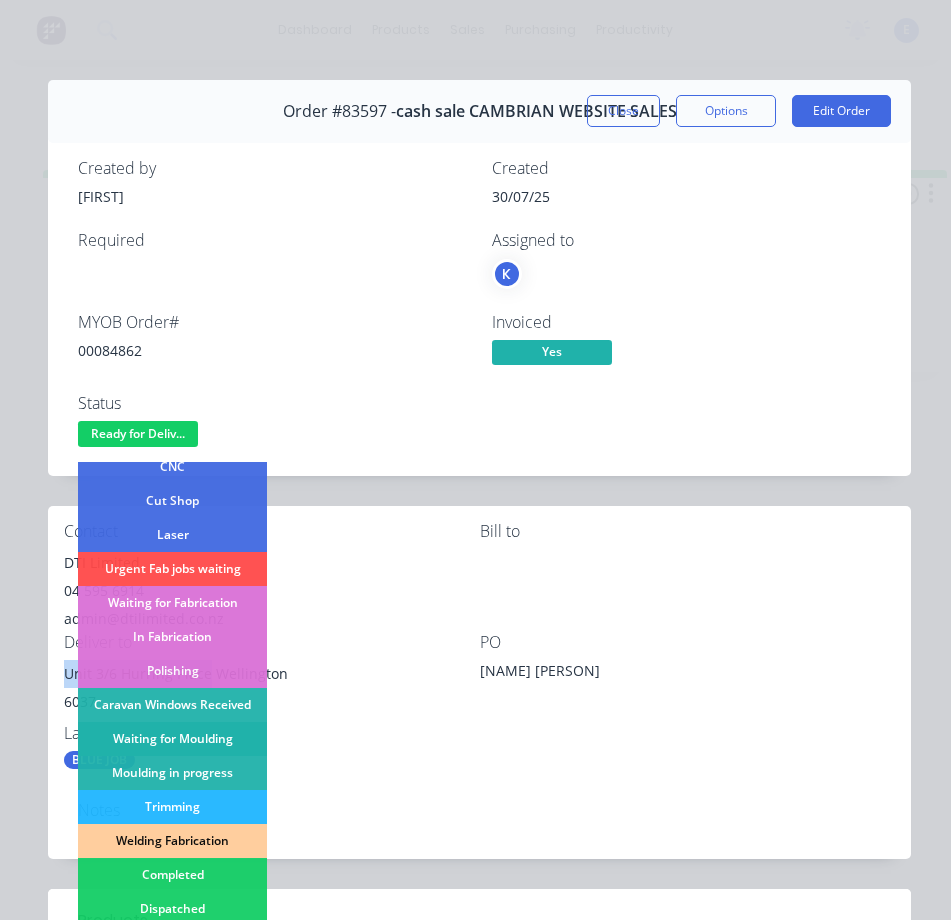 scroll, scrollTop: 300, scrollLeft: 0, axis: vertical 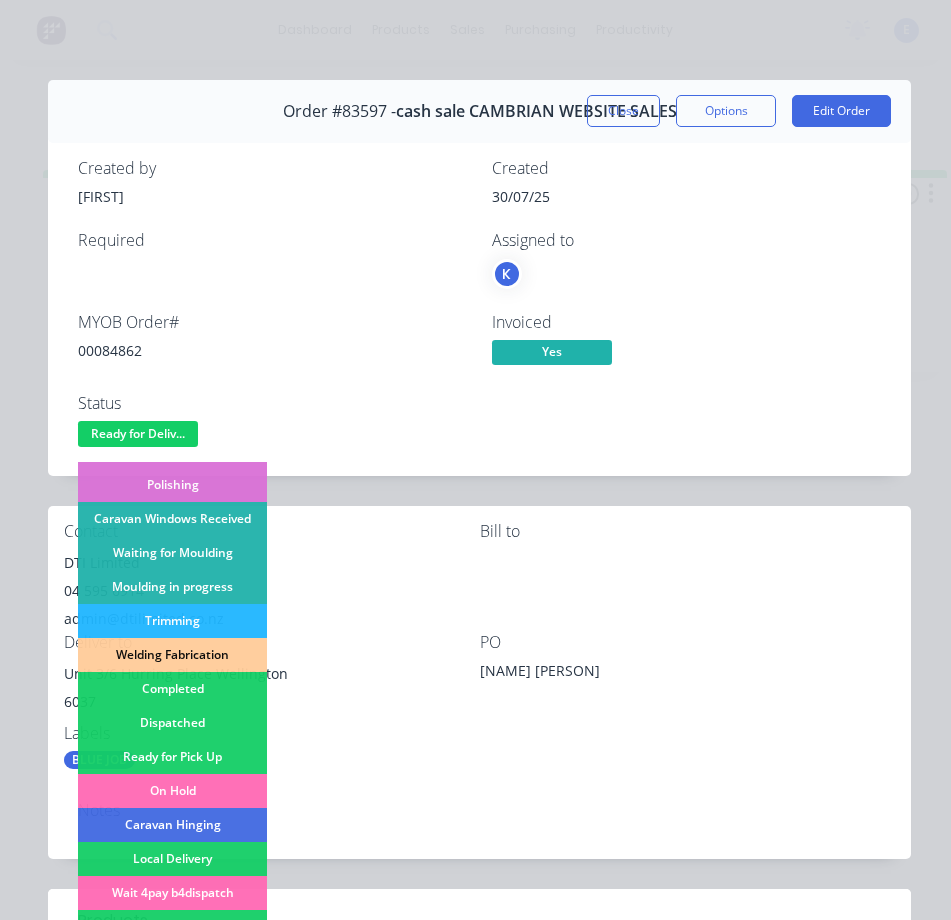 drag, startPoint x: 199, startPoint y: 718, endPoint x: 208, endPoint y: 641, distance: 77.52419 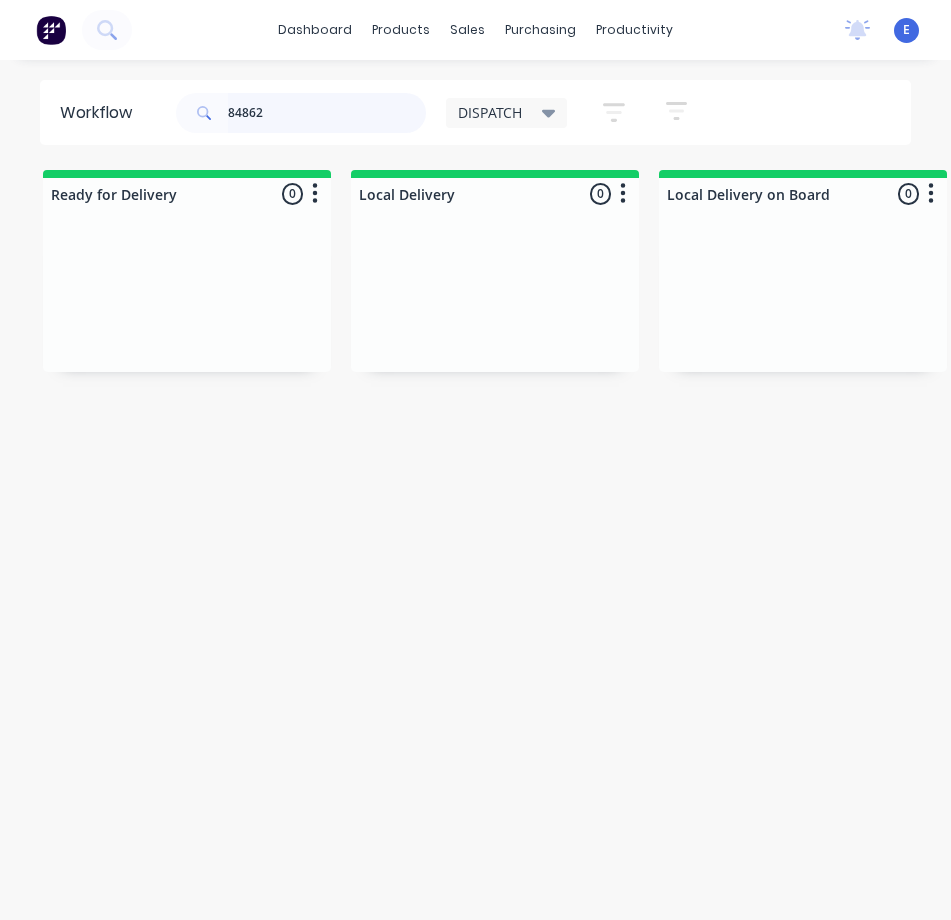 click on "84862" at bounding box center (327, 113) 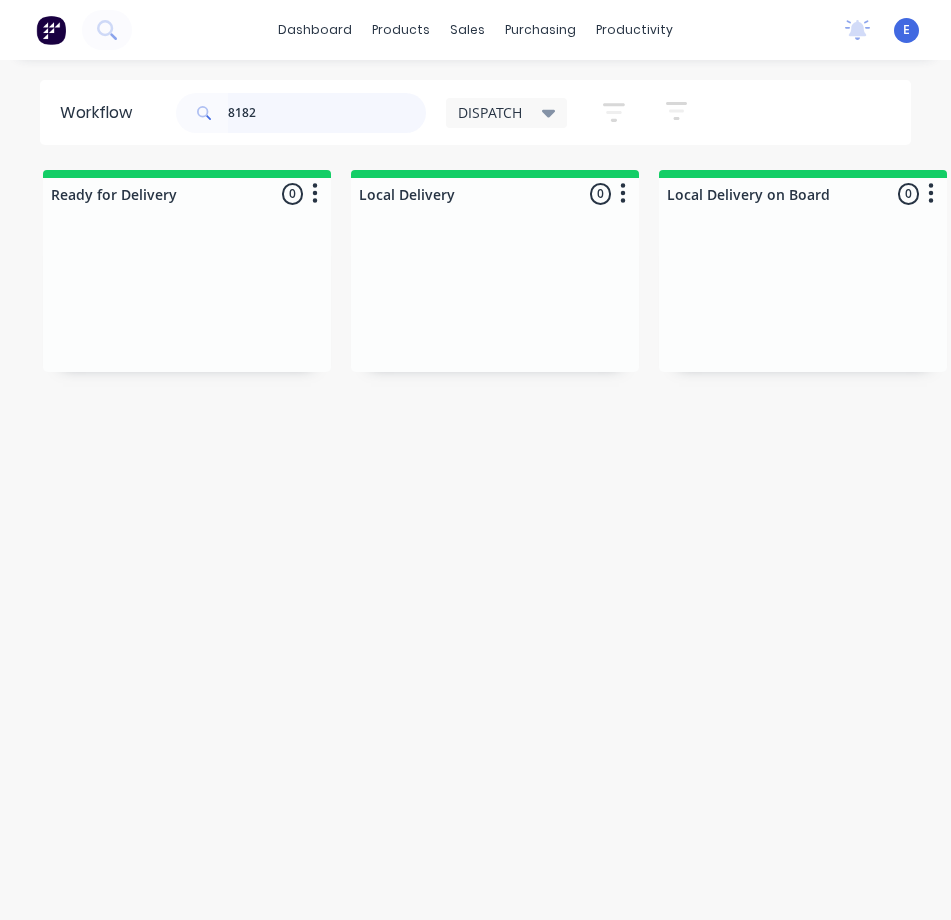 type on "81822" 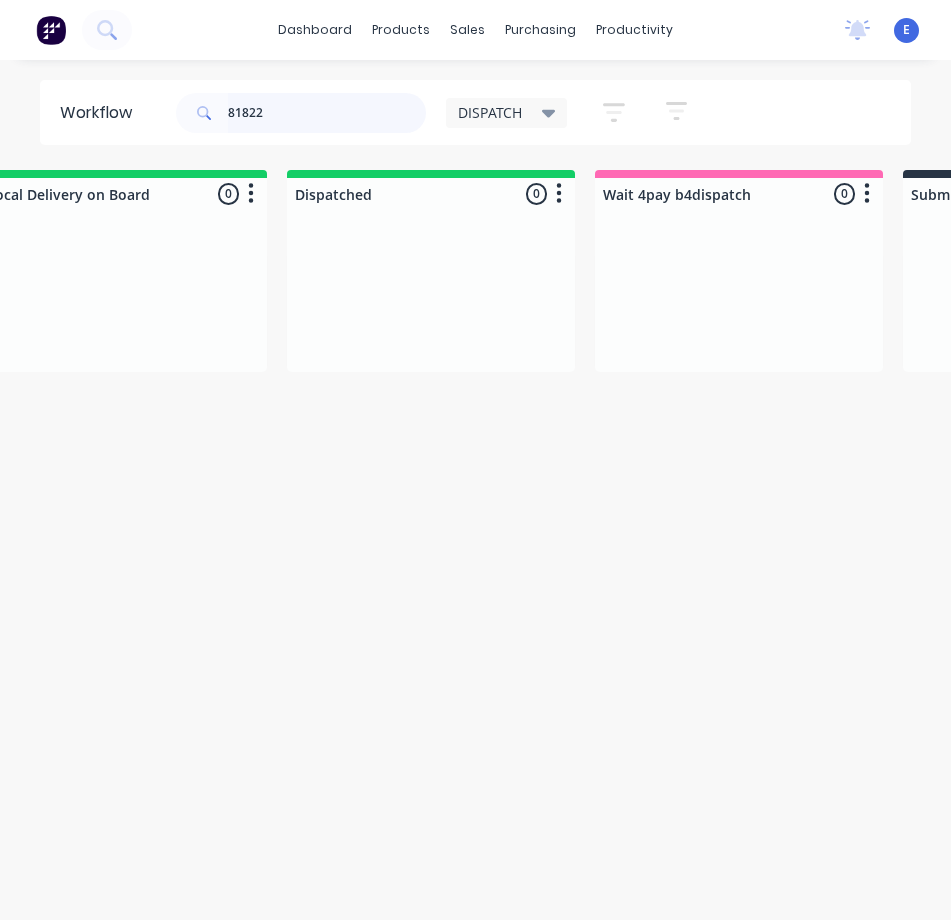 scroll, scrollTop: 0, scrollLeft: 0, axis: both 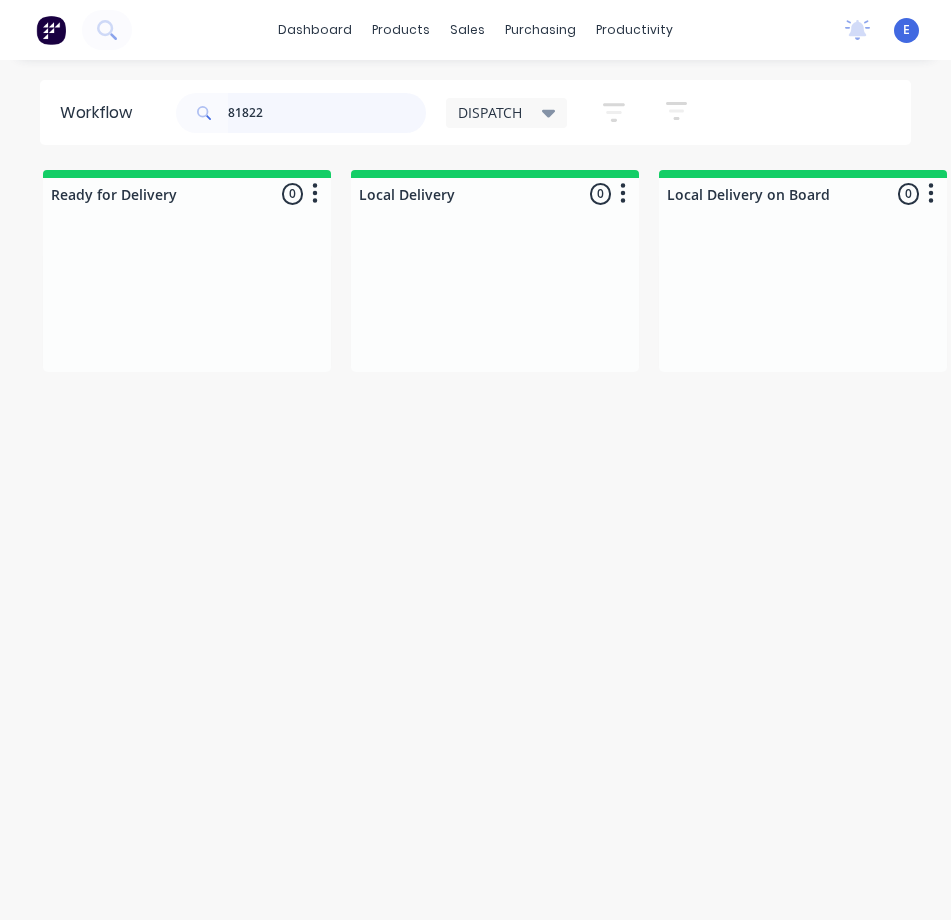 drag, startPoint x: 264, startPoint y: 114, endPoint x: 200, endPoint y: 107, distance: 64.381676 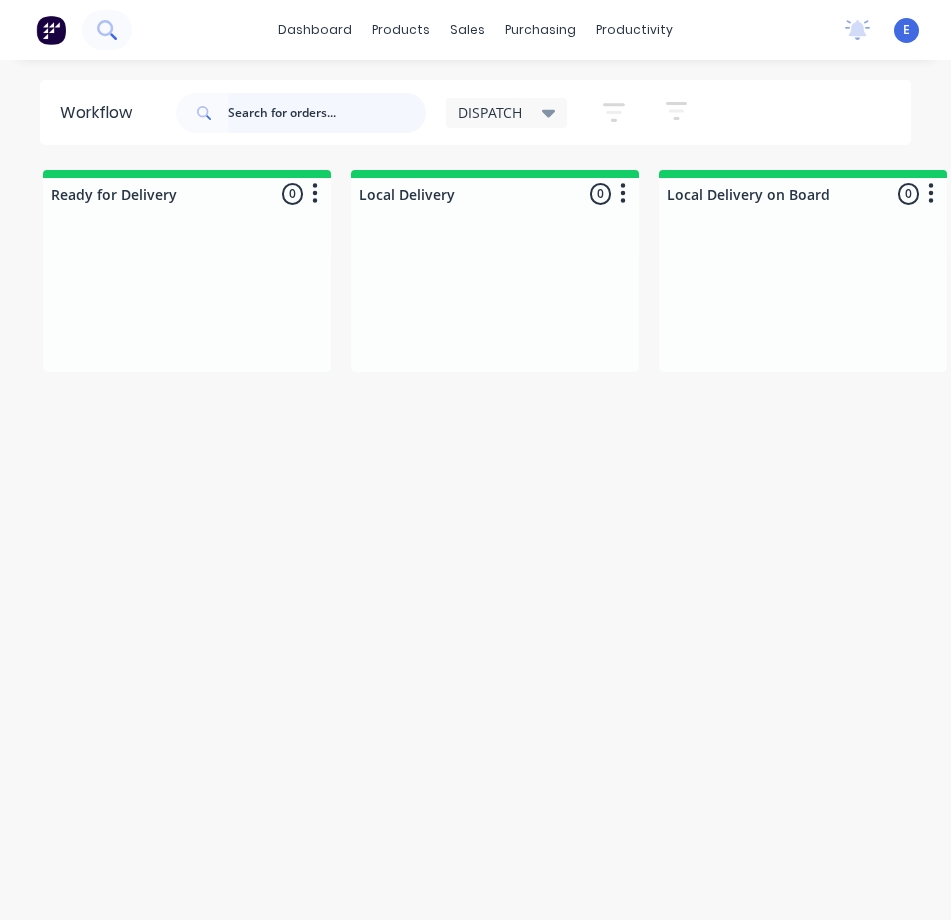 type 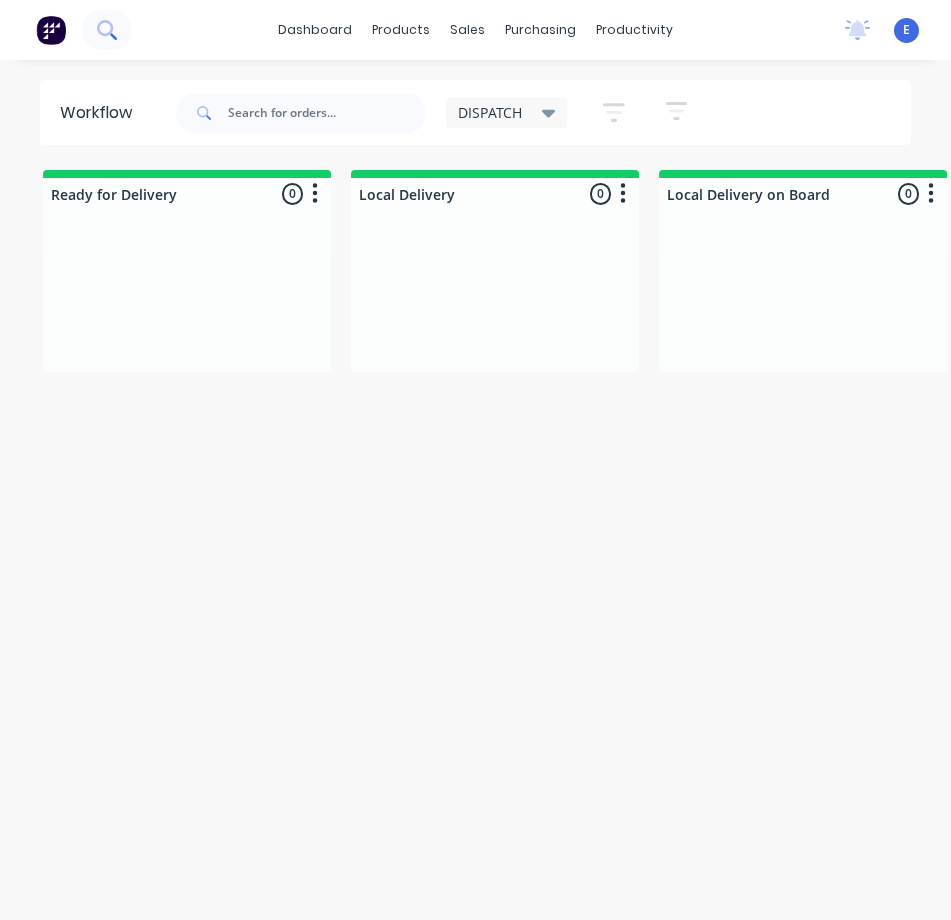 click 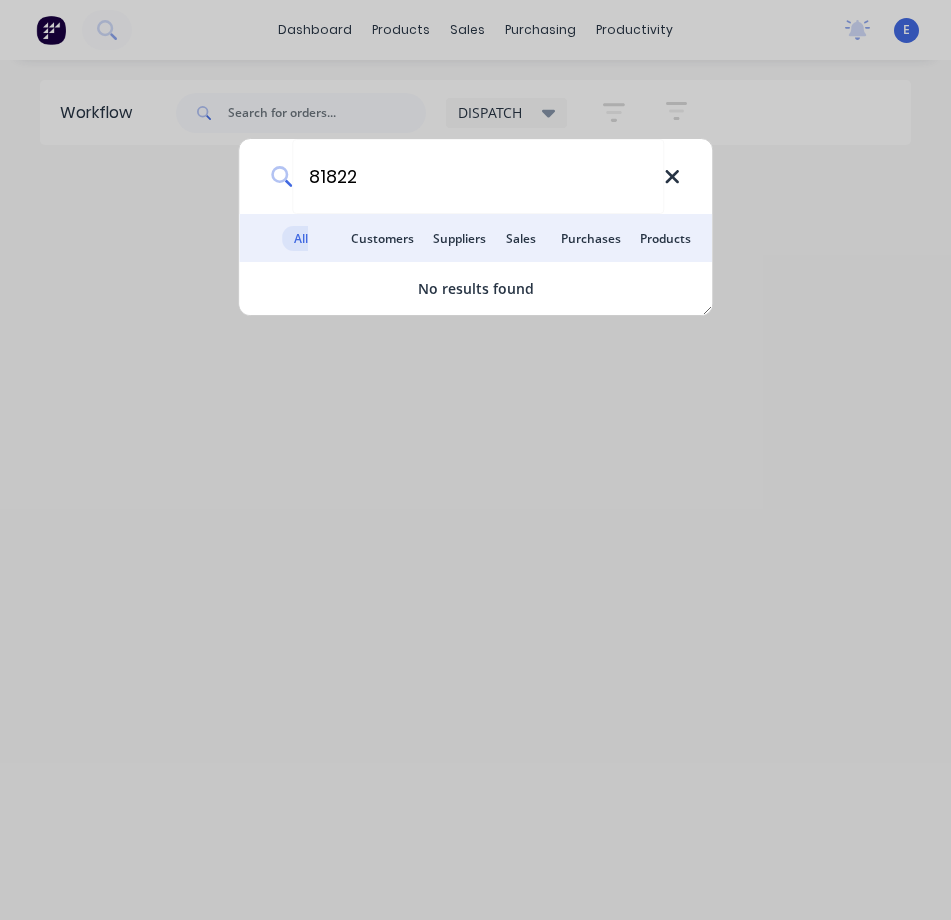 type on "81822" 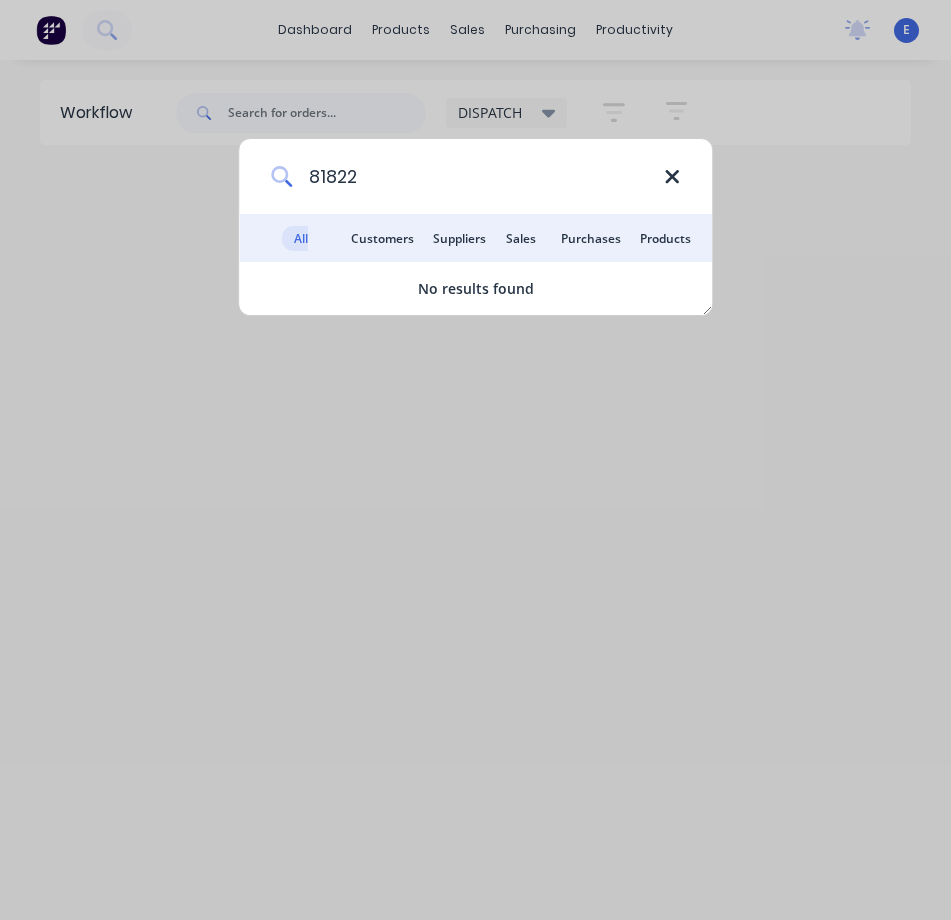 type 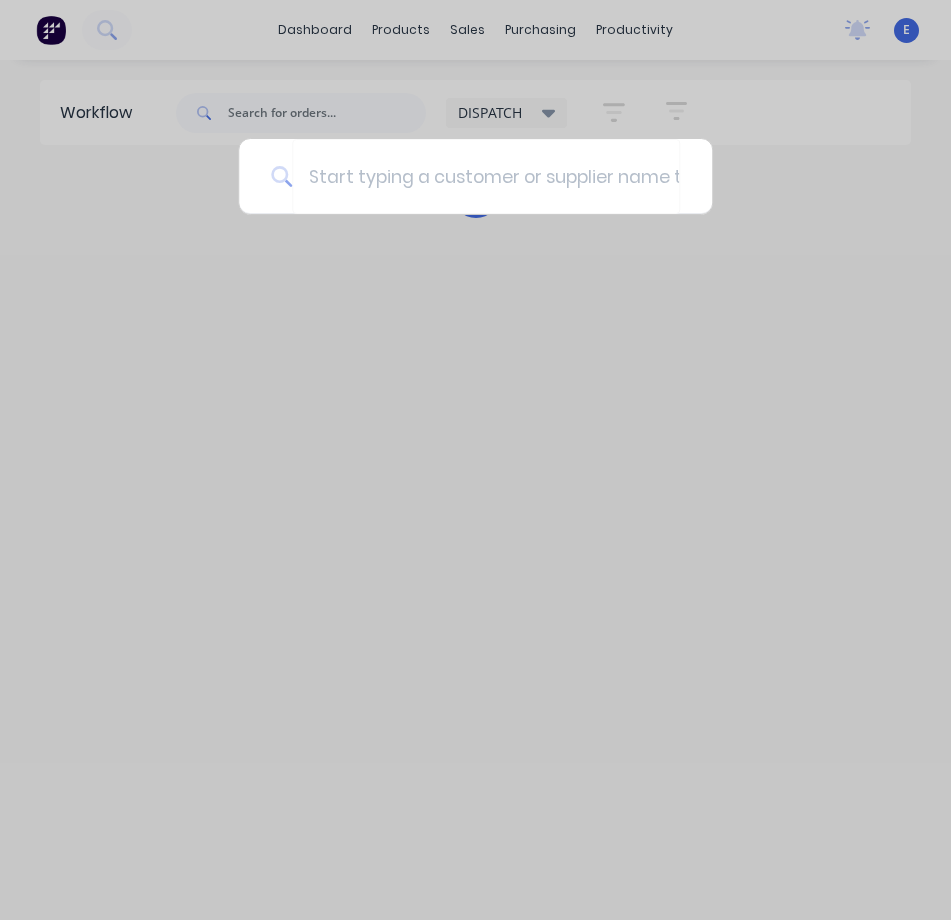click at bounding box center (475, 460) 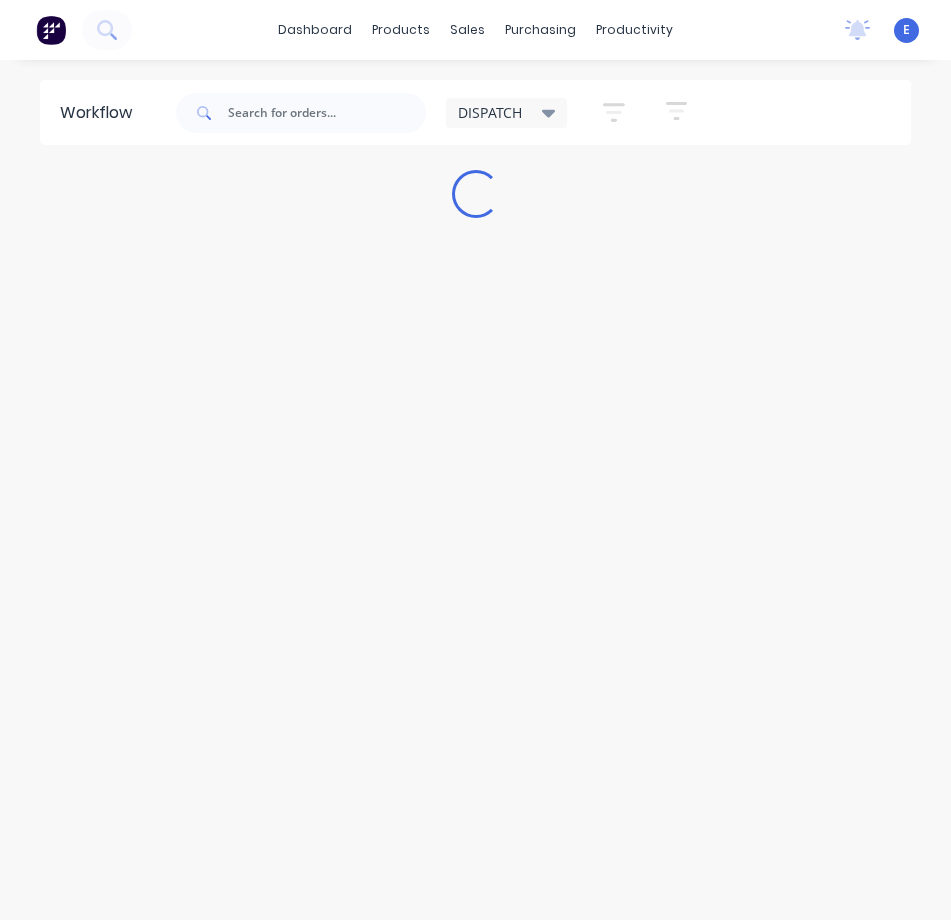 click on "dashboard products sales purchasing productivity dashboard products Product Catalogue Materials sales Sales Orders Customers Price Level Manager purchasing Purchase Orders Suppliers productivity Workflow Planner Delivery Scheduling Timesheets No new notifications Mark all as read You have no notifications E Cambrian Plastics Ltd. [PERSON] Standard User (No Invoicing) Profile Sign out" at bounding box center (475, 30) 